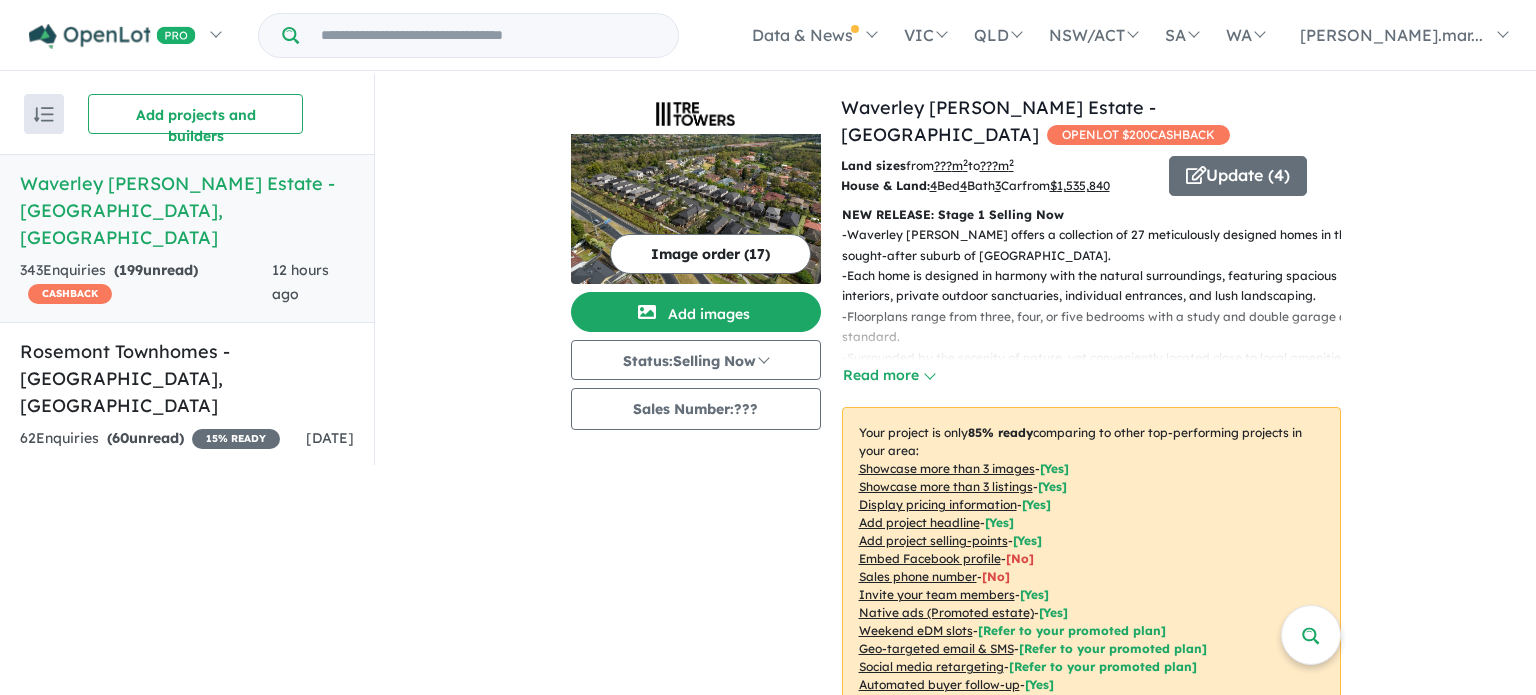 scroll, scrollTop: 0, scrollLeft: 0, axis: both 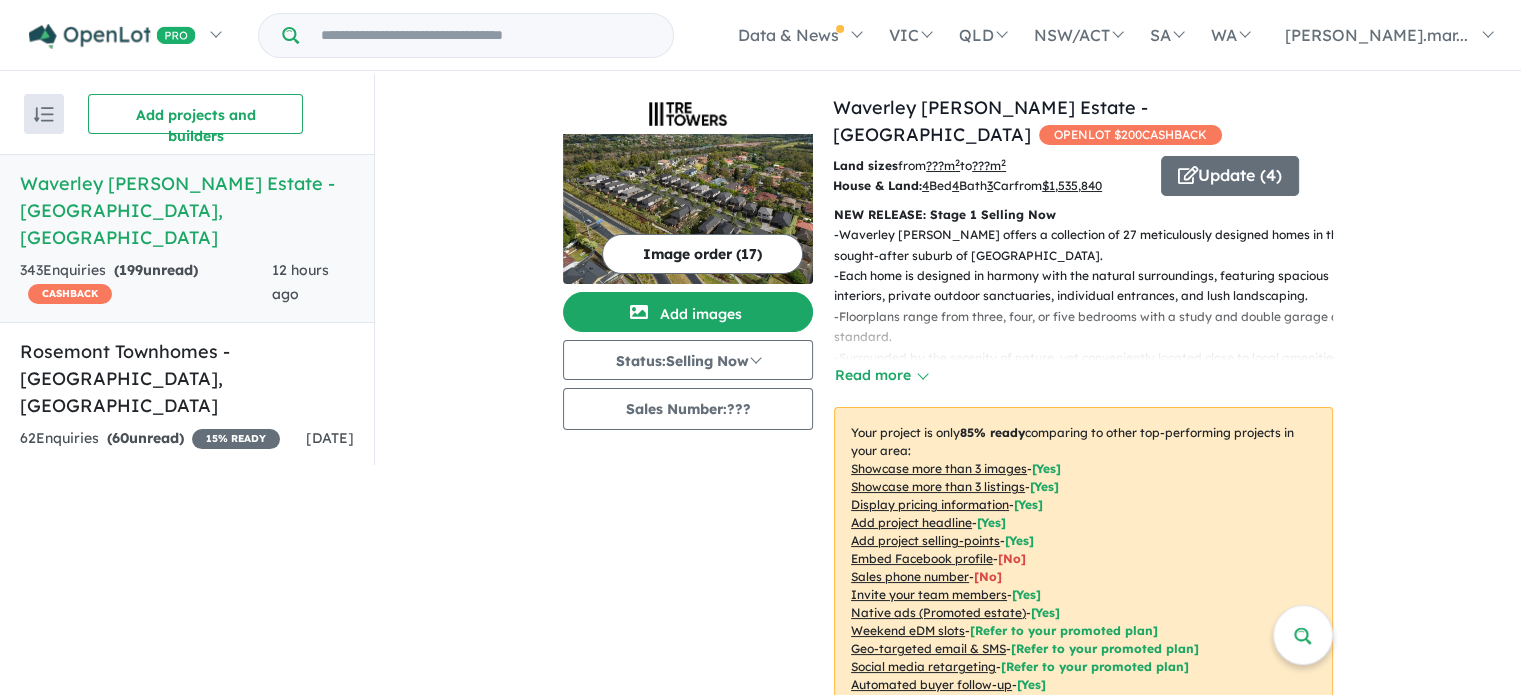 click on "??? m 2" at bounding box center (943, 165) 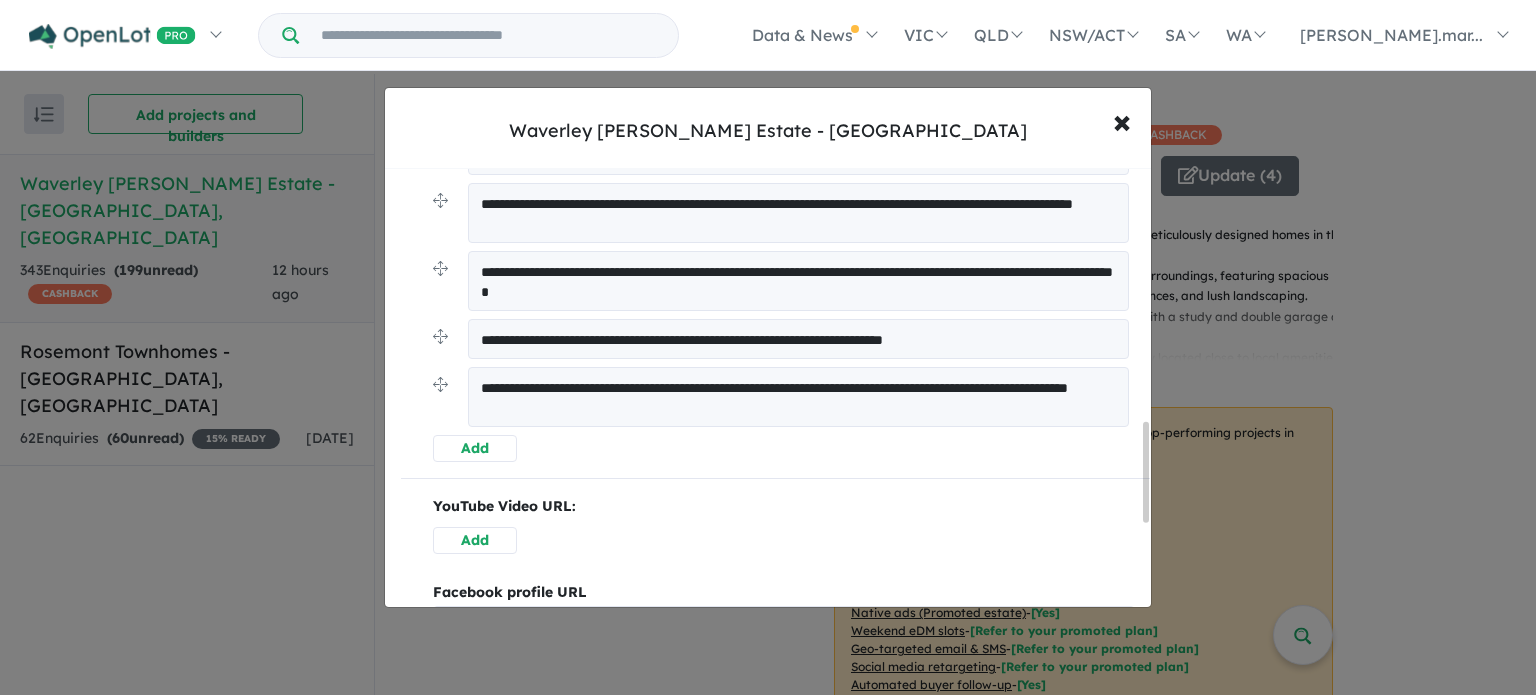 scroll, scrollTop: 1200, scrollLeft: 0, axis: vertical 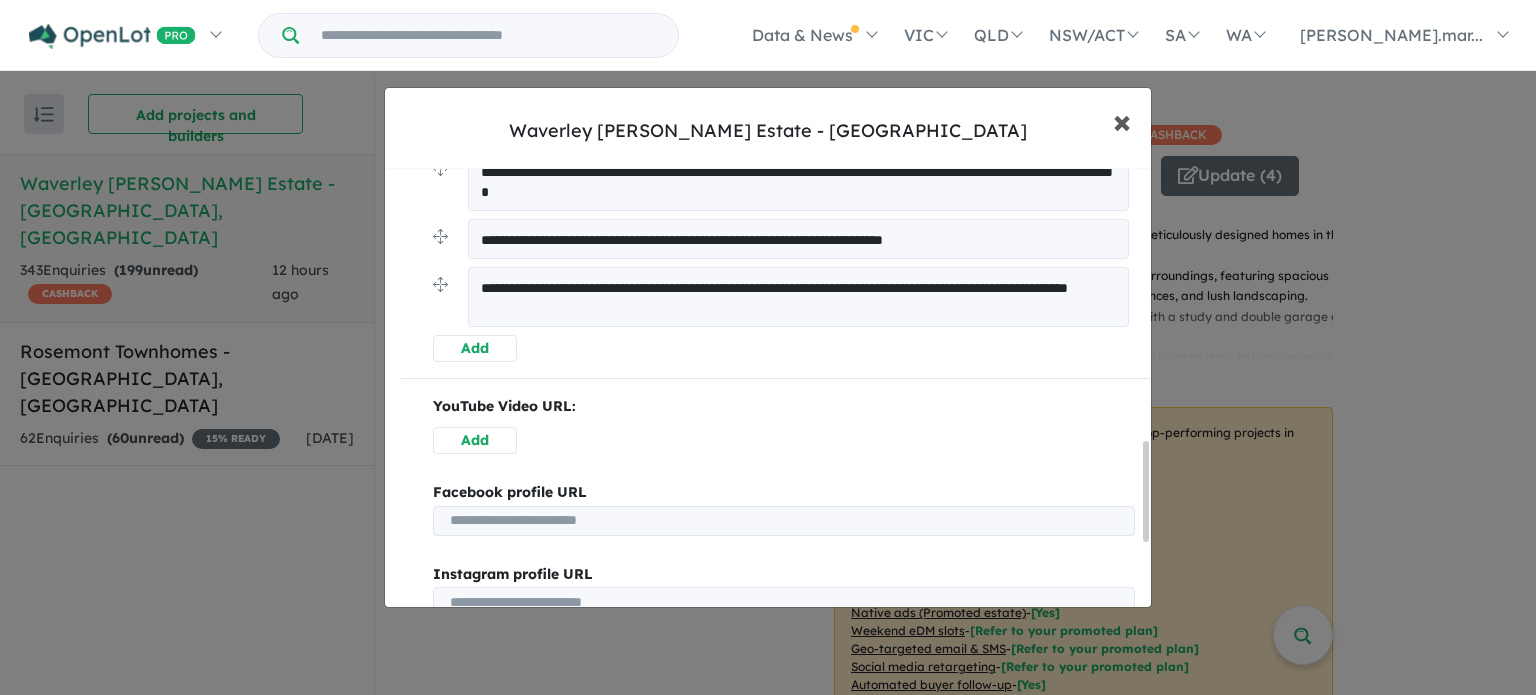 click on "×" at bounding box center (1122, 120) 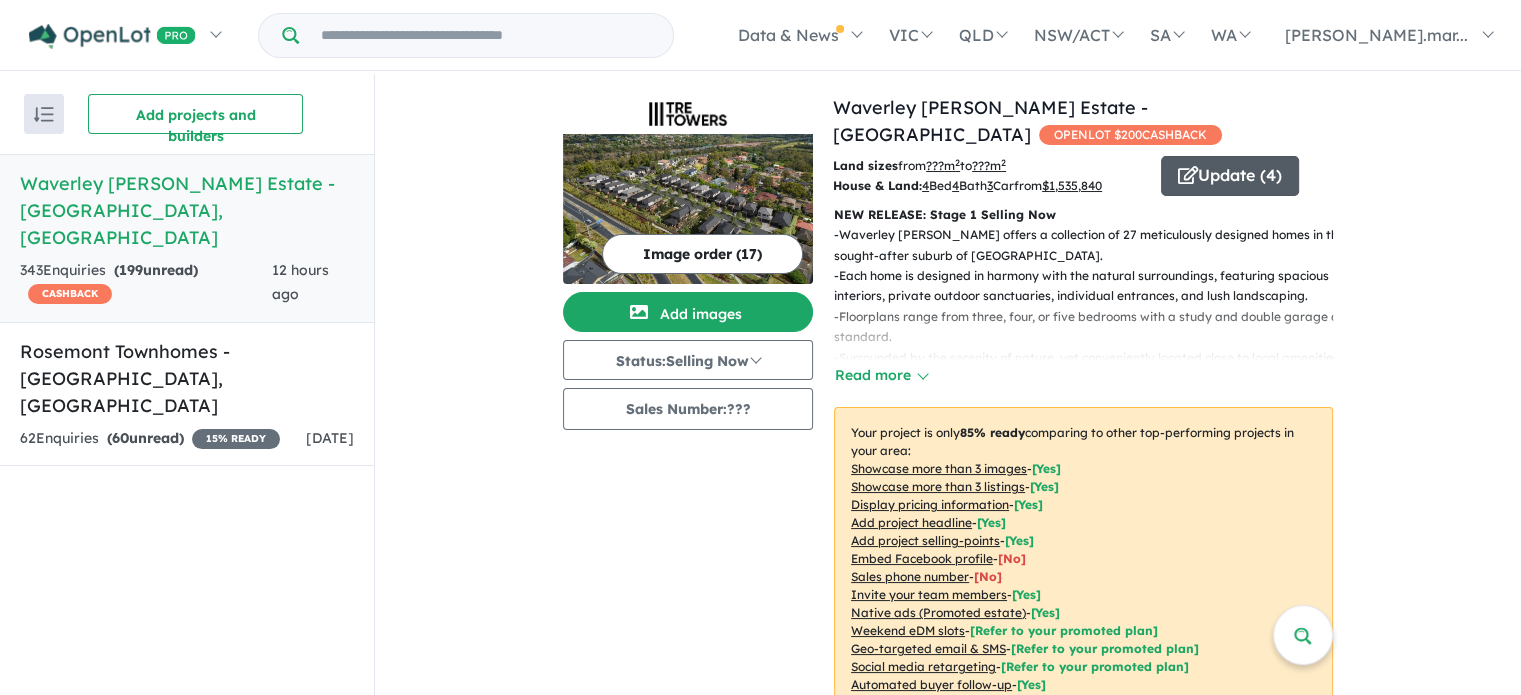 click on "Update ( 4 )" at bounding box center (1230, 176) 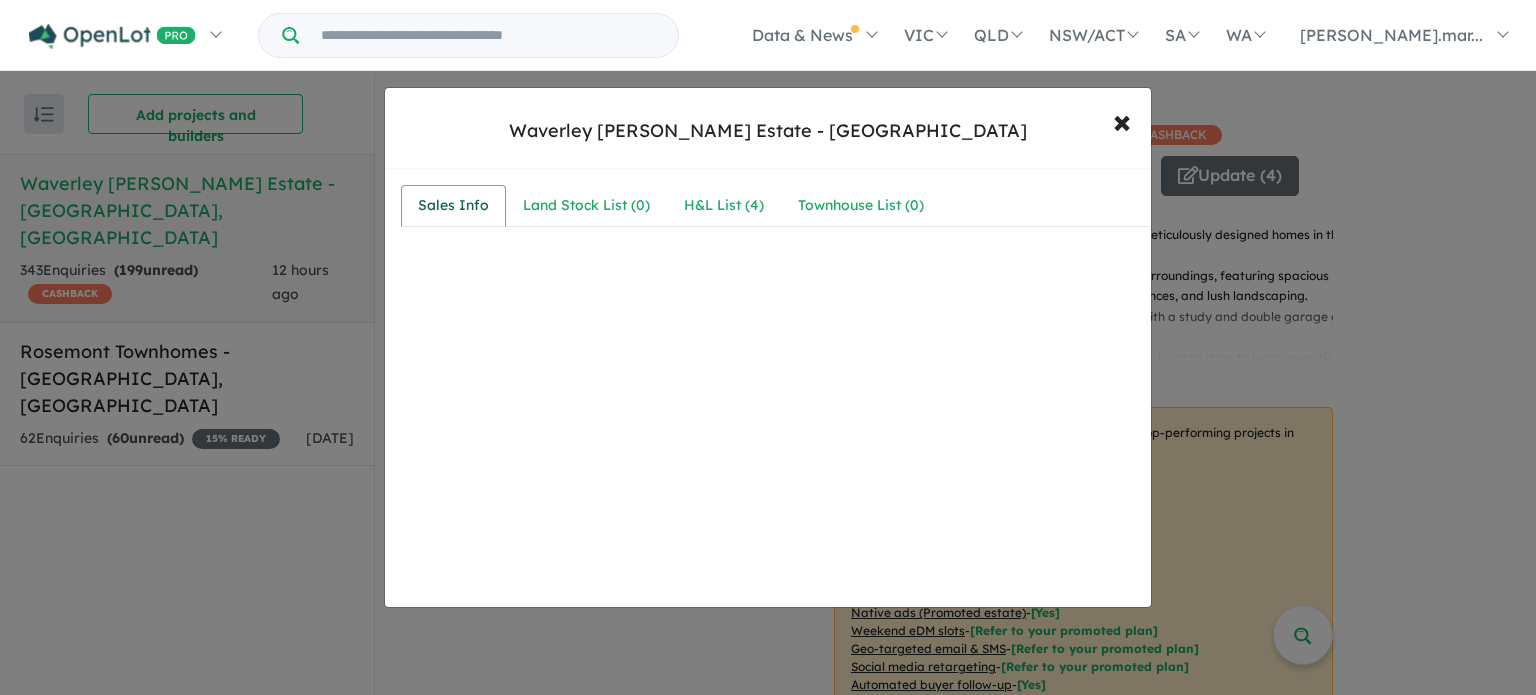 click on "Sales Info" at bounding box center (453, 206) 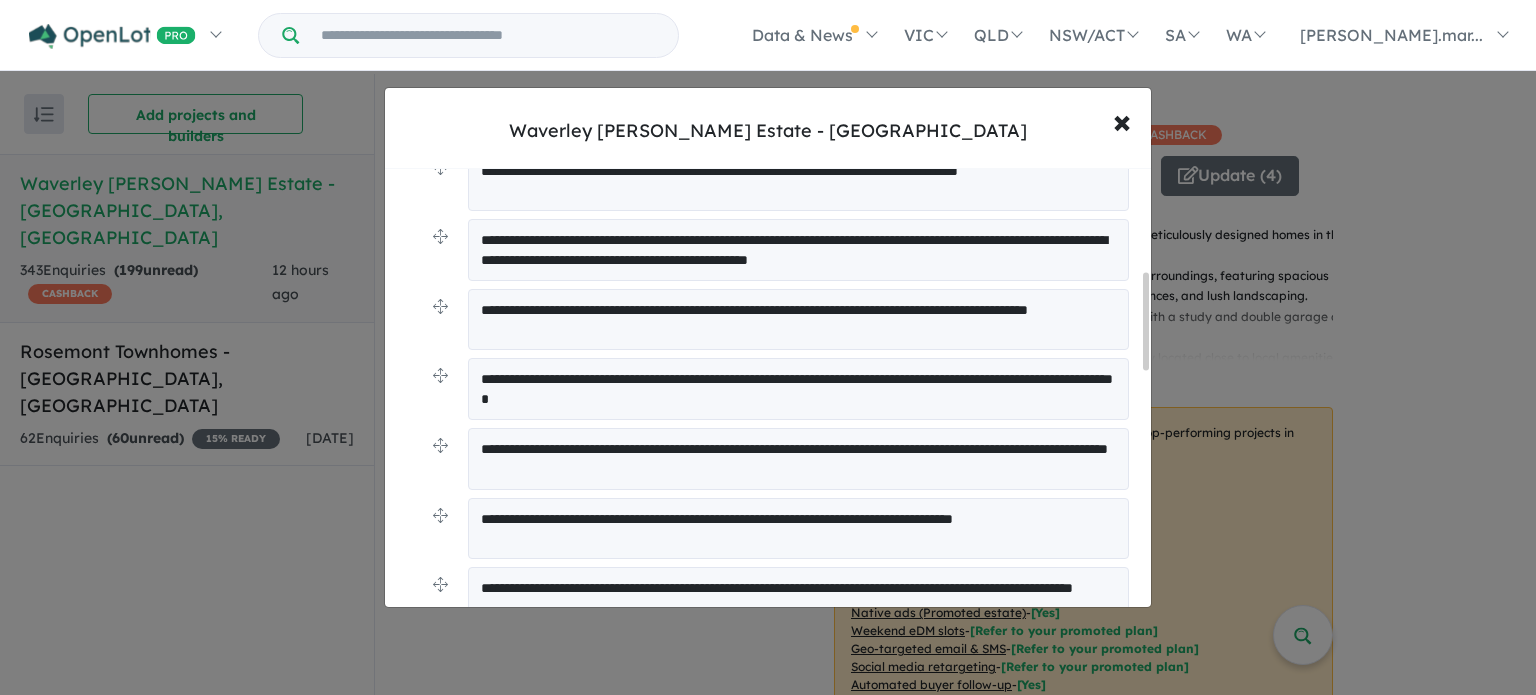 scroll, scrollTop: 453, scrollLeft: 0, axis: vertical 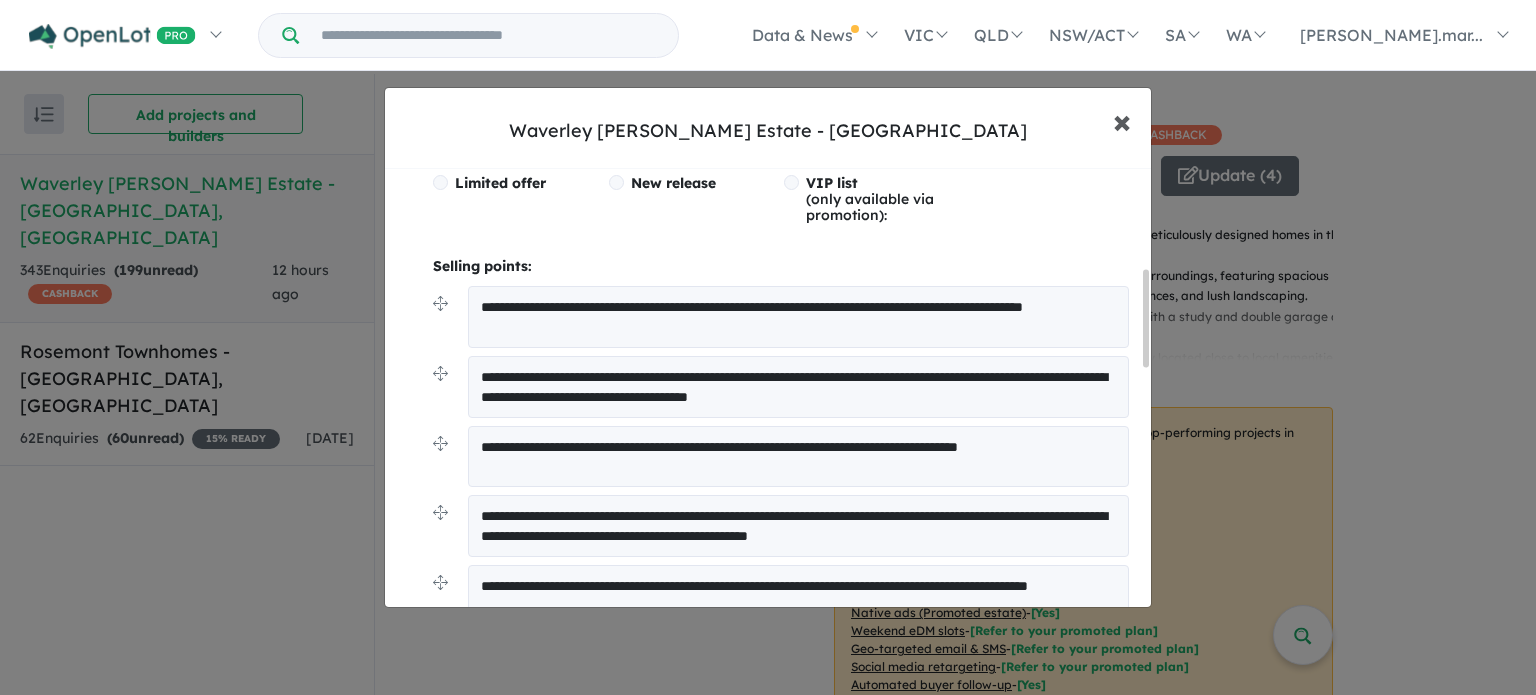 click on "×" at bounding box center (1122, 120) 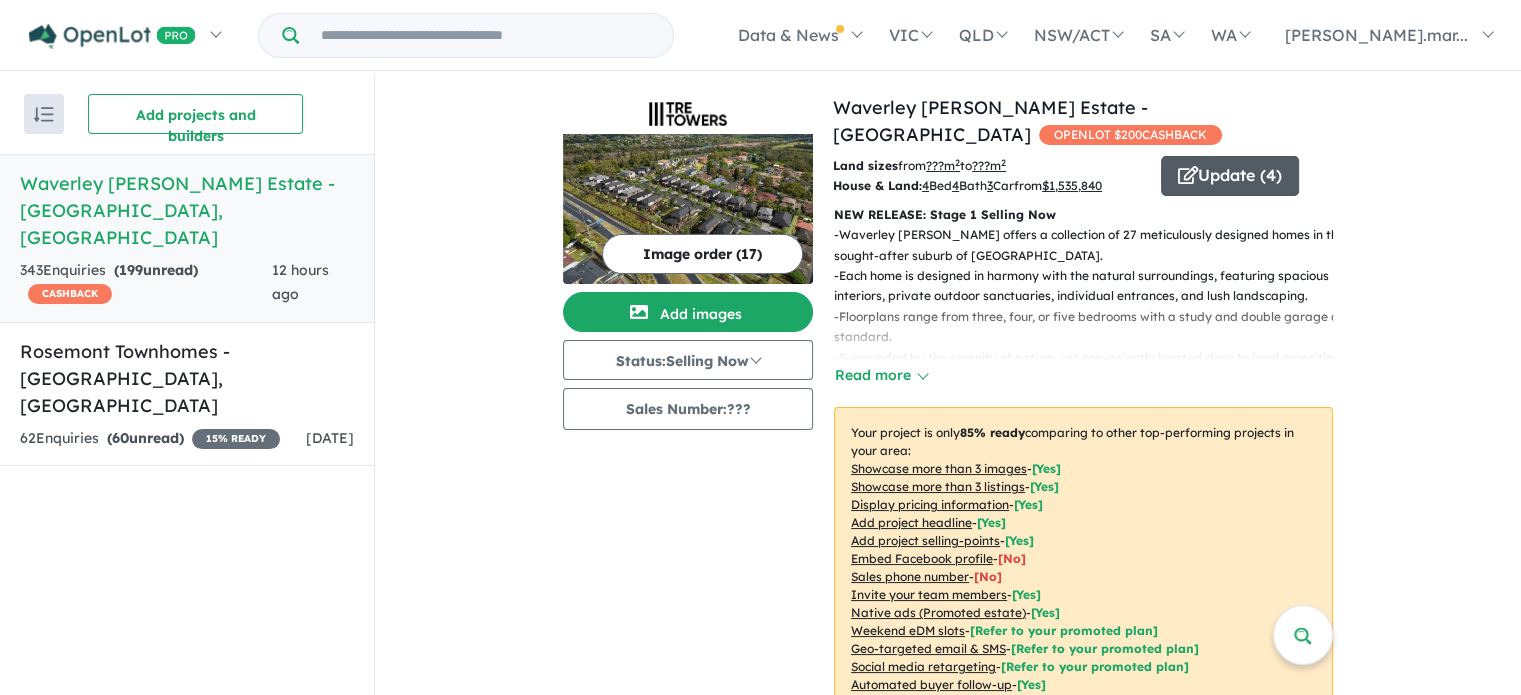 click on "Update ( 4 )" at bounding box center [1230, 176] 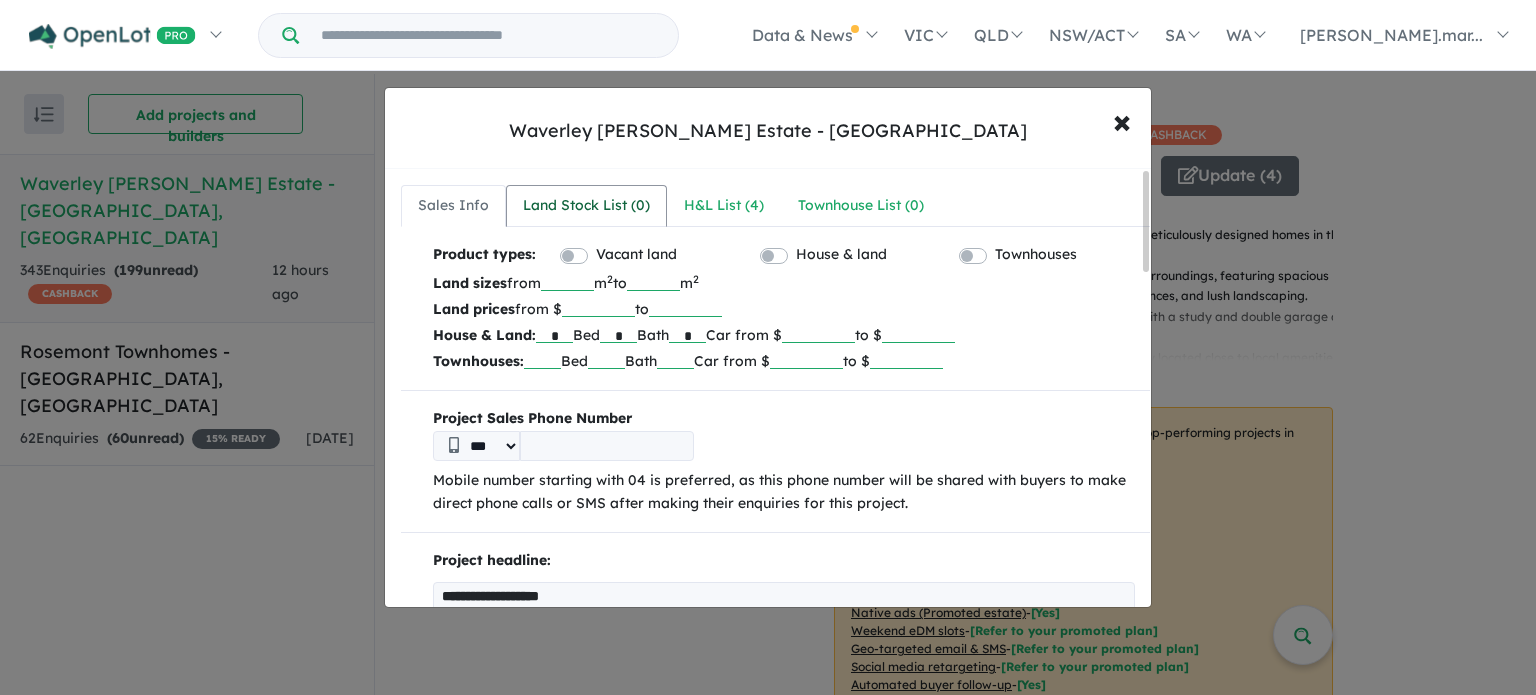 click on "Land Stock List ( 0 )" at bounding box center [586, 206] 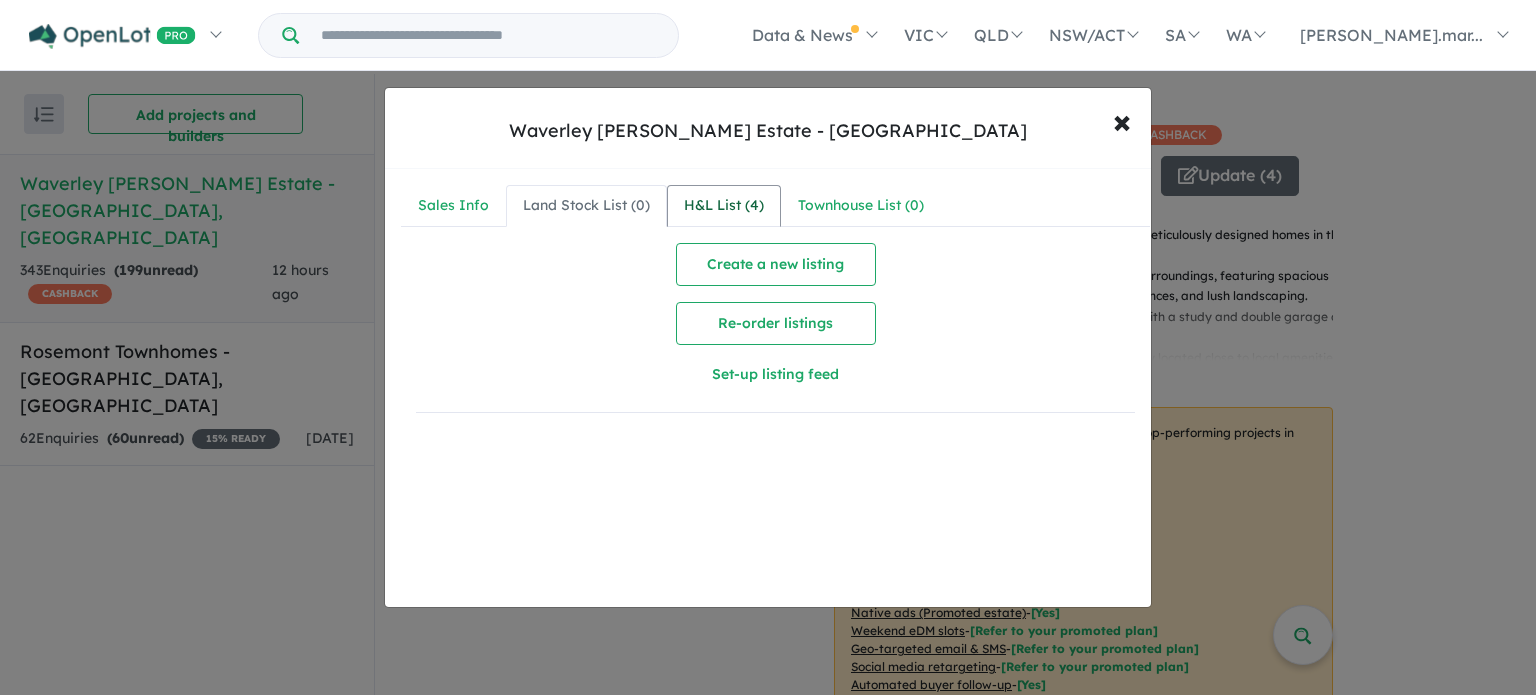 click on "H&L List ( 4 )" at bounding box center [724, 206] 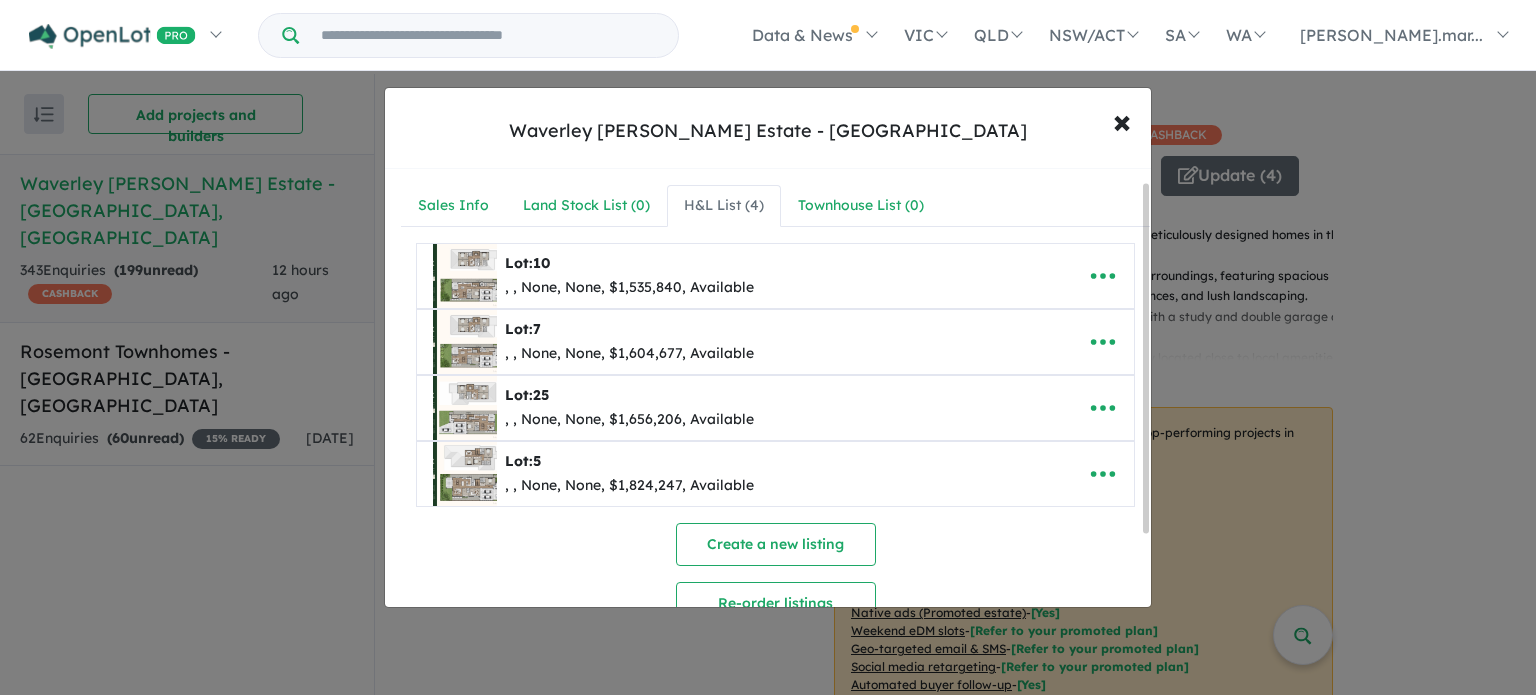 scroll, scrollTop: 0, scrollLeft: 0, axis: both 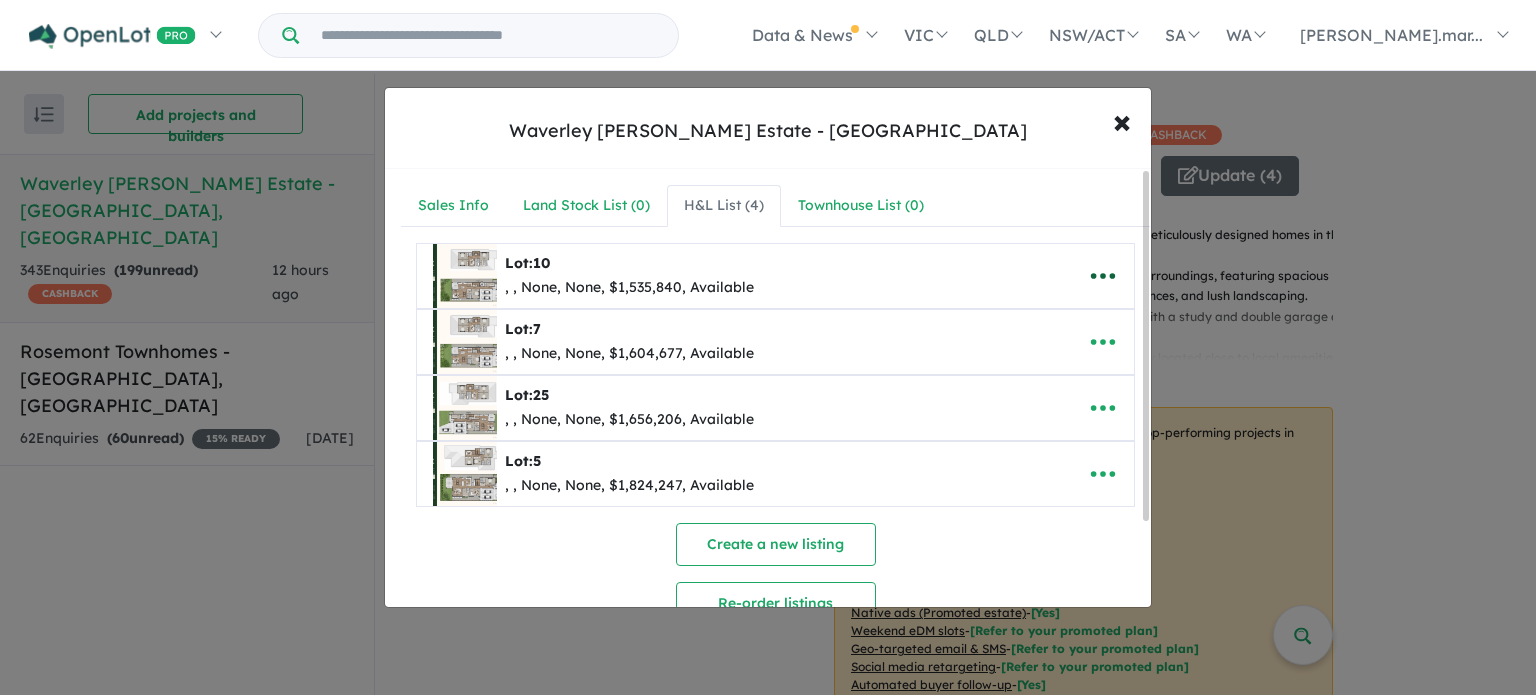 click 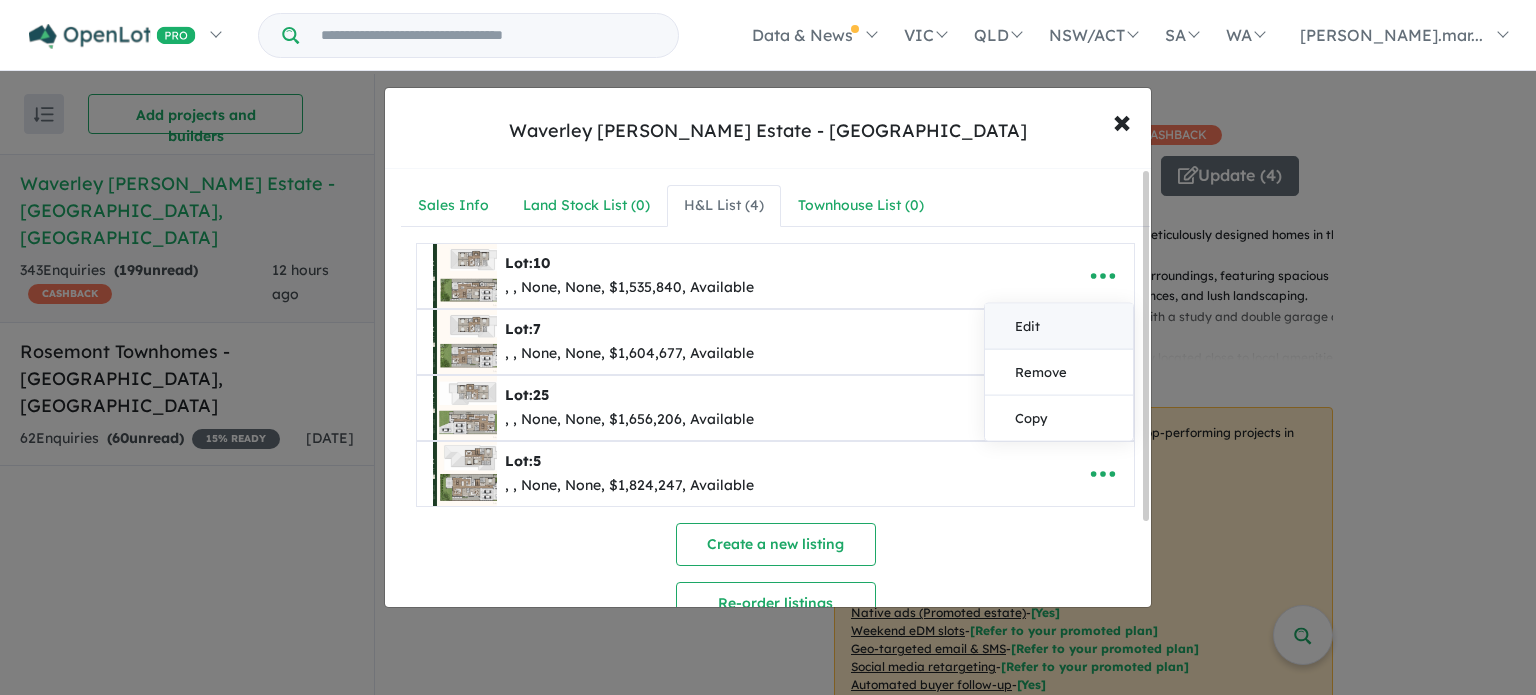 click on "Edit" at bounding box center (1059, 326) 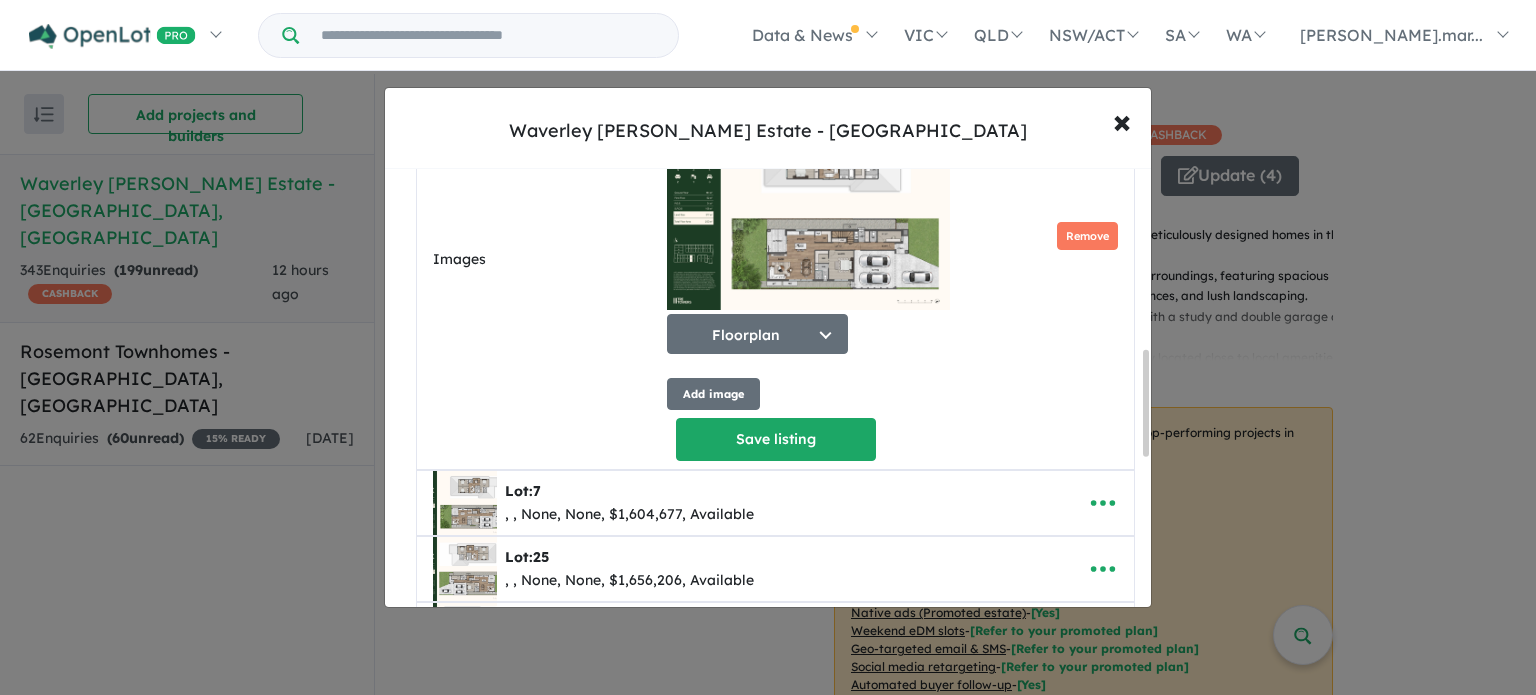 scroll, scrollTop: 700, scrollLeft: 0, axis: vertical 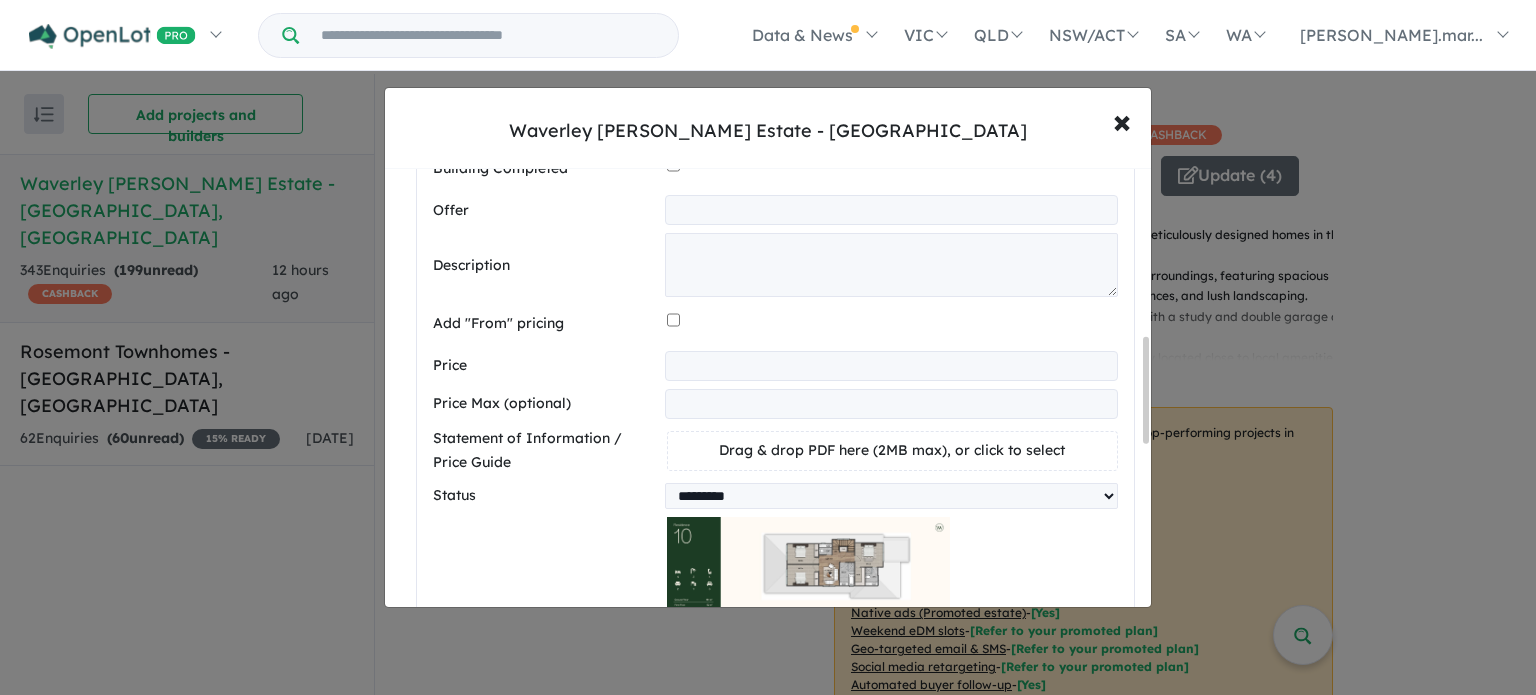 click at bounding box center [892, 324] 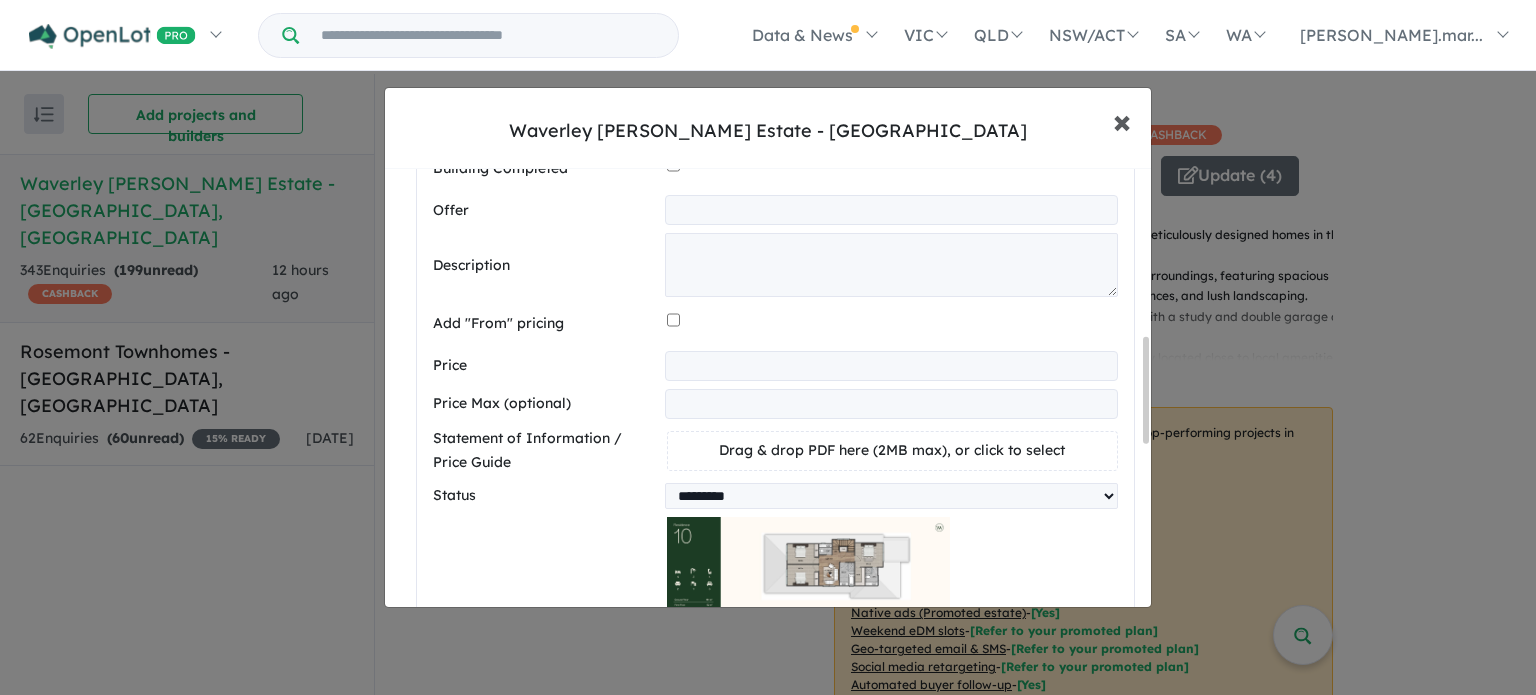 click on "×" at bounding box center (1122, 120) 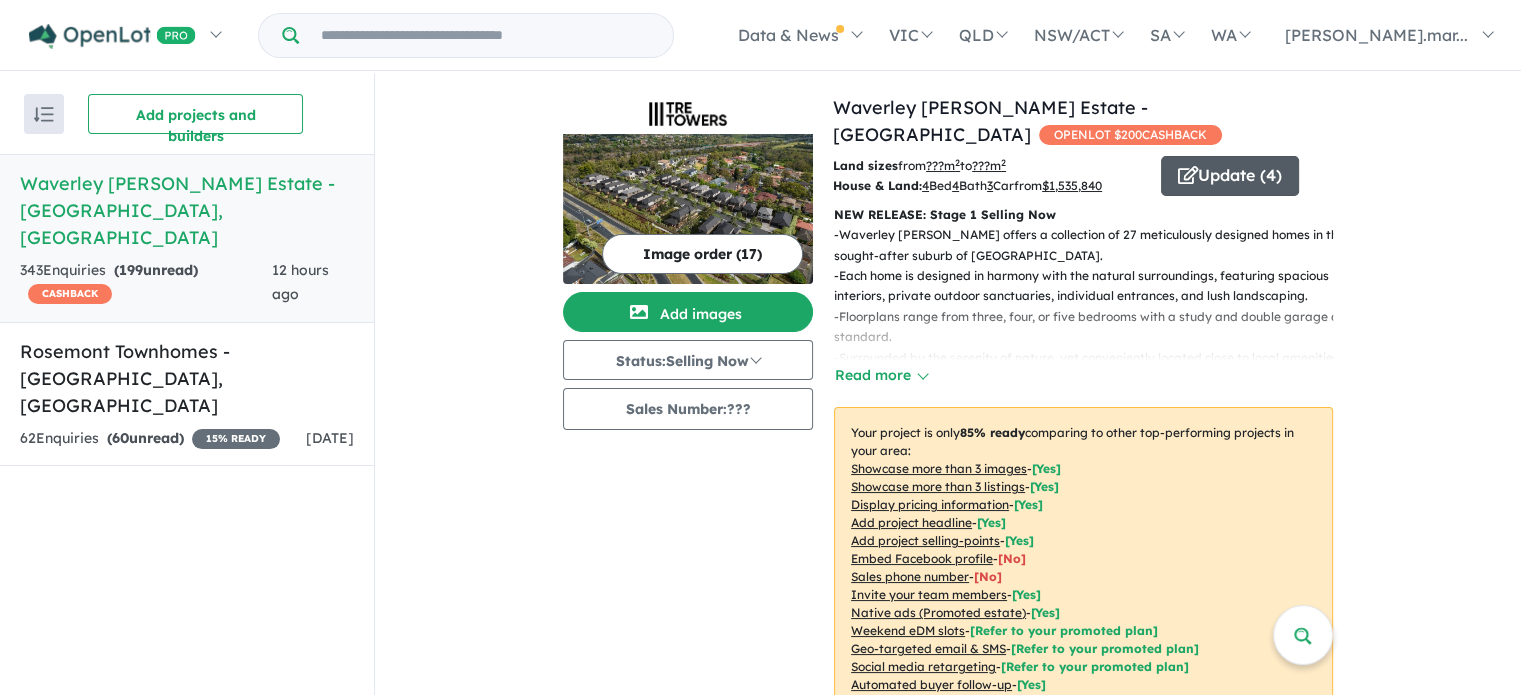 click on "Update ( 4 )" at bounding box center [1230, 176] 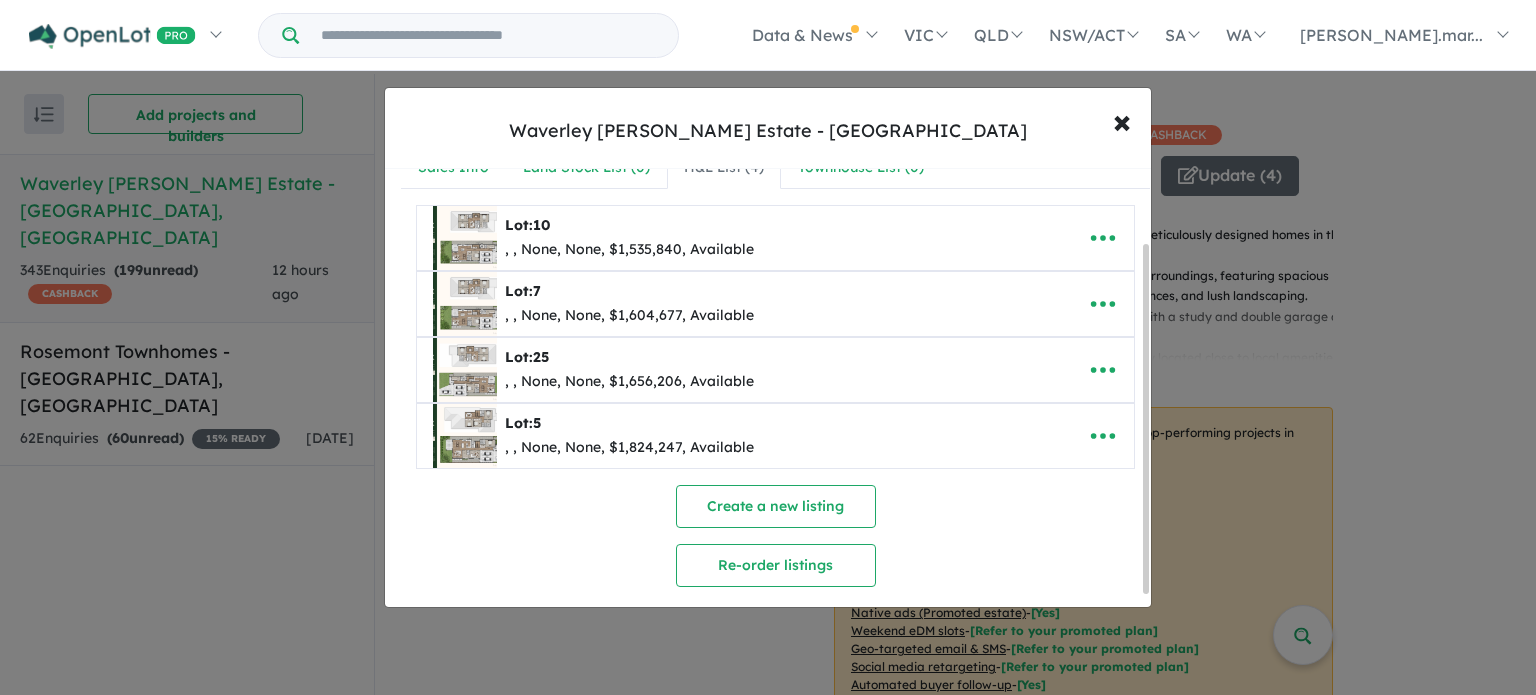 scroll, scrollTop: 0, scrollLeft: 0, axis: both 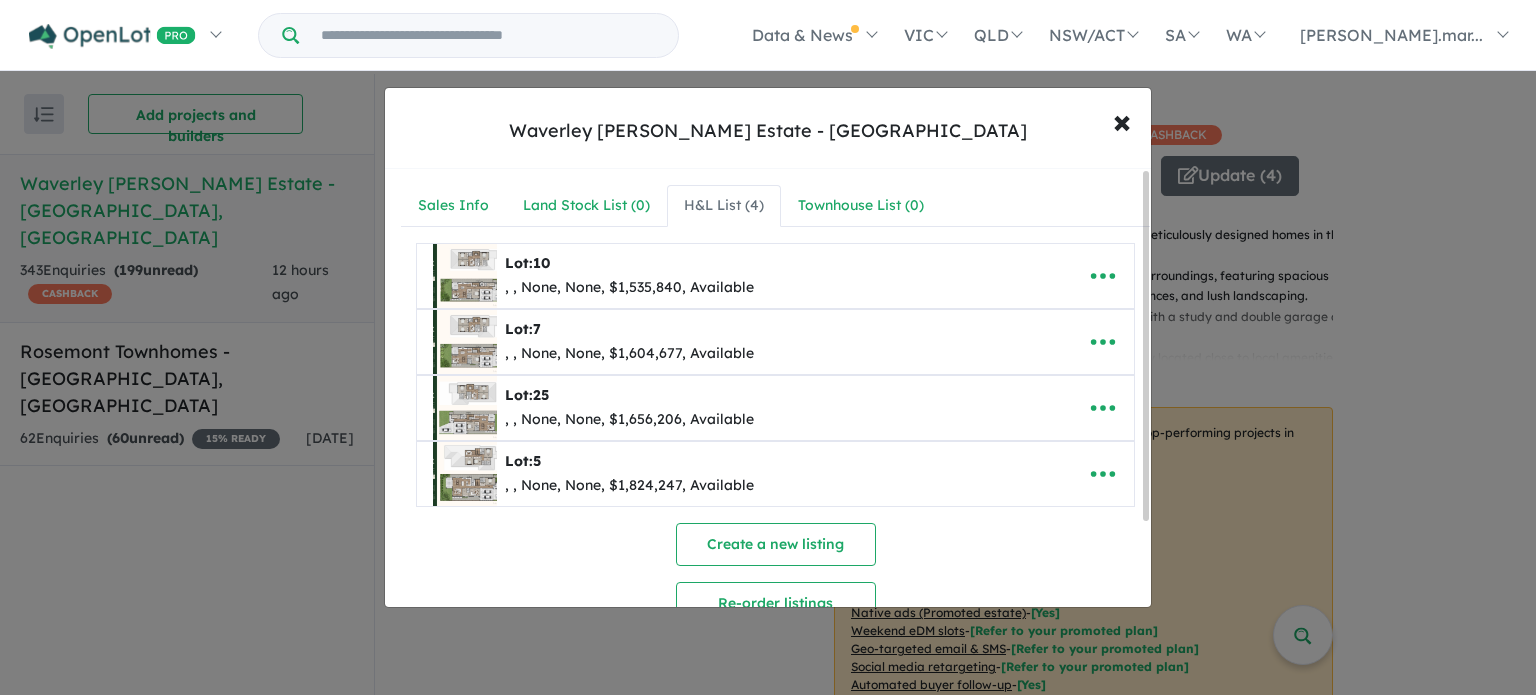 drag, startPoint x: 1144, startPoint y: 256, endPoint x: 1142, endPoint y: 225, distance: 31.06445 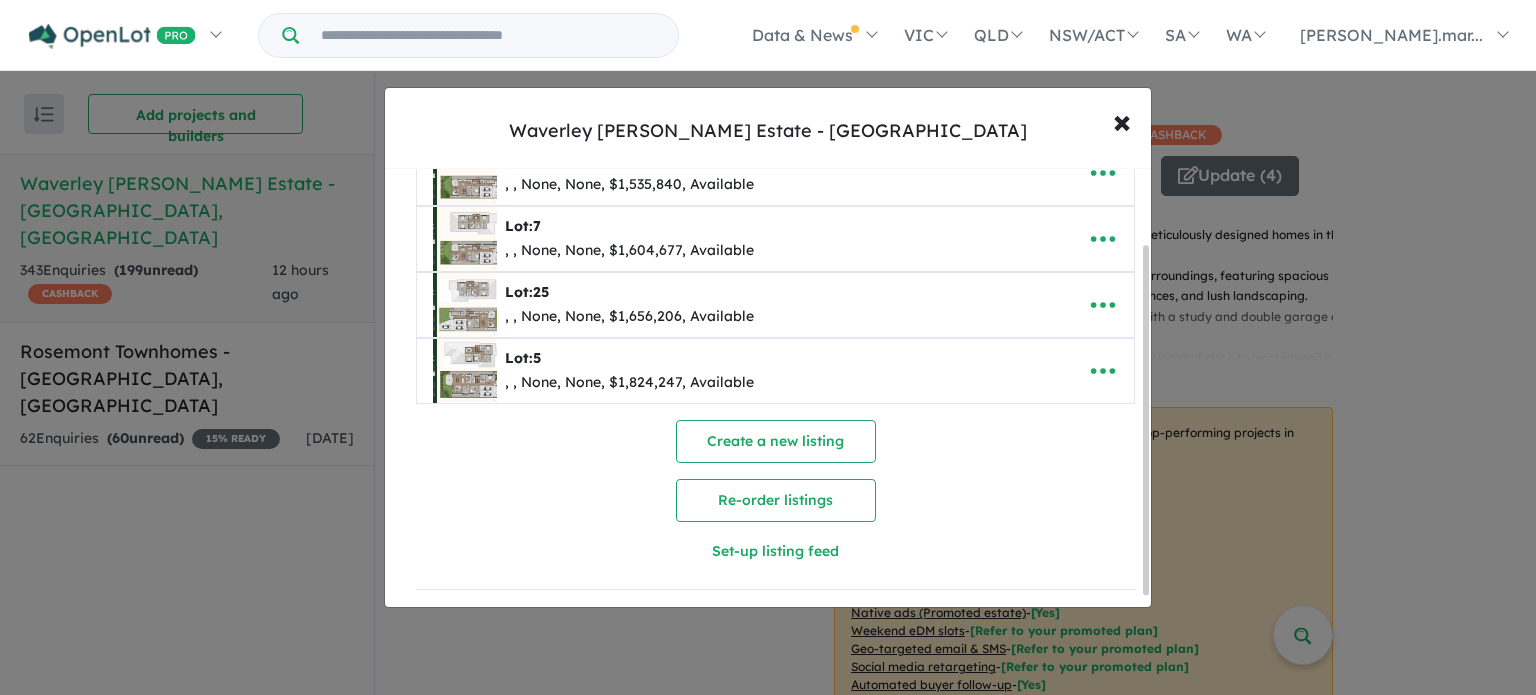 scroll, scrollTop: 0, scrollLeft: 0, axis: both 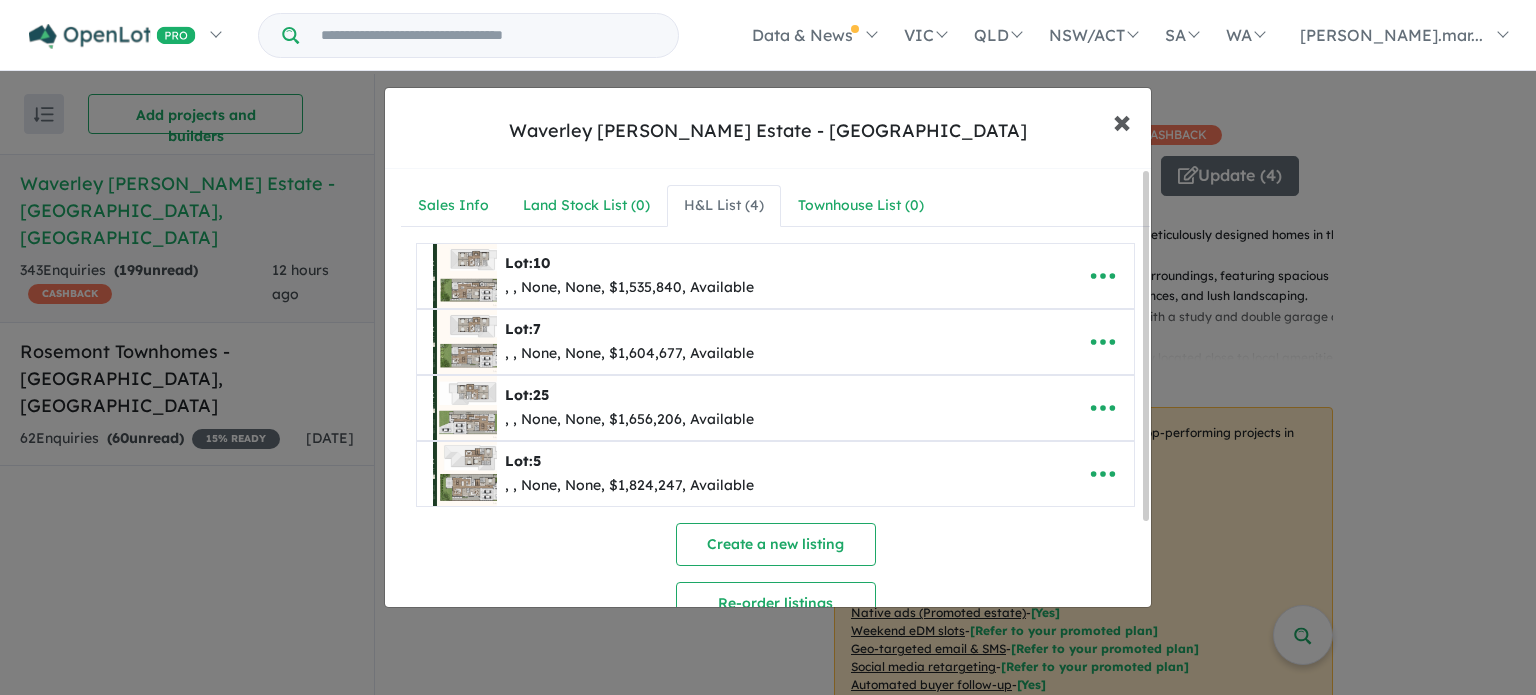 click on "×" at bounding box center (1122, 120) 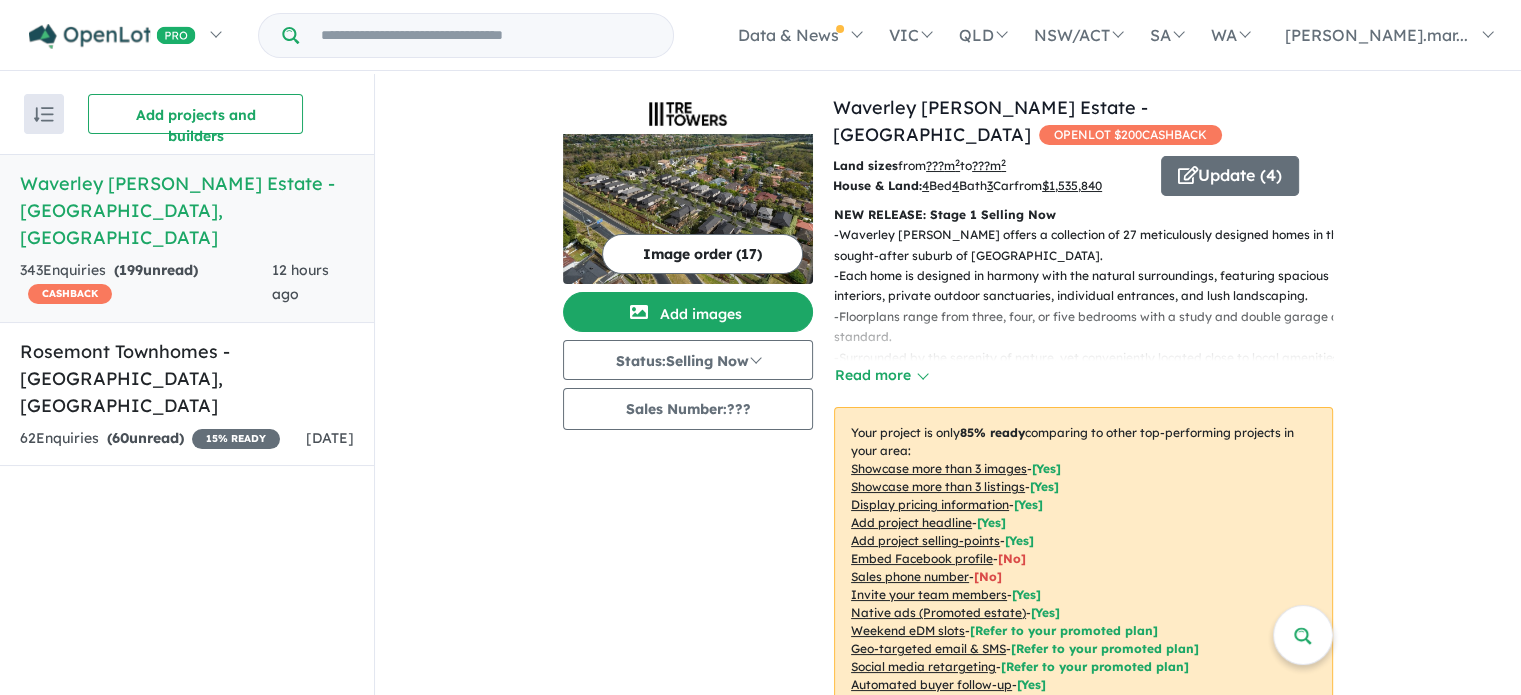 click on "??? m 2" at bounding box center (943, 165) 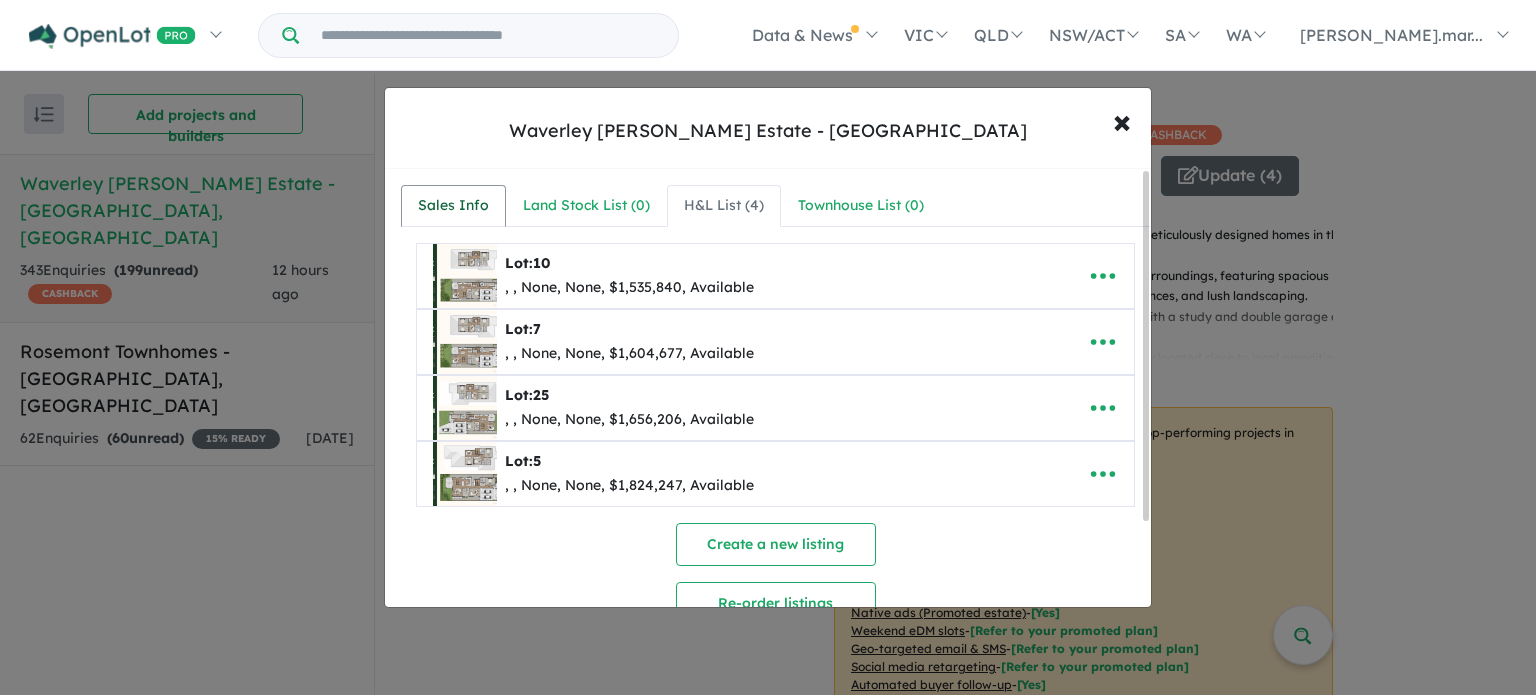click on "Sales Info" at bounding box center [453, 206] 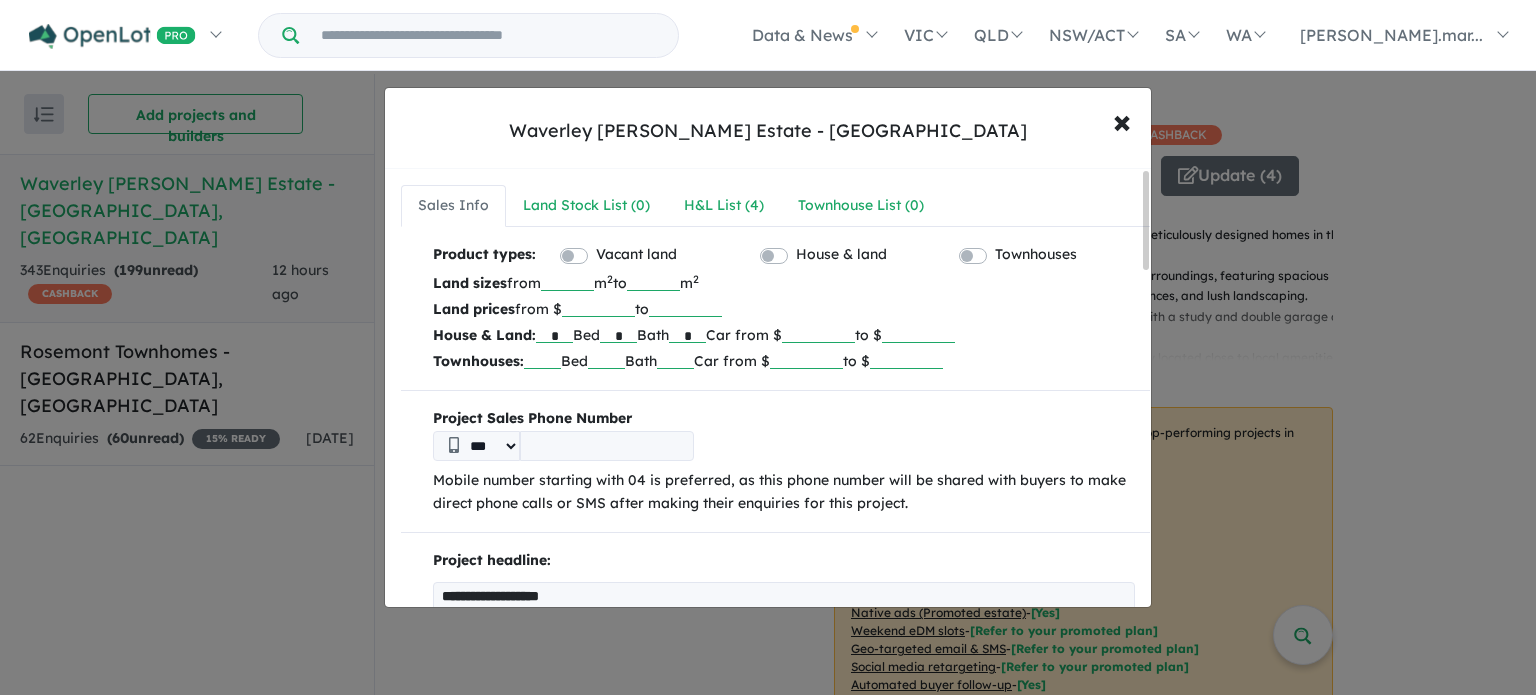 click at bounding box center (567, 281) 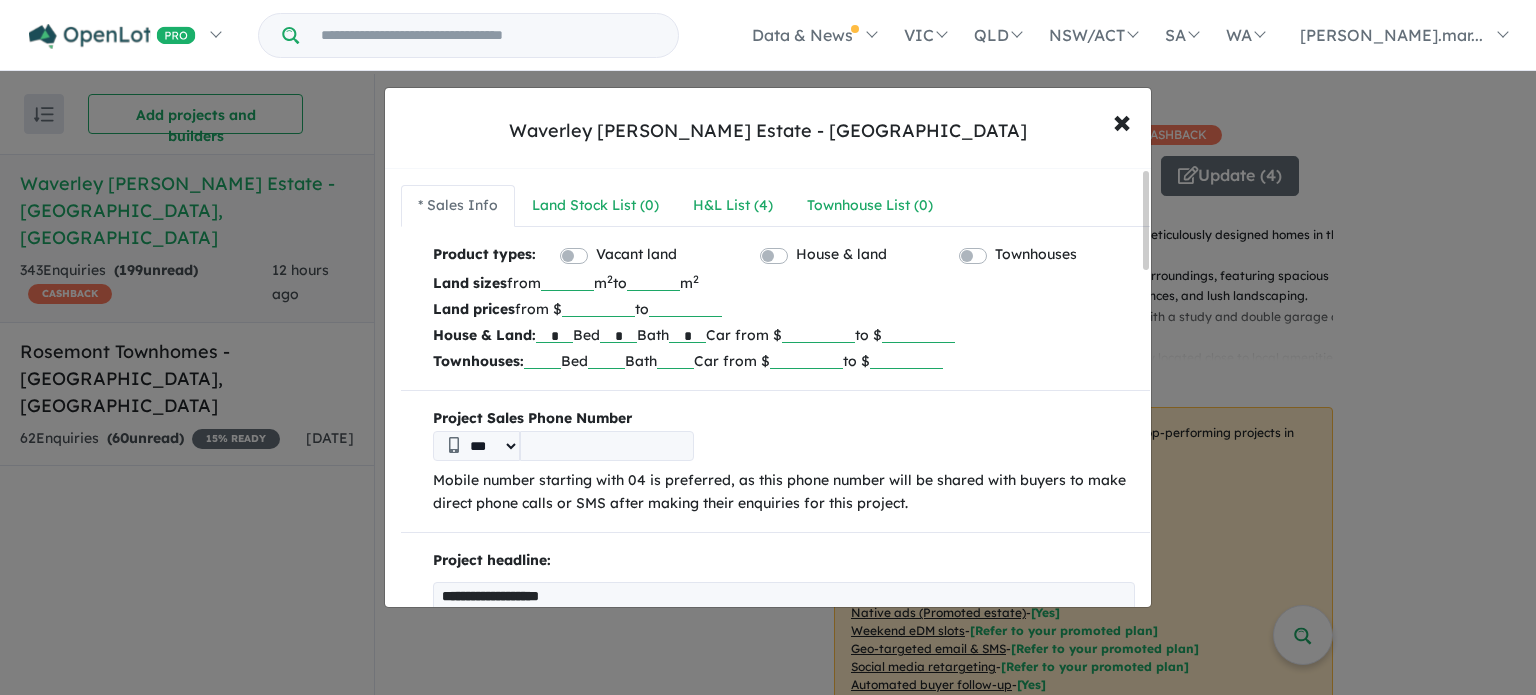 type on "***" 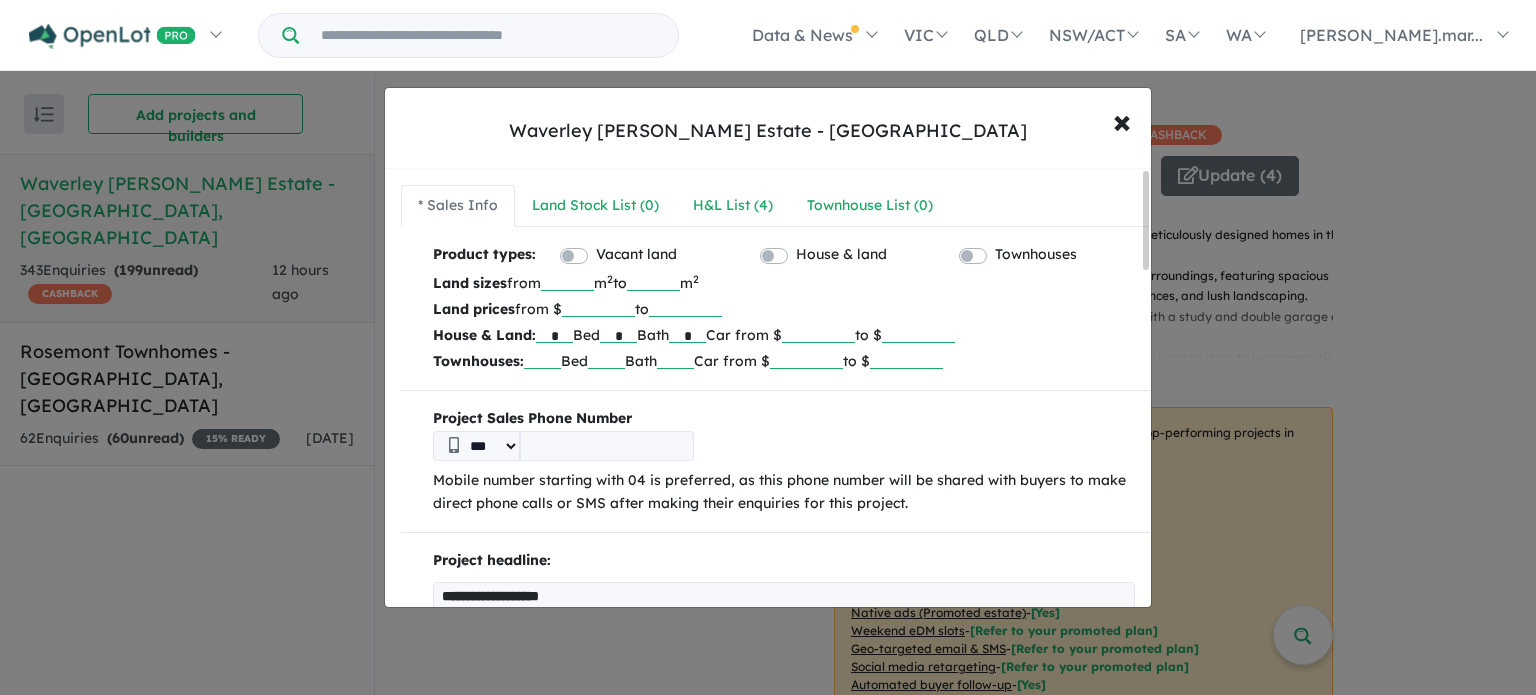 click at bounding box center (598, 307) 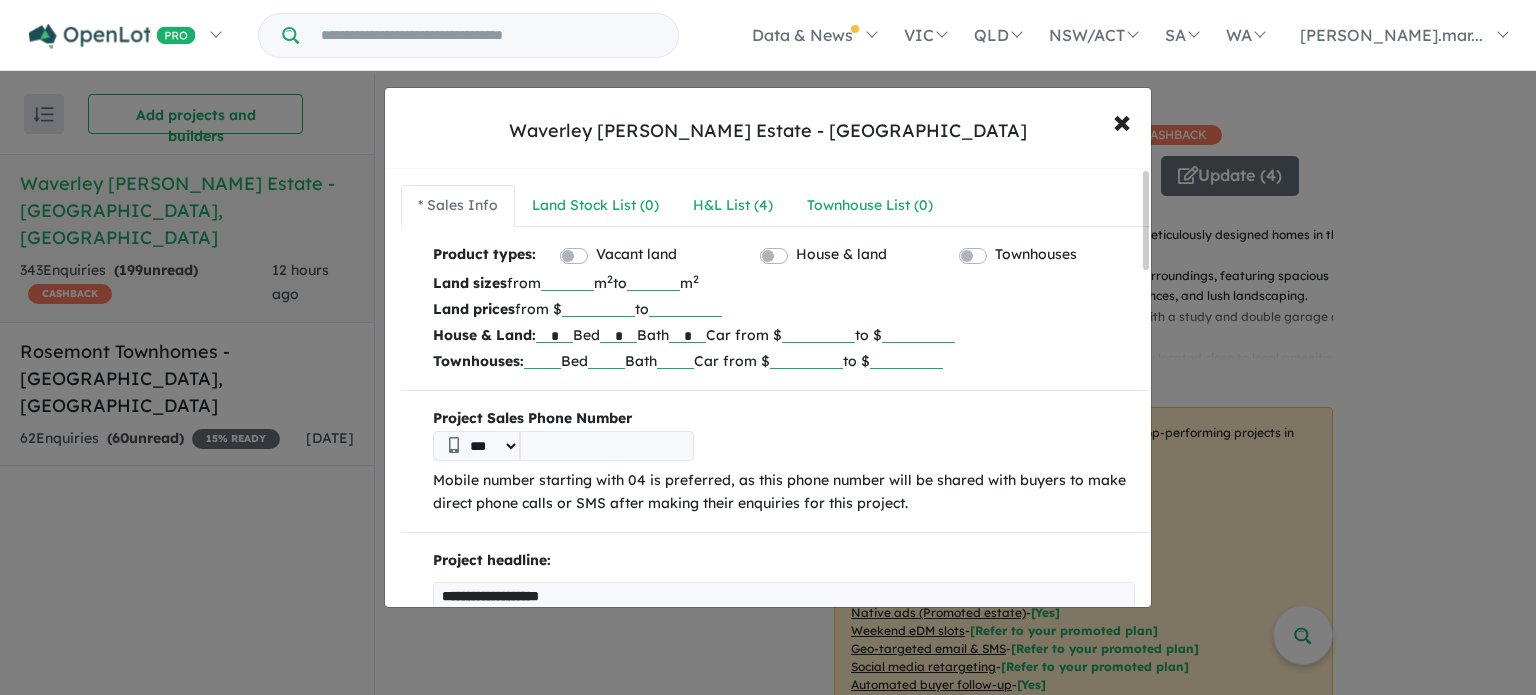 type on "******" 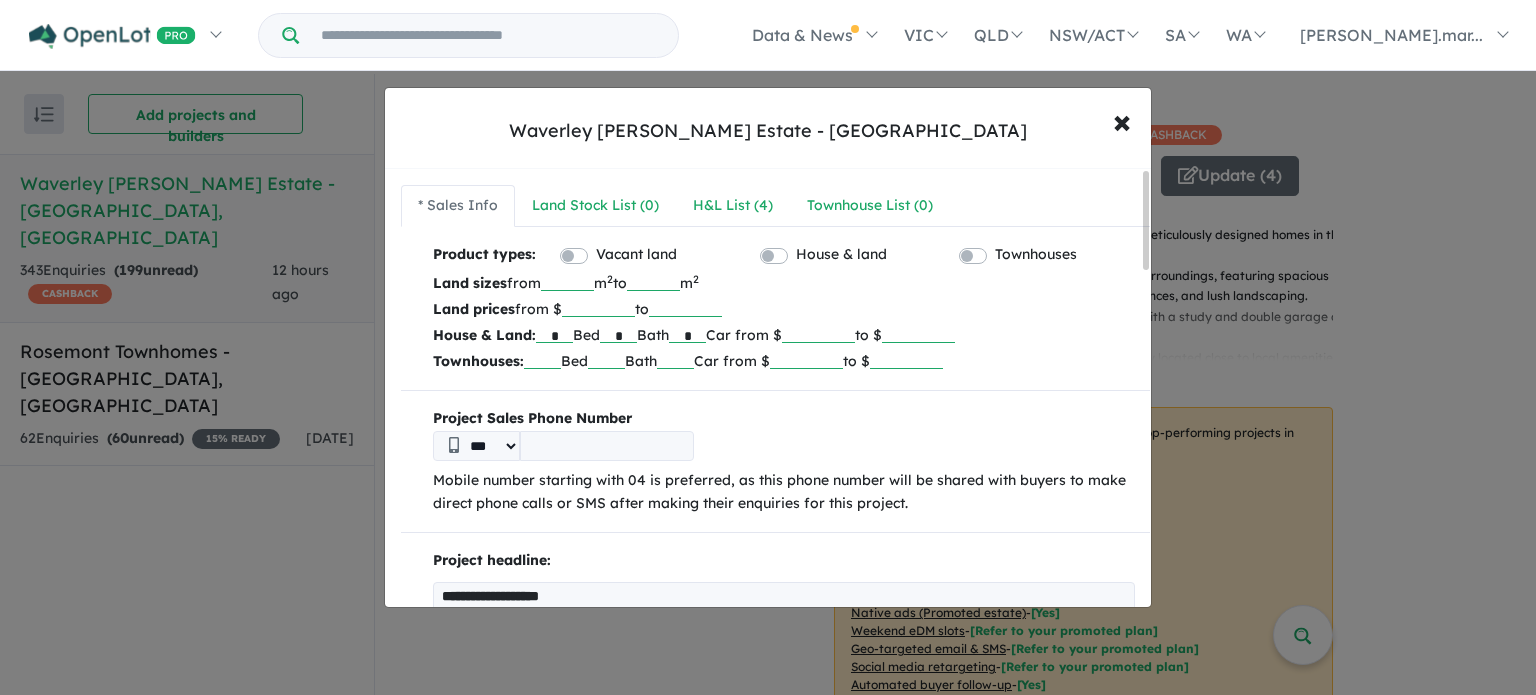 click at bounding box center (607, 446) 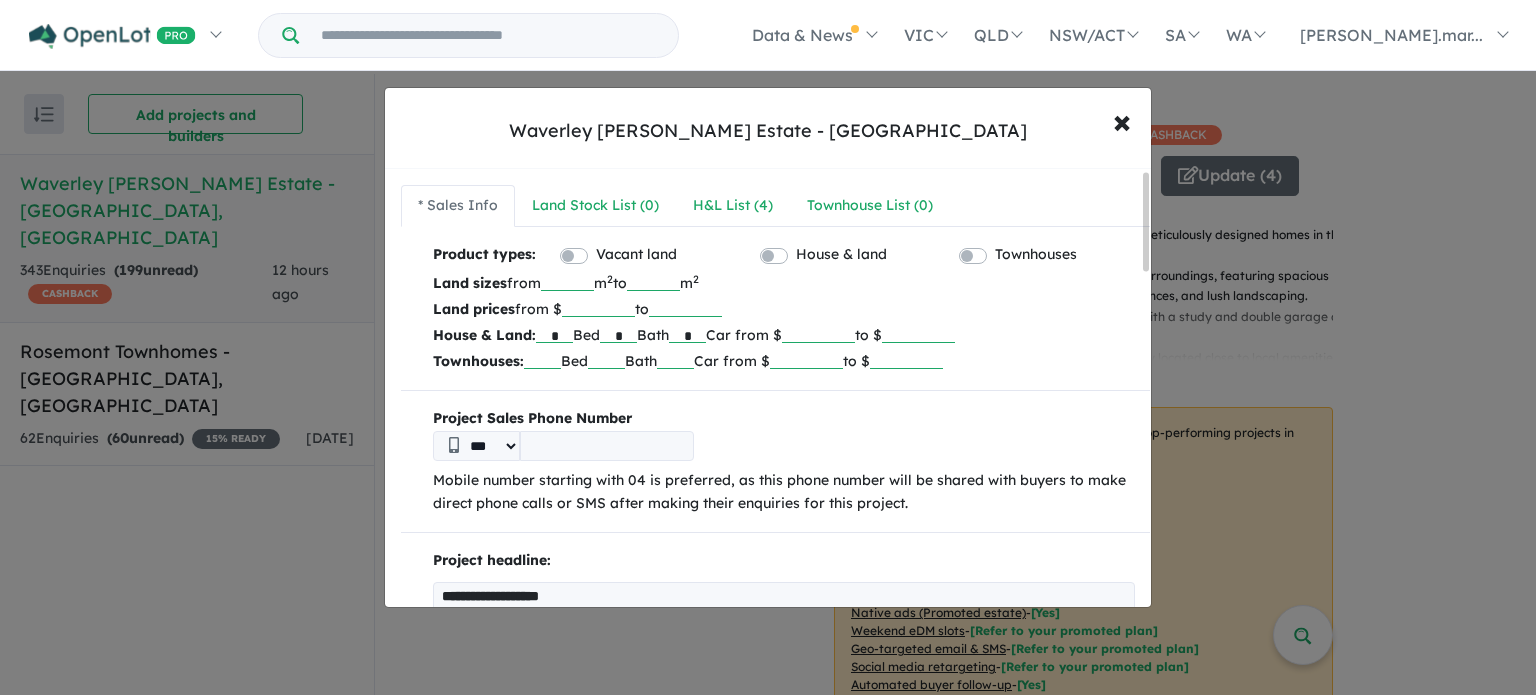 scroll, scrollTop: 100, scrollLeft: 0, axis: vertical 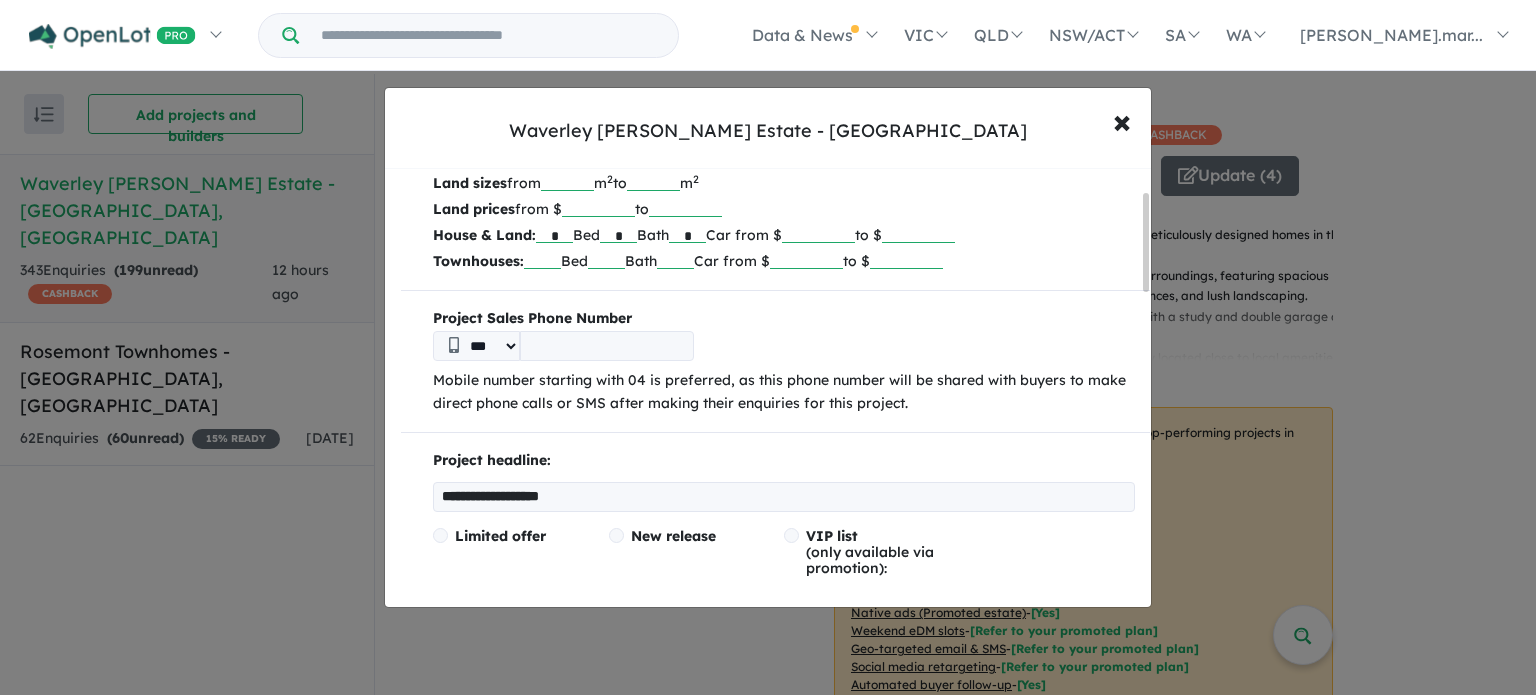 type on "*********" 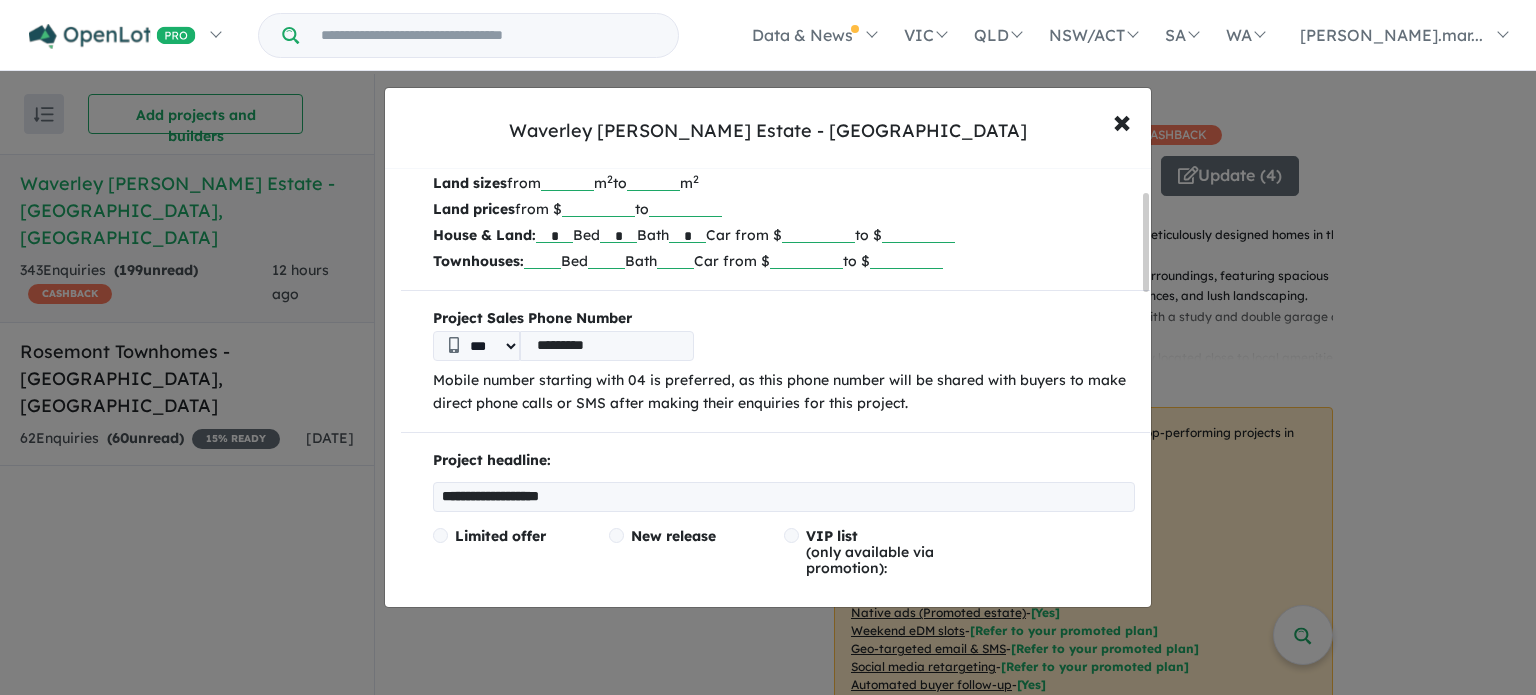 type on "********" 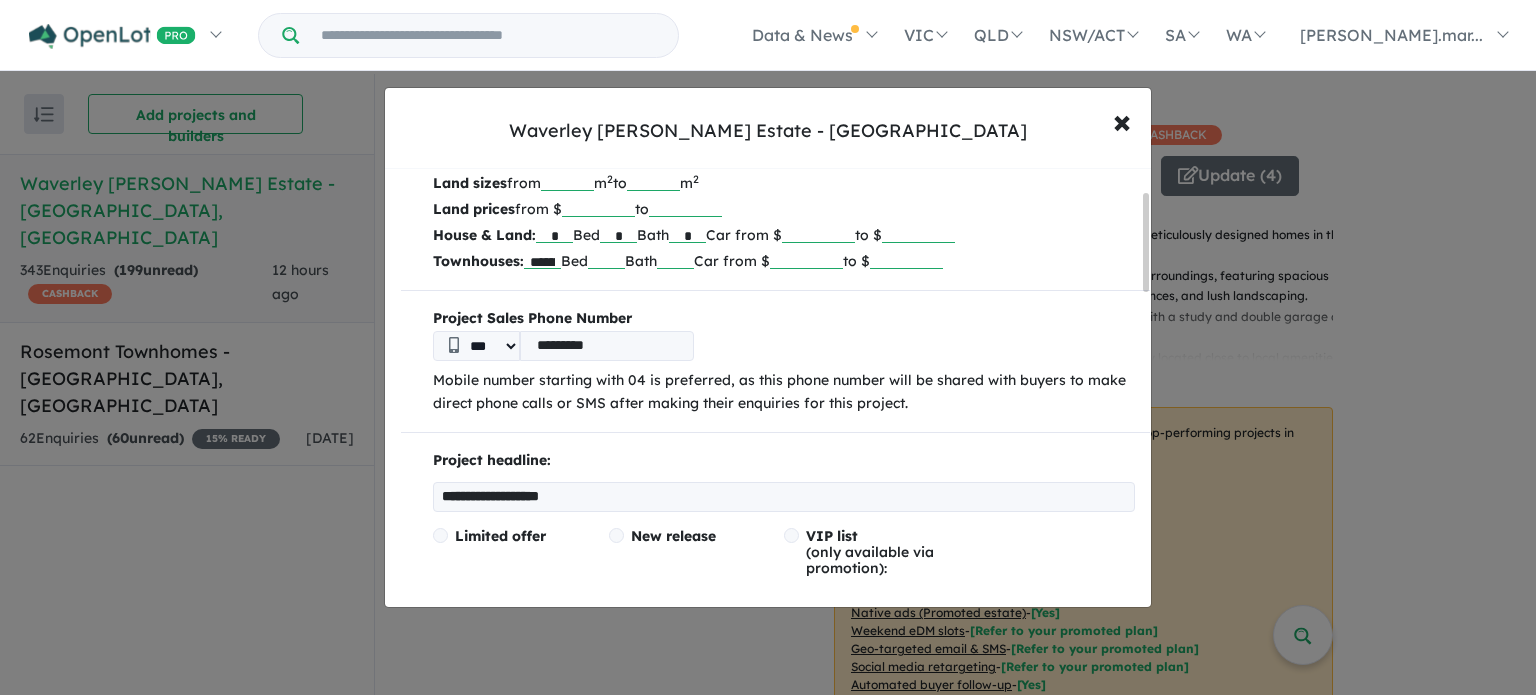 type on "********" 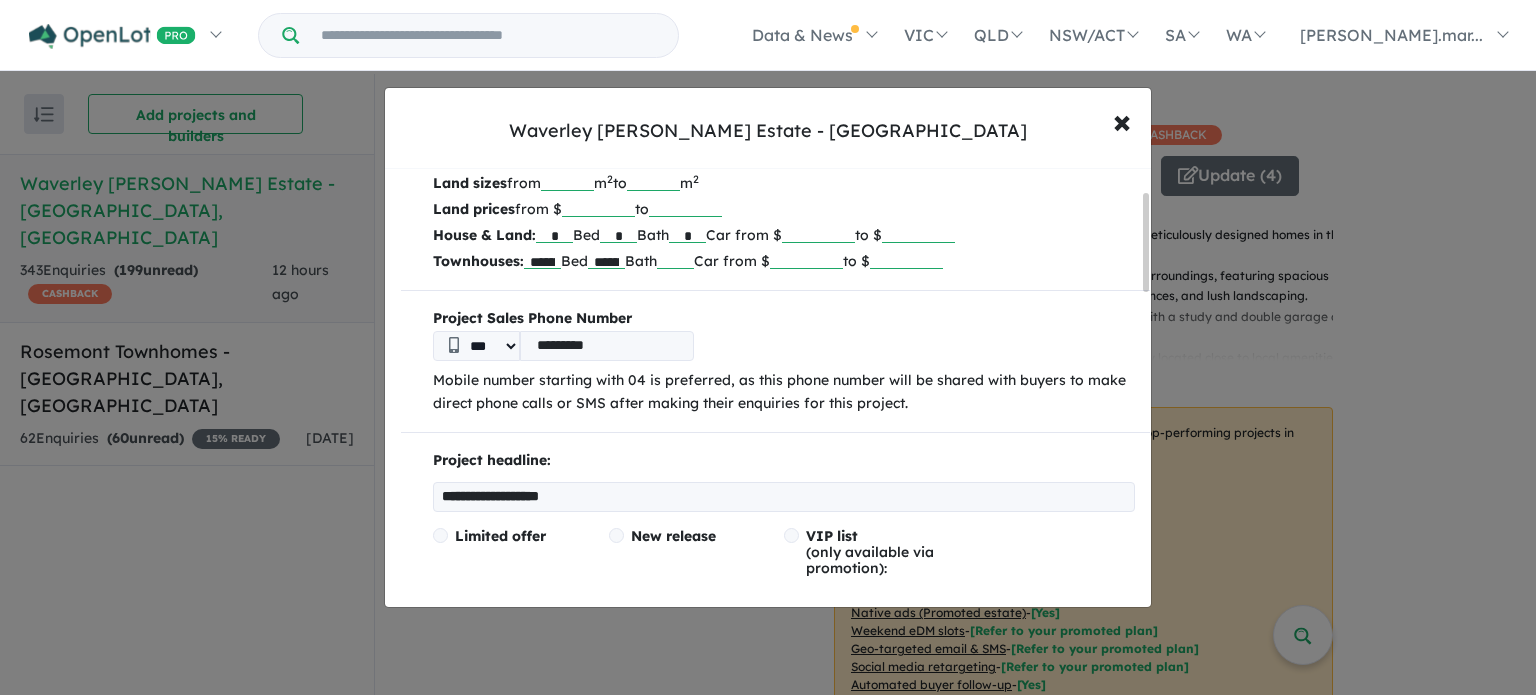 type on "********" 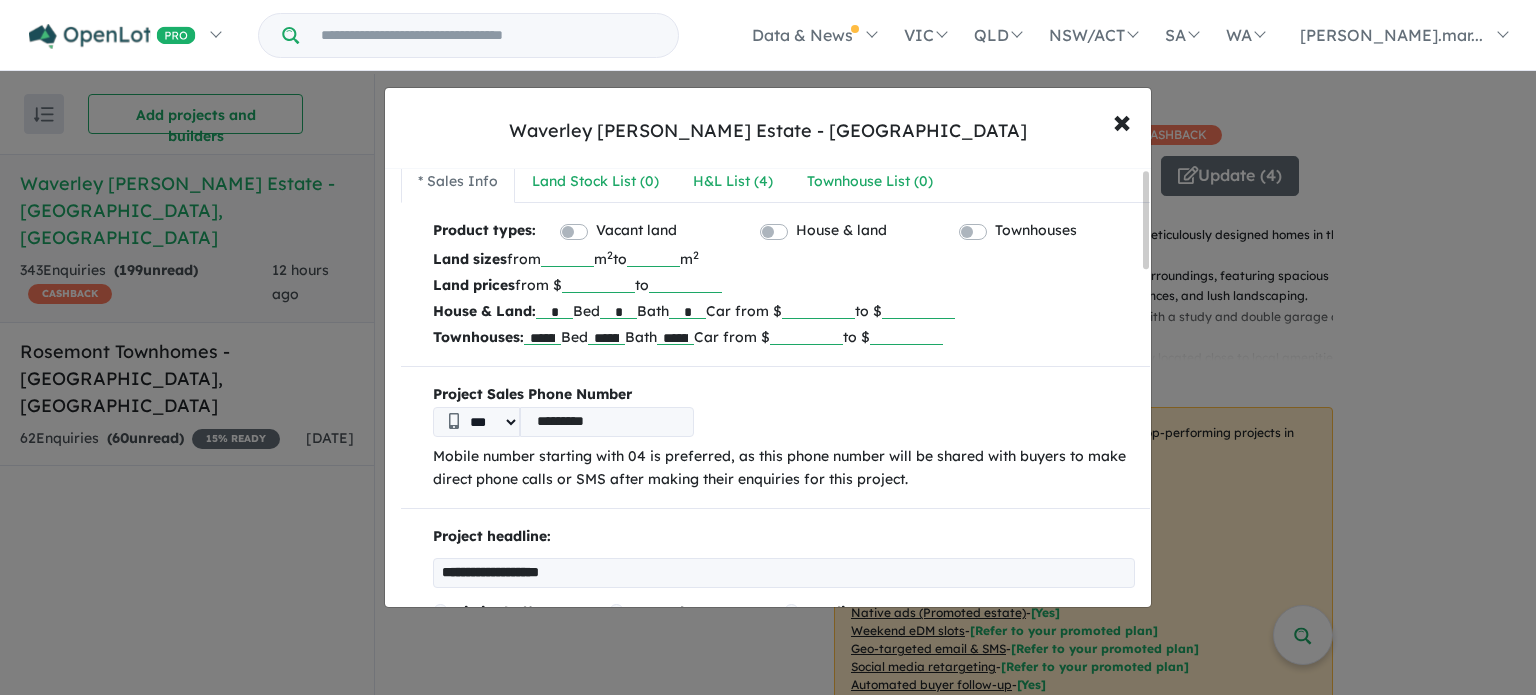 scroll, scrollTop: 0, scrollLeft: 0, axis: both 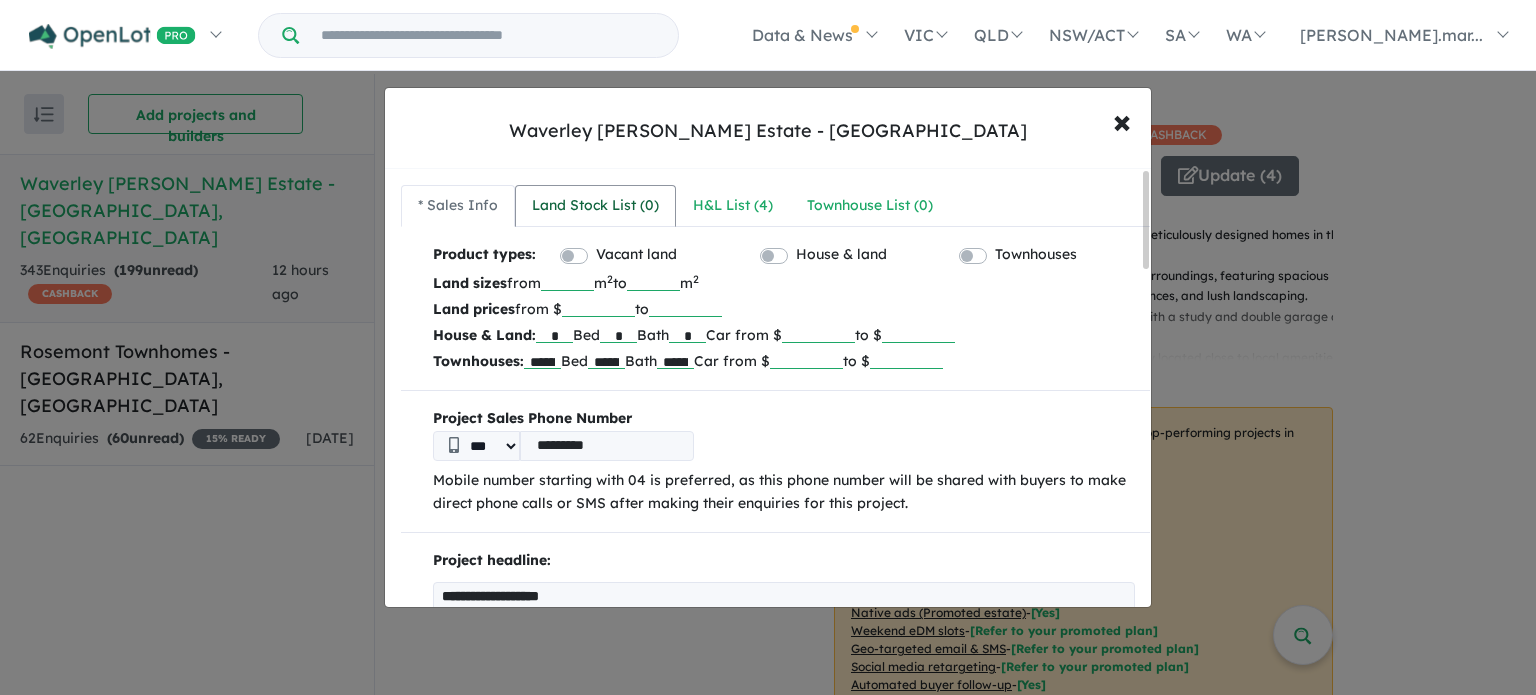 click on "Land Stock List ( 0 )" at bounding box center [595, 206] 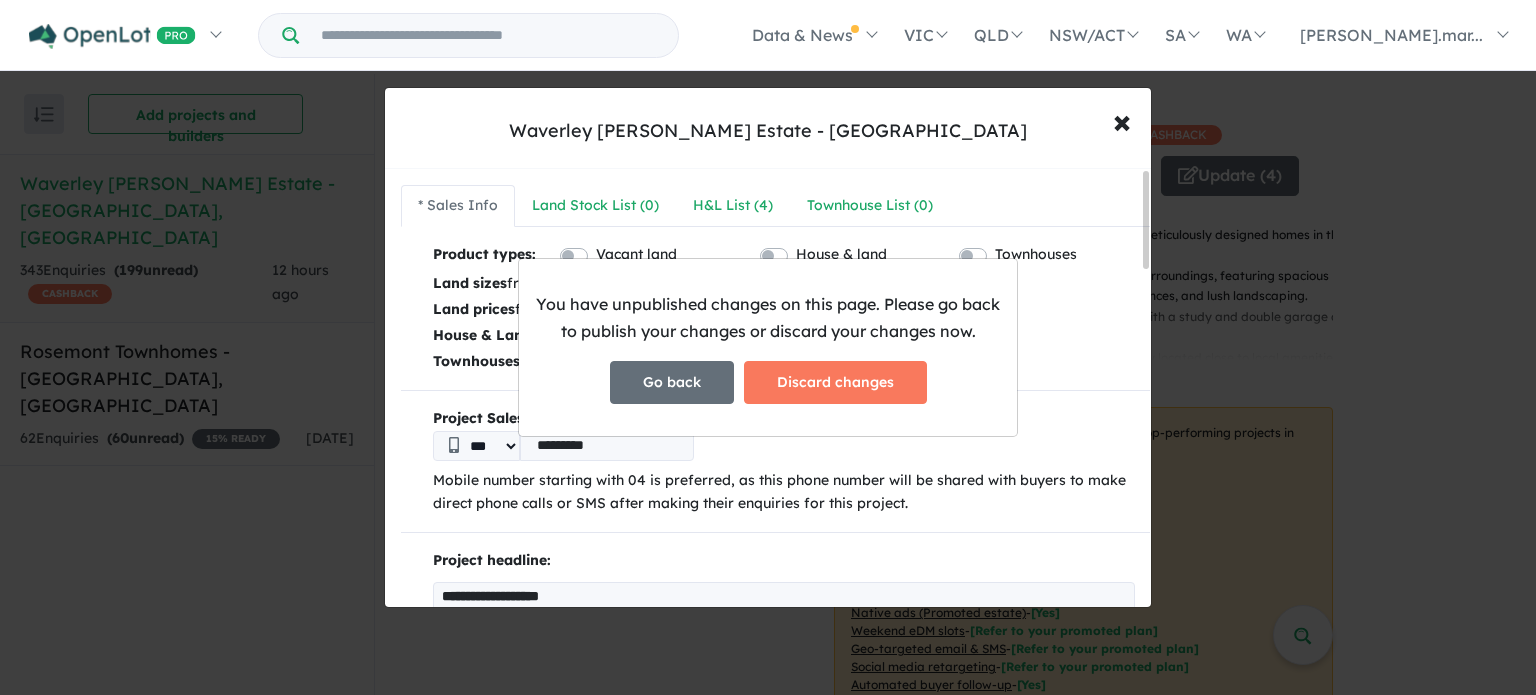 click on "Go back" at bounding box center [672, 382] 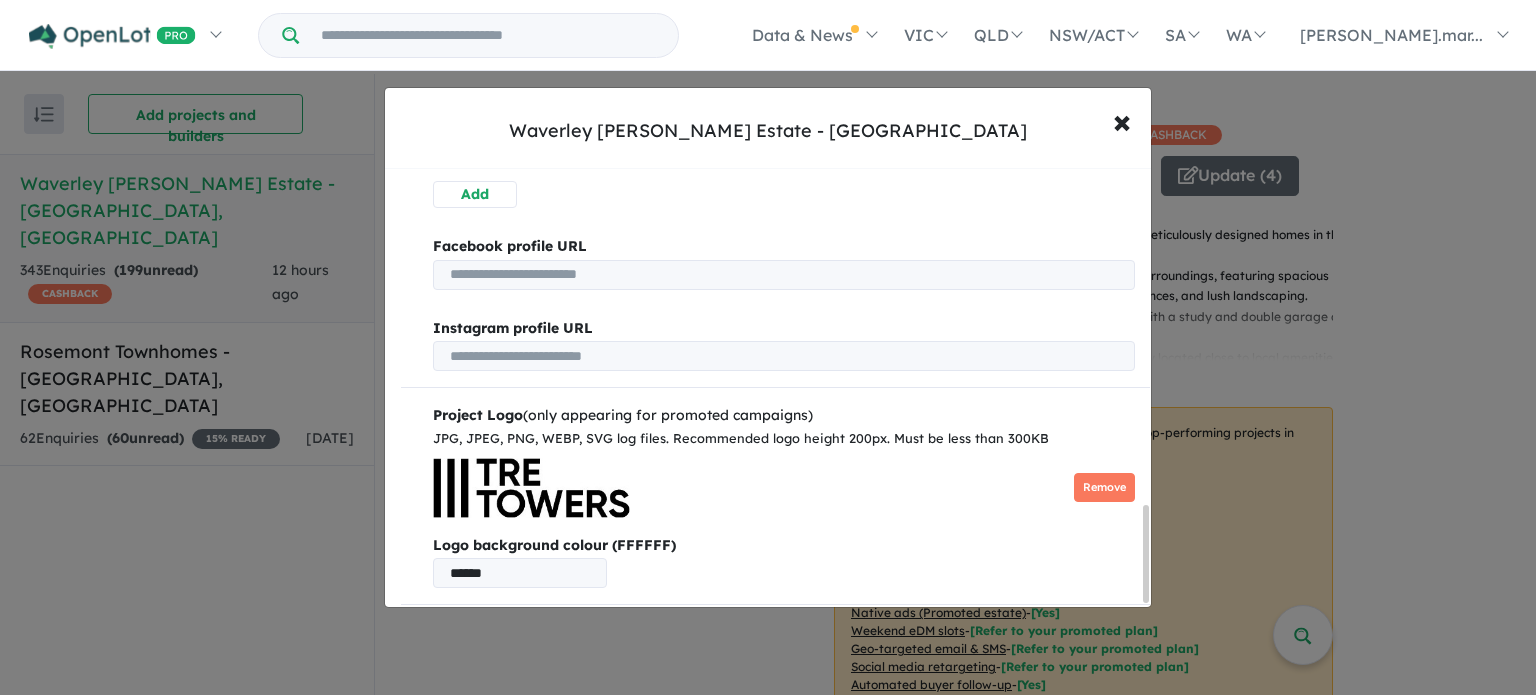 scroll, scrollTop: 1552, scrollLeft: 0, axis: vertical 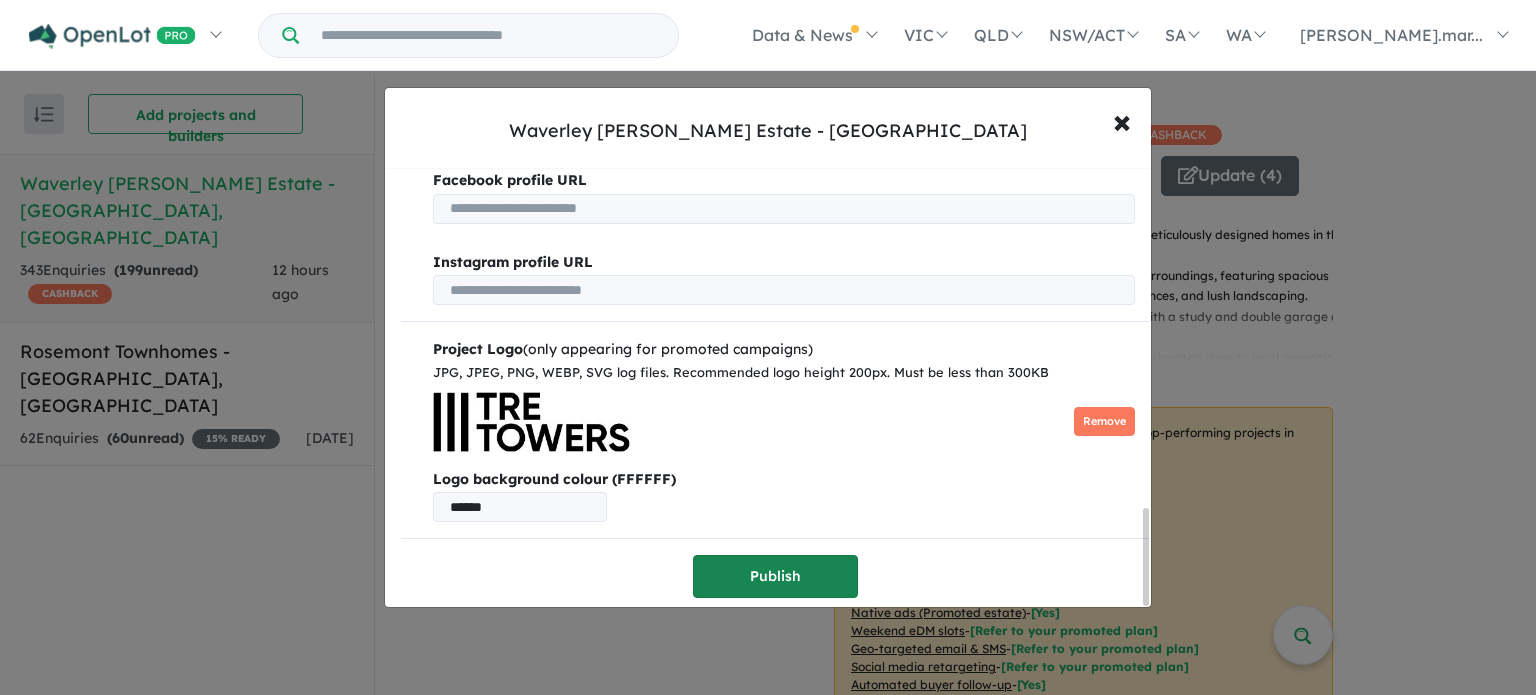 click on "Publish" at bounding box center [775, 576] 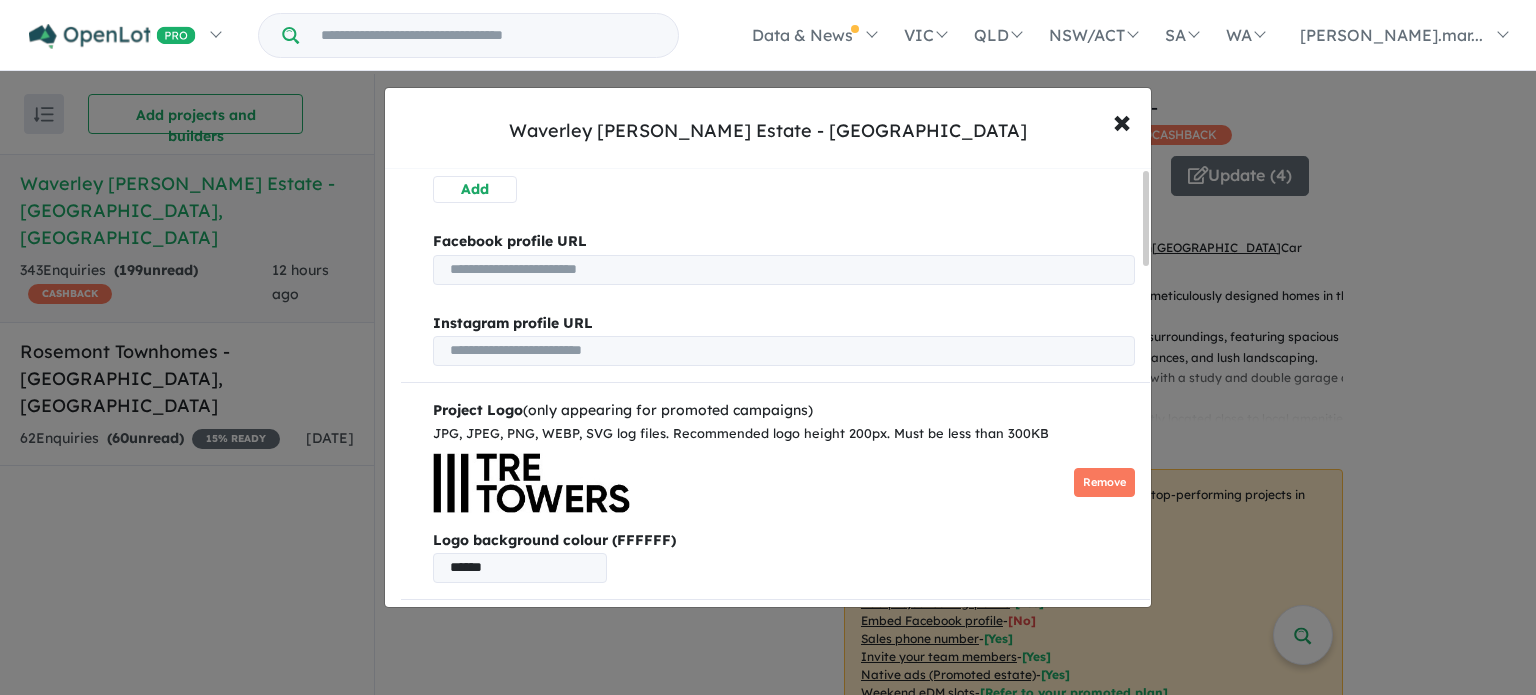 scroll, scrollTop: 0, scrollLeft: 0, axis: both 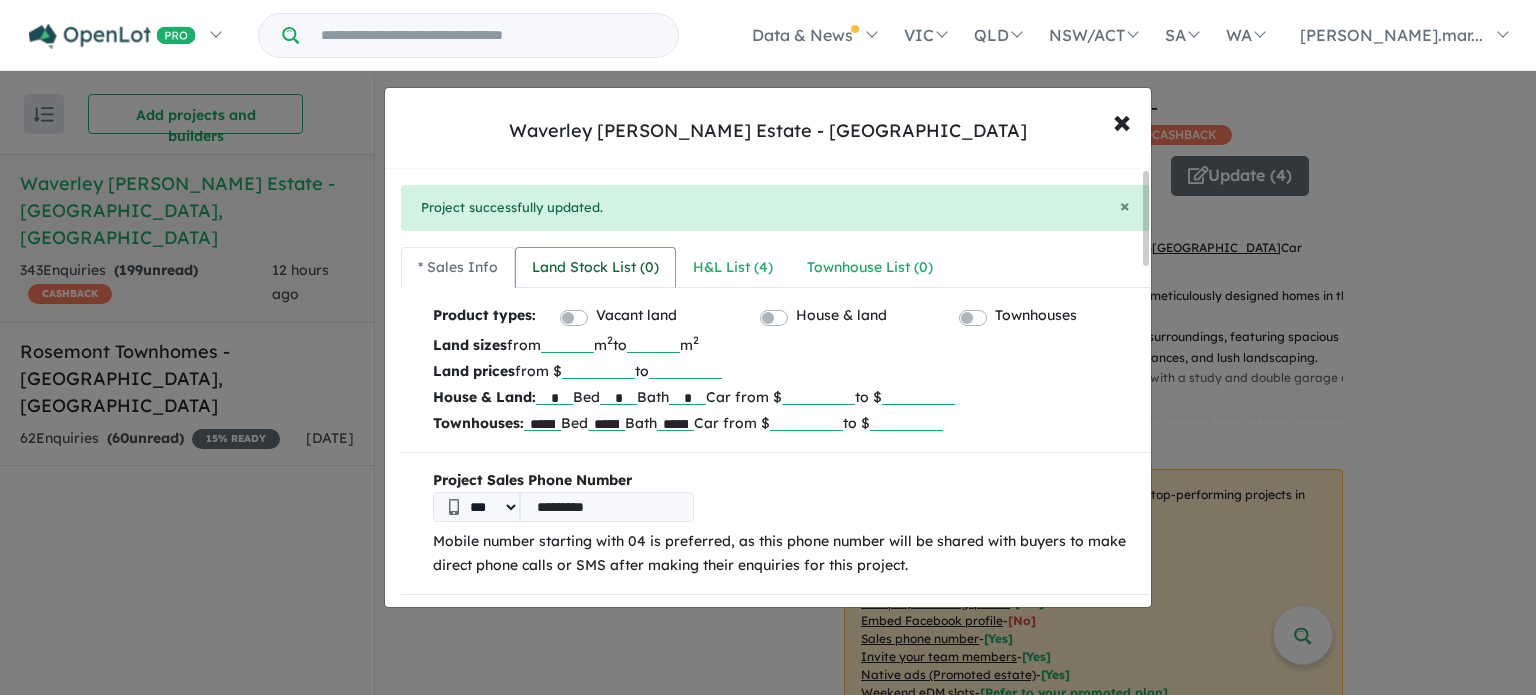 click on "Land Stock List ( 0 )" at bounding box center [595, 268] 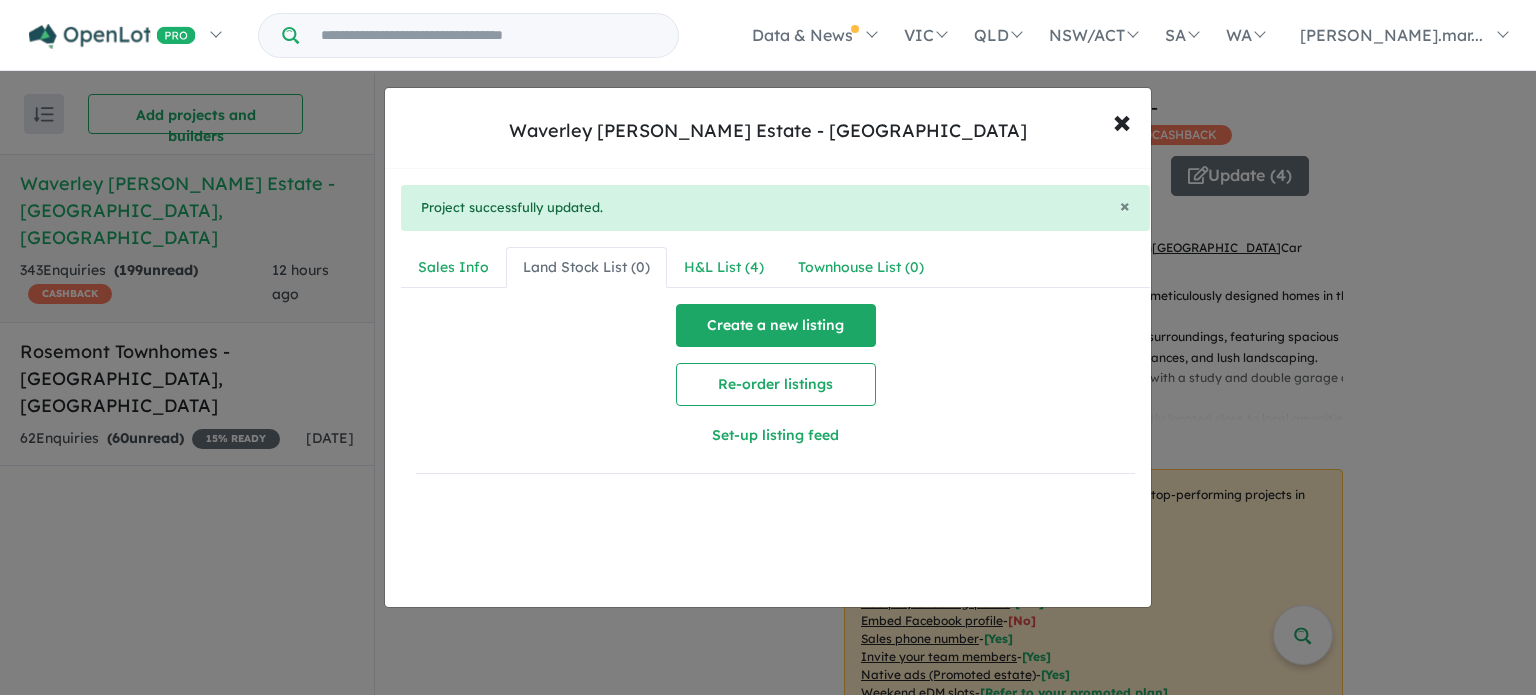 click on "Create a new listing" at bounding box center (776, 325) 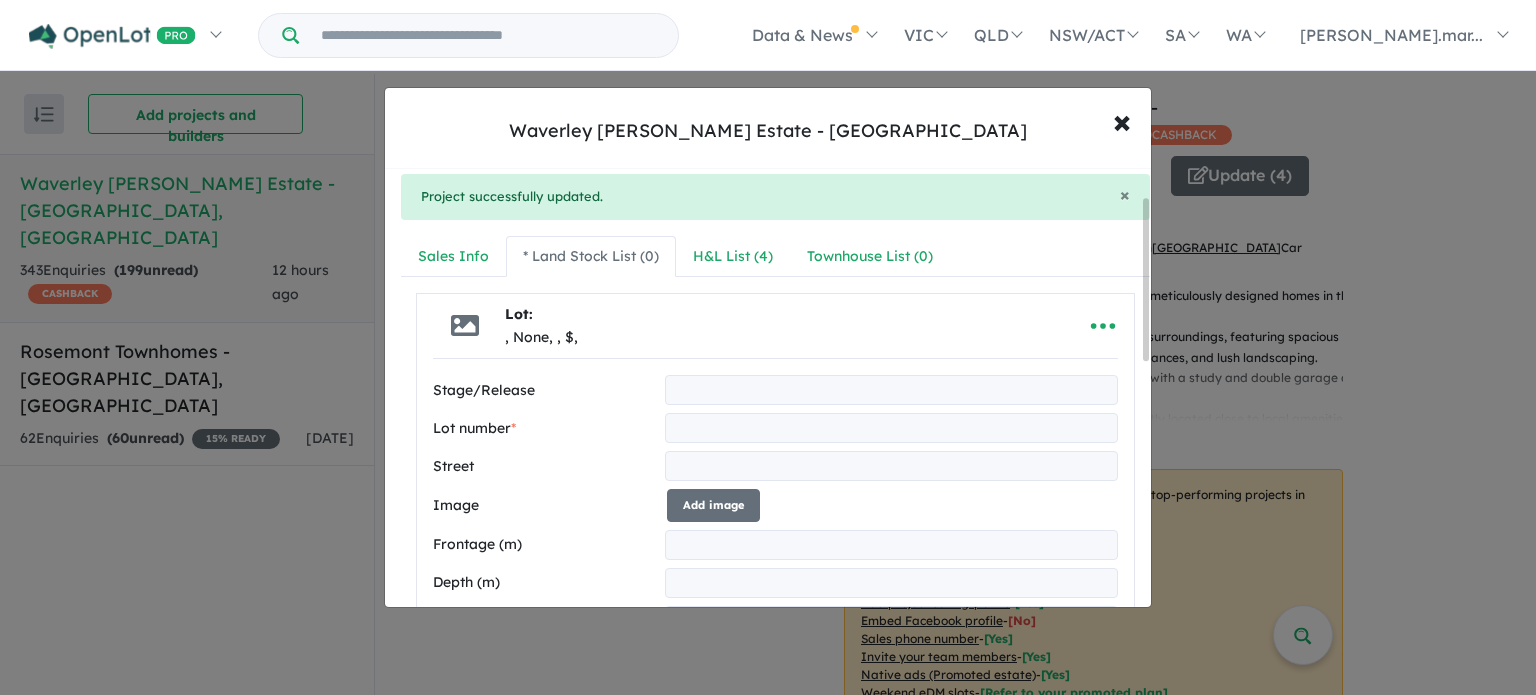 scroll, scrollTop: 0, scrollLeft: 0, axis: both 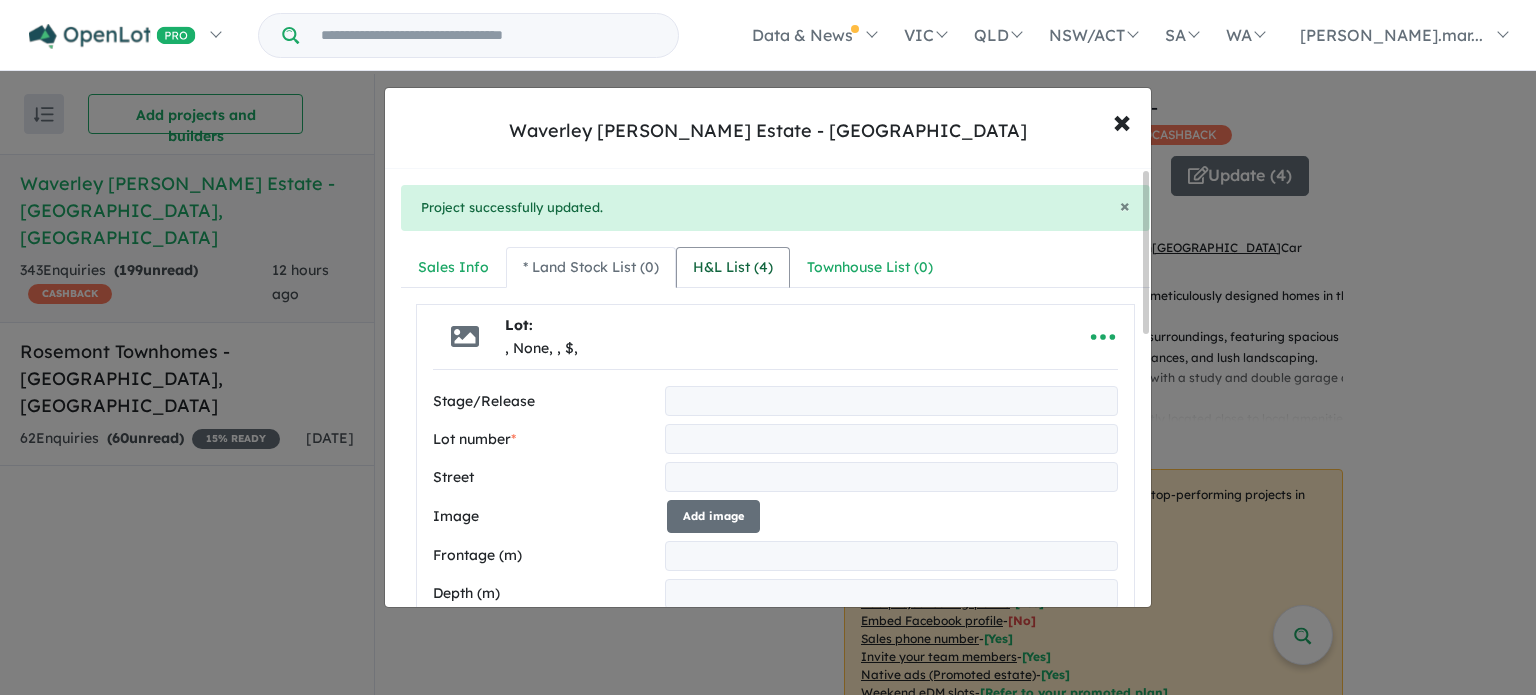 click on "H&L List ( 4 )" at bounding box center [733, 268] 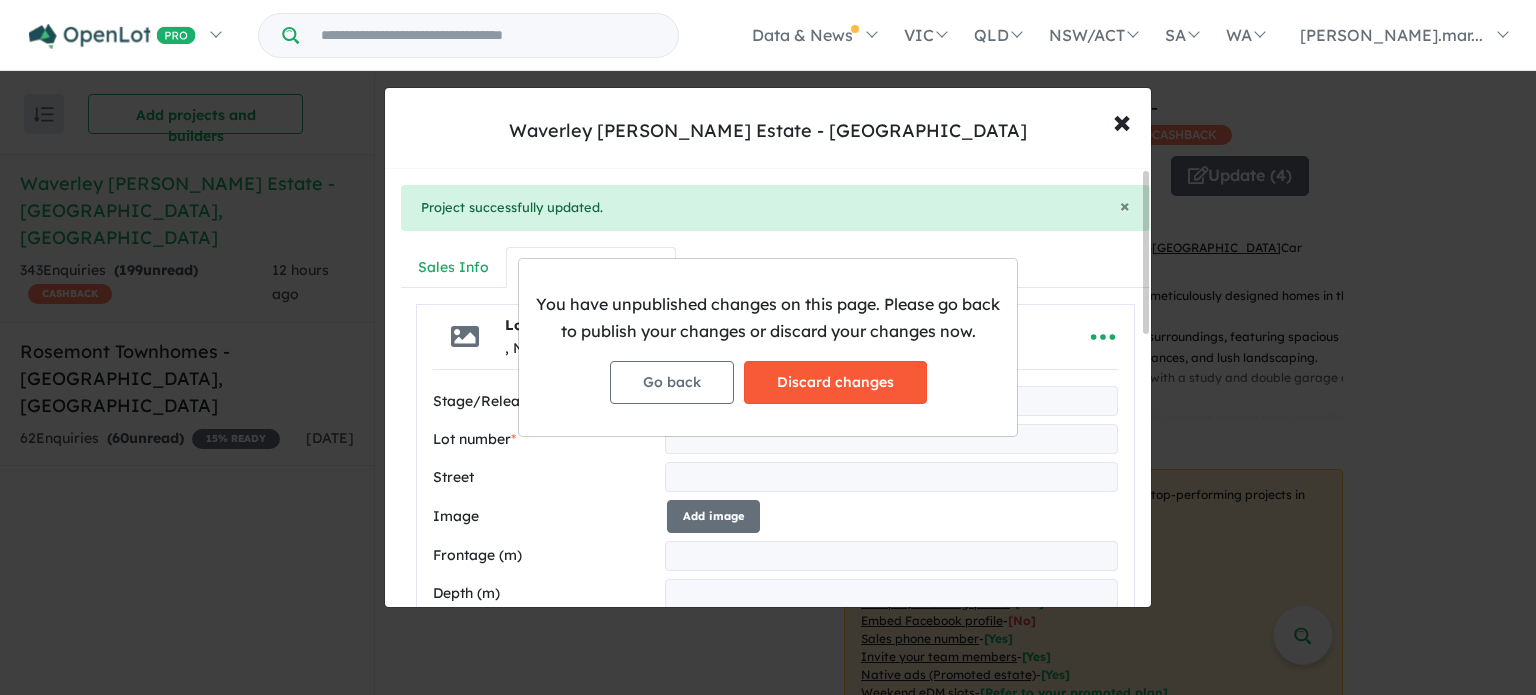 click on "Discard changes" at bounding box center (835, 382) 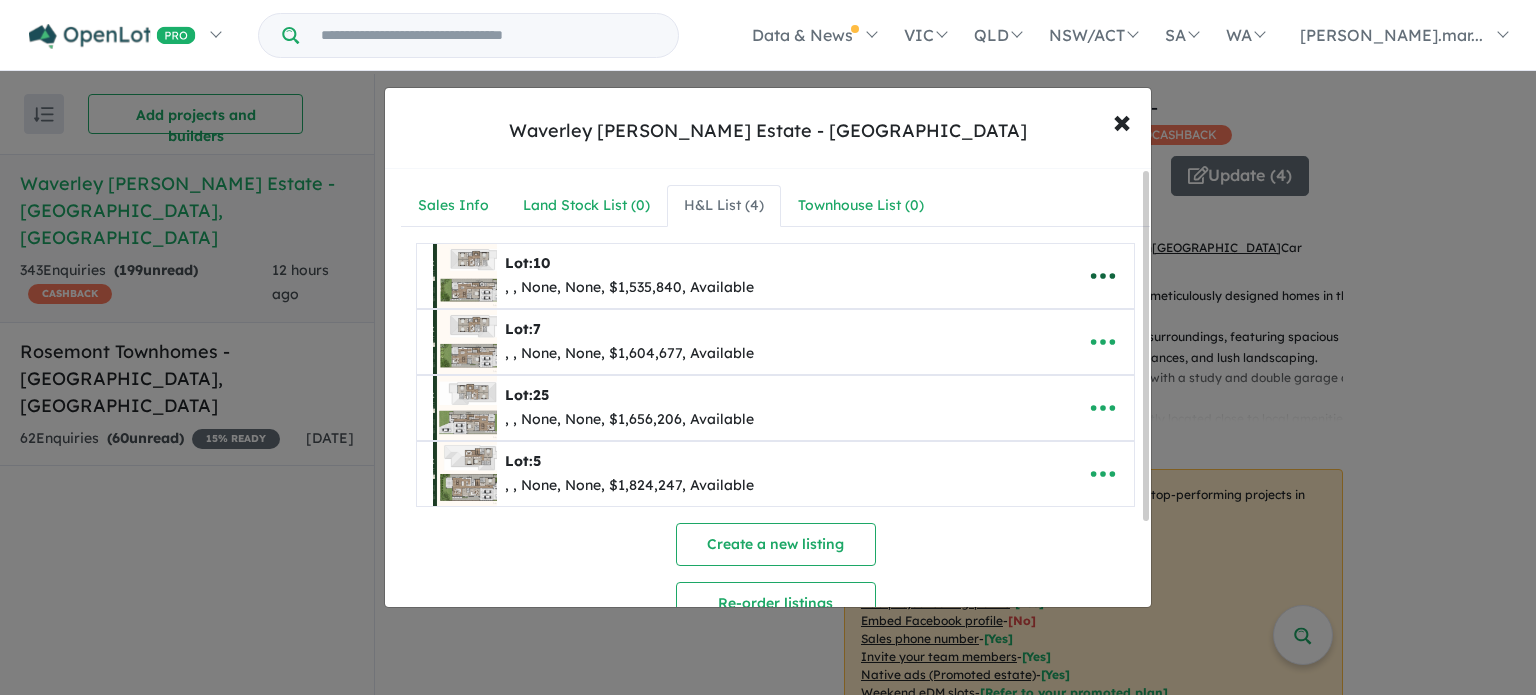 click 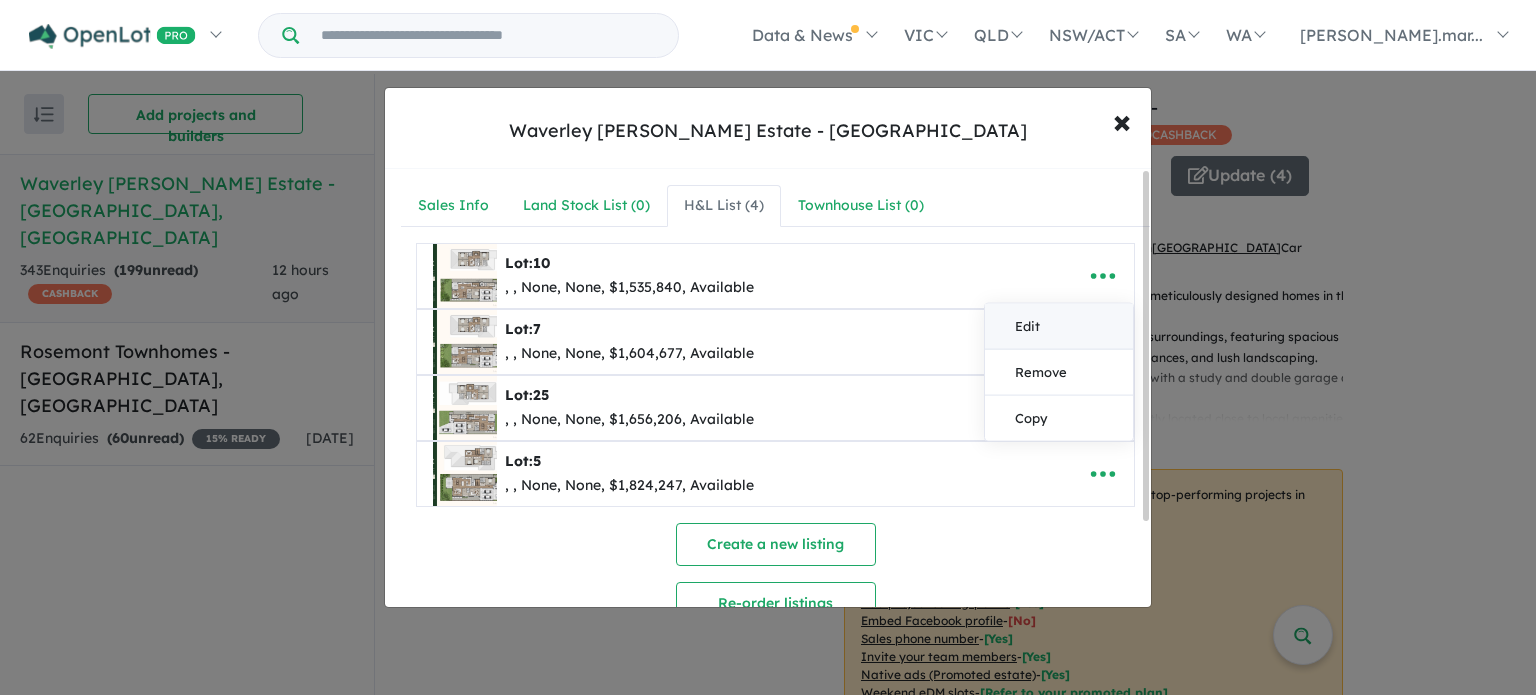 click on "Edit" at bounding box center (1059, 326) 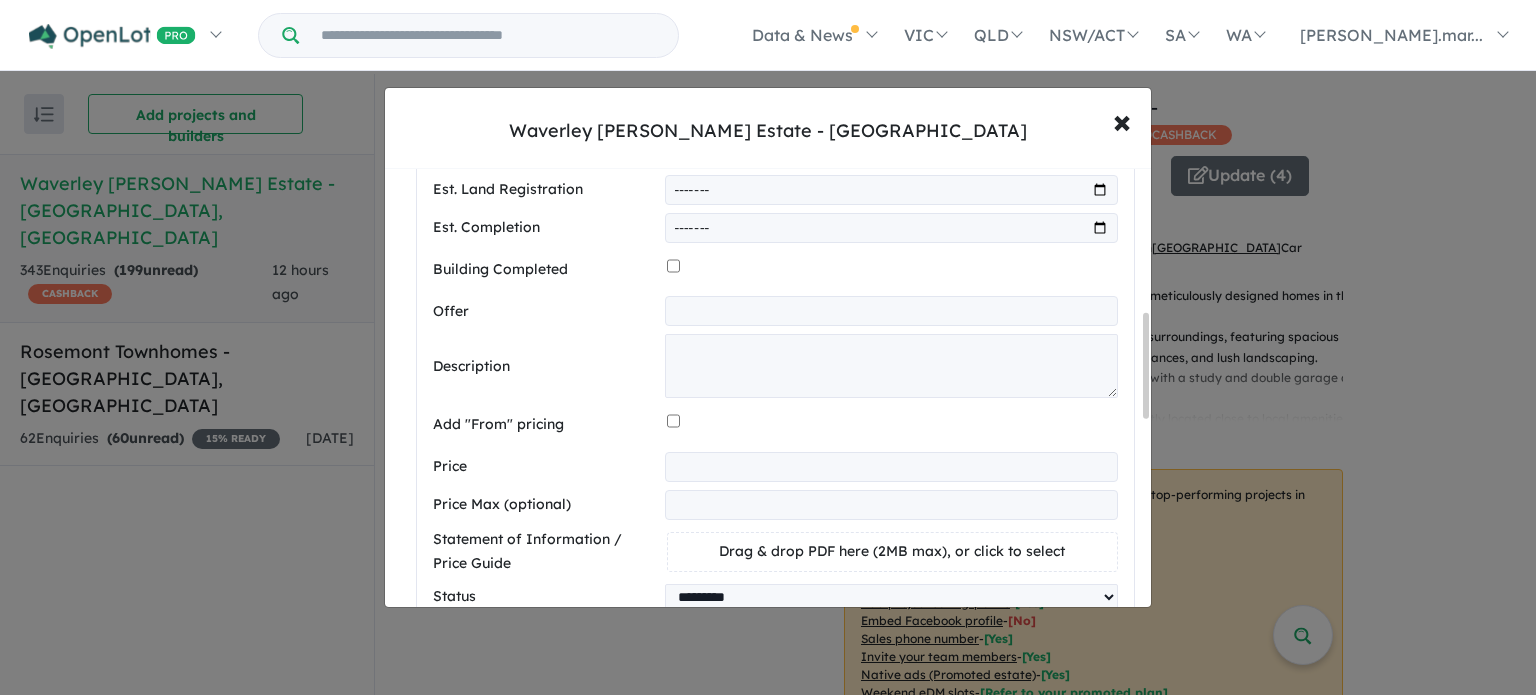 scroll, scrollTop: 600, scrollLeft: 0, axis: vertical 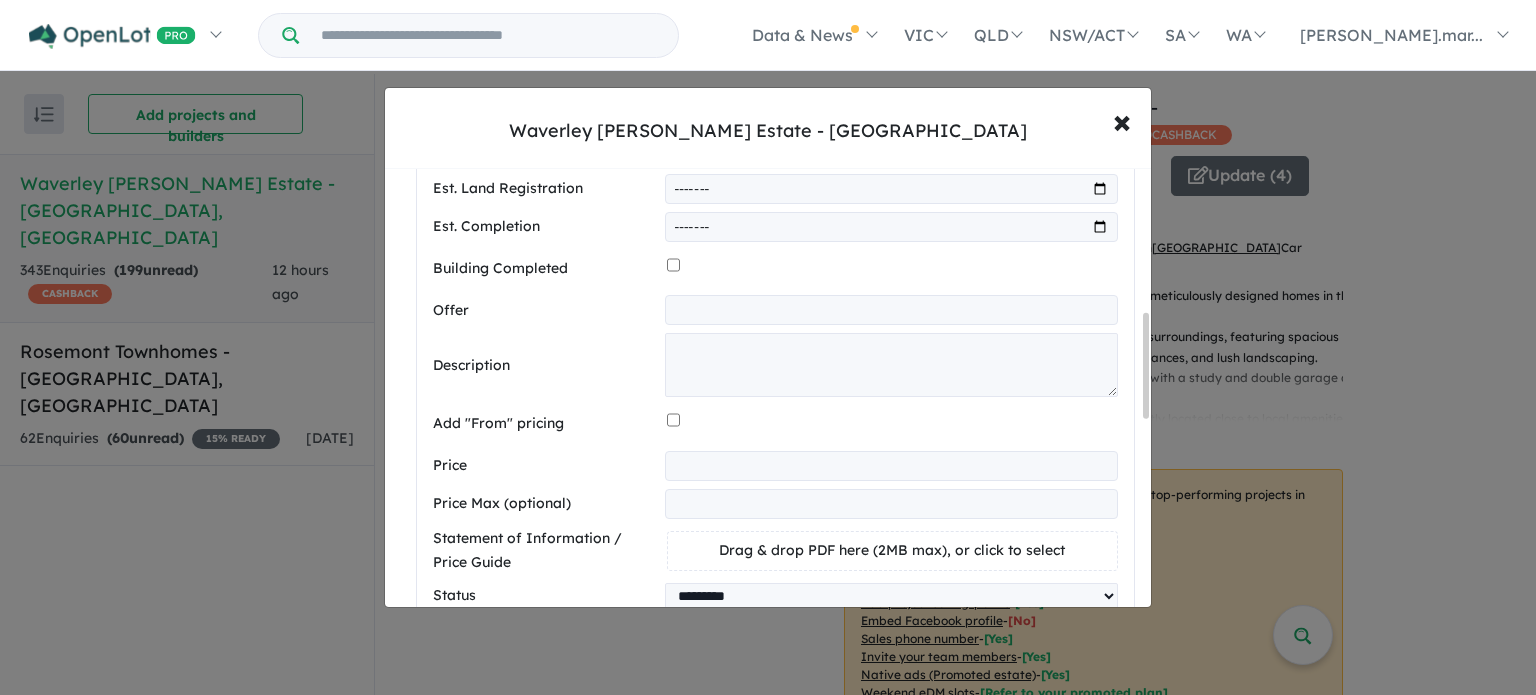 click at bounding box center [891, 189] 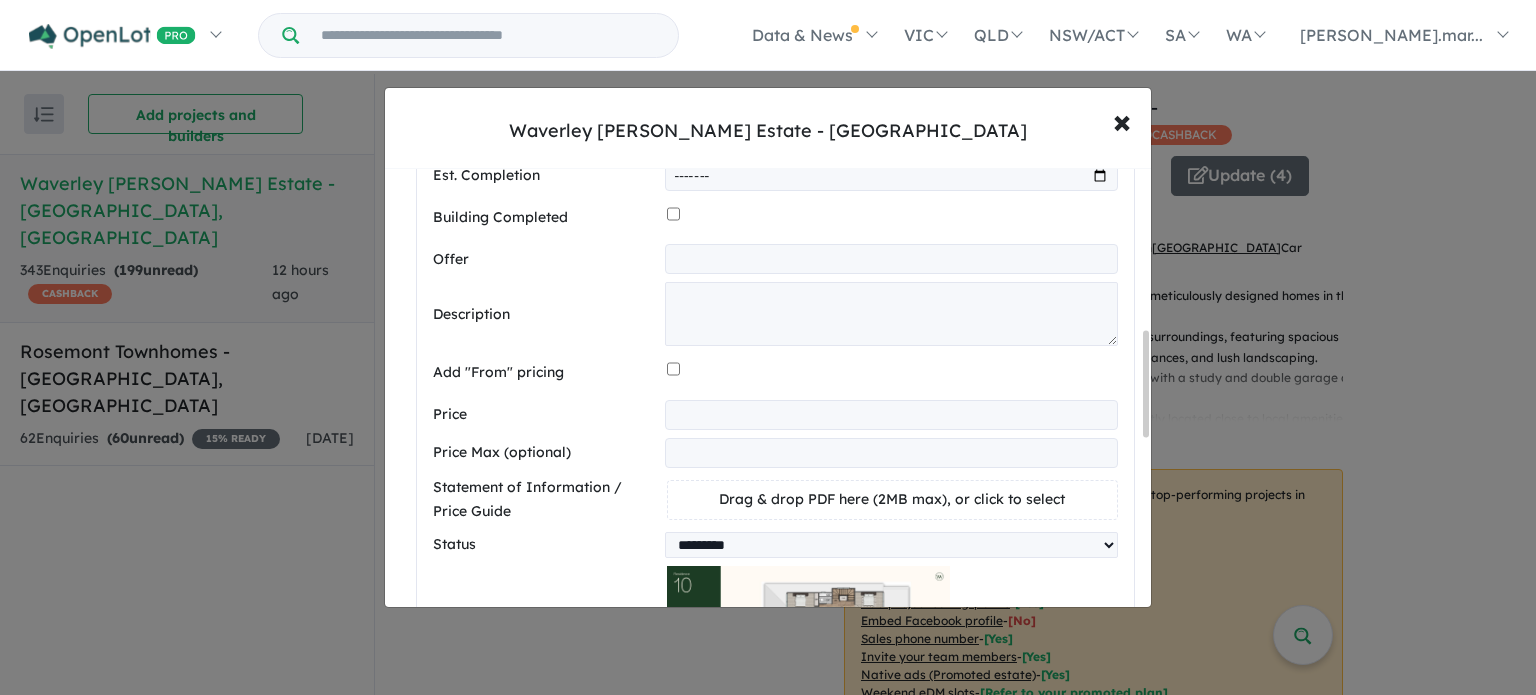 scroll, scrollTop: 685, scrollLeft: 0, axis: vertical 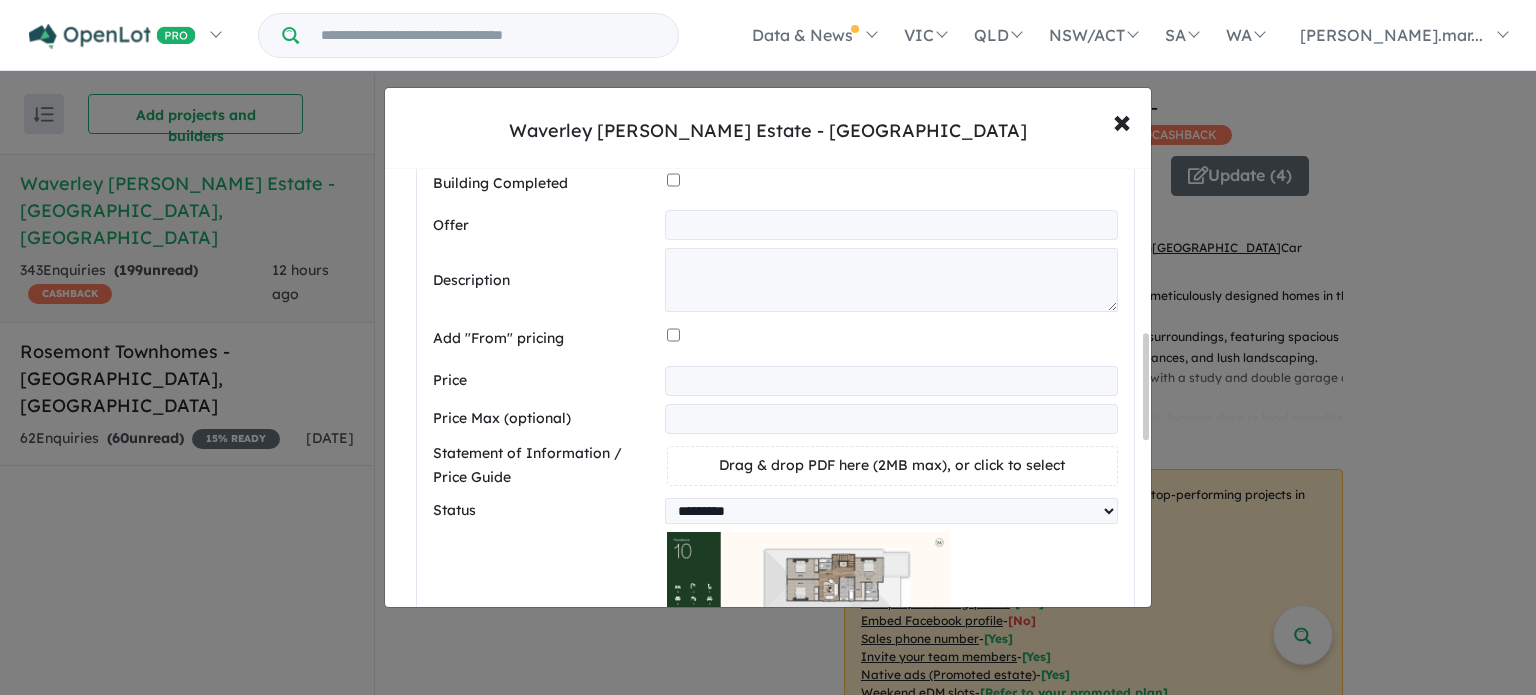 type on "**********" 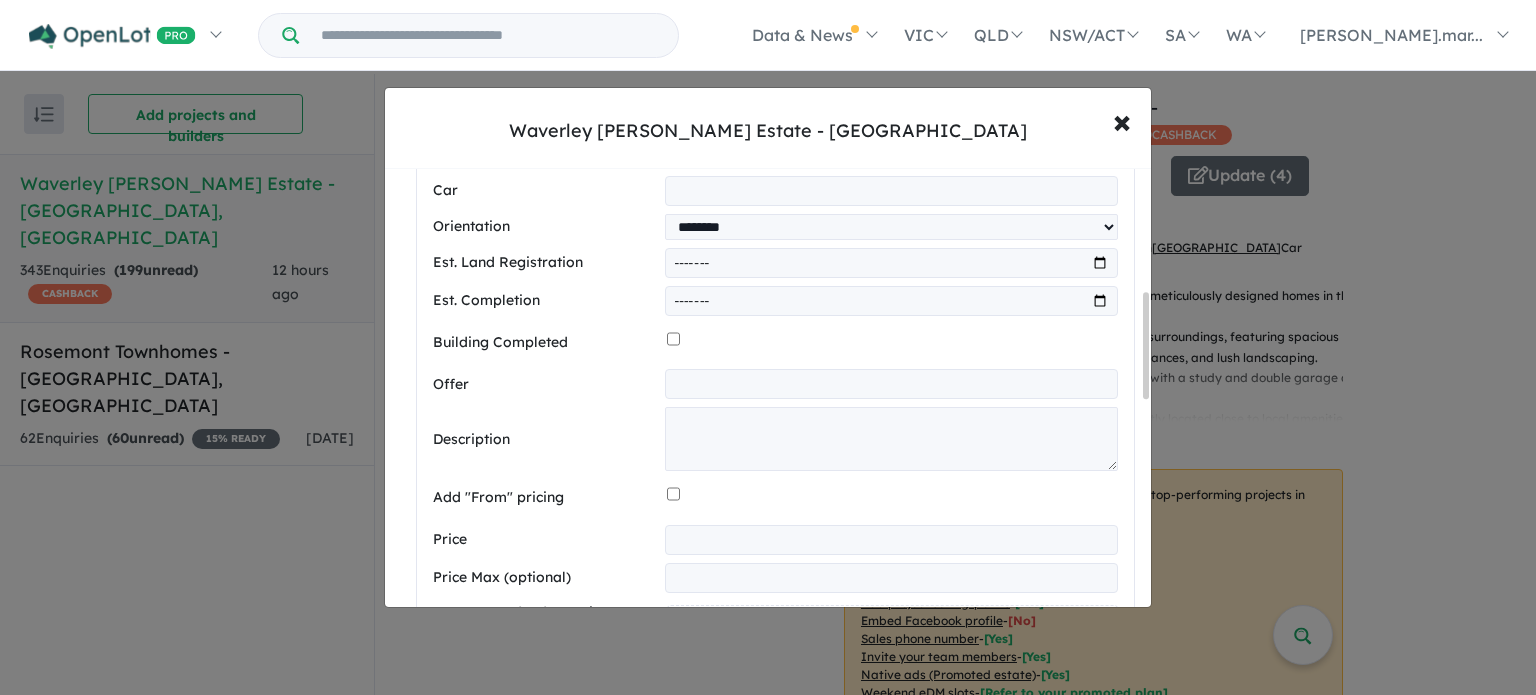 scroll, scrollTop: 485, scrollLeft: 0, axis: vertical 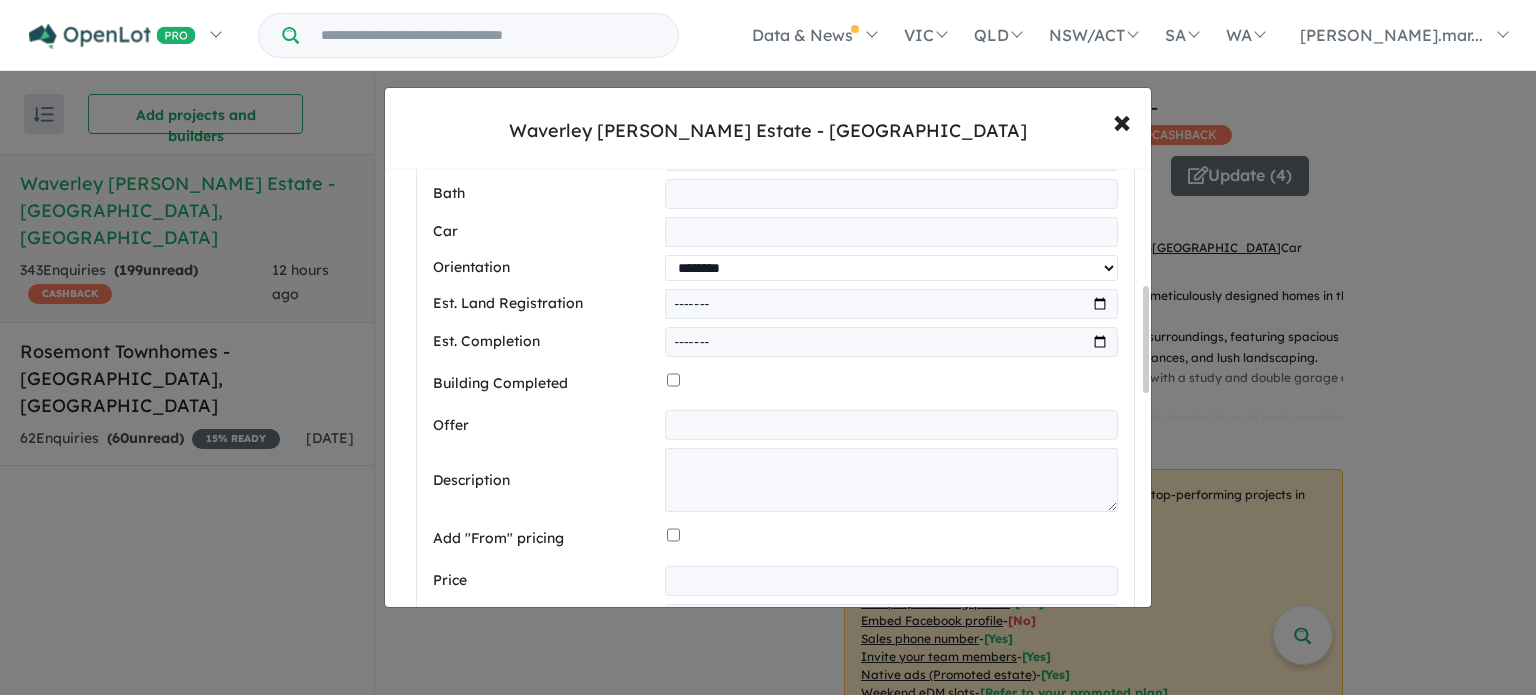 click on "**********" at bounding box center (891, 268) 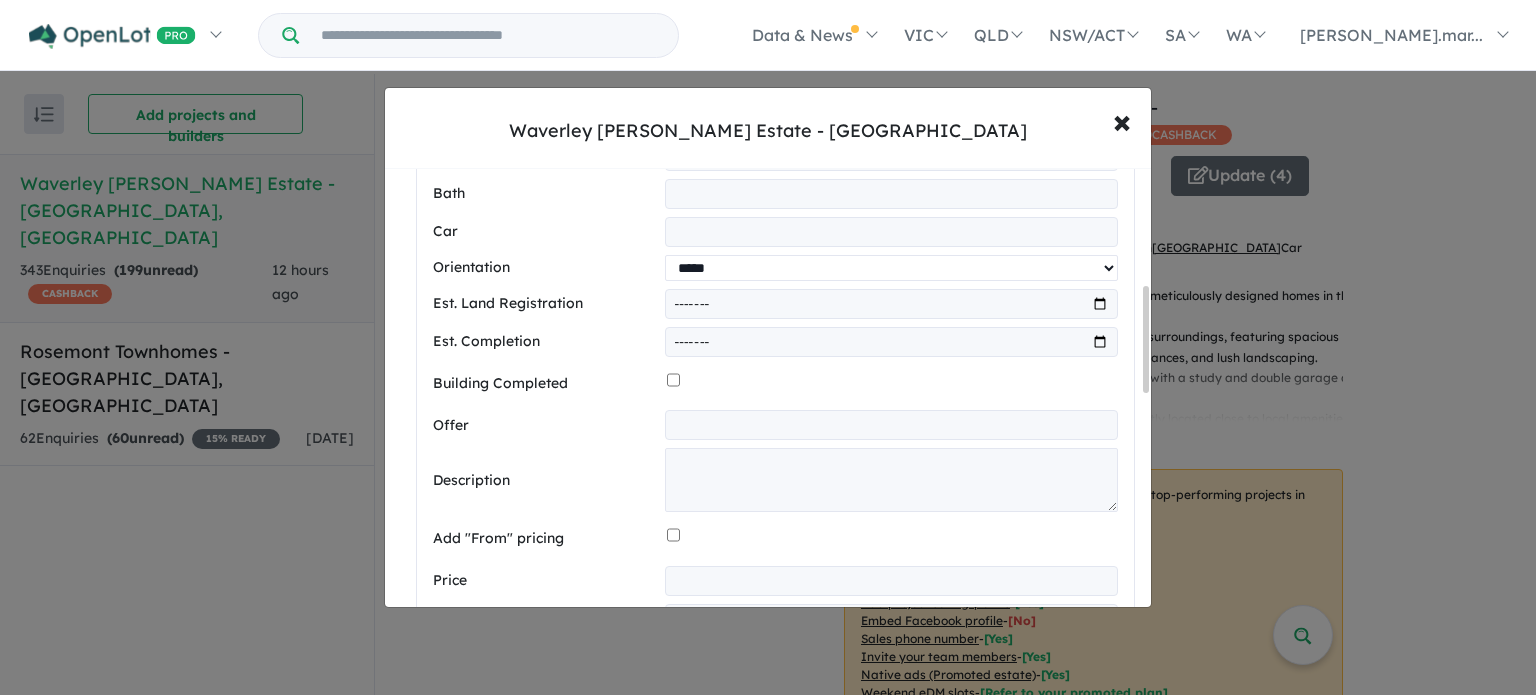 click on "**********" at bounding box center (891, 268) 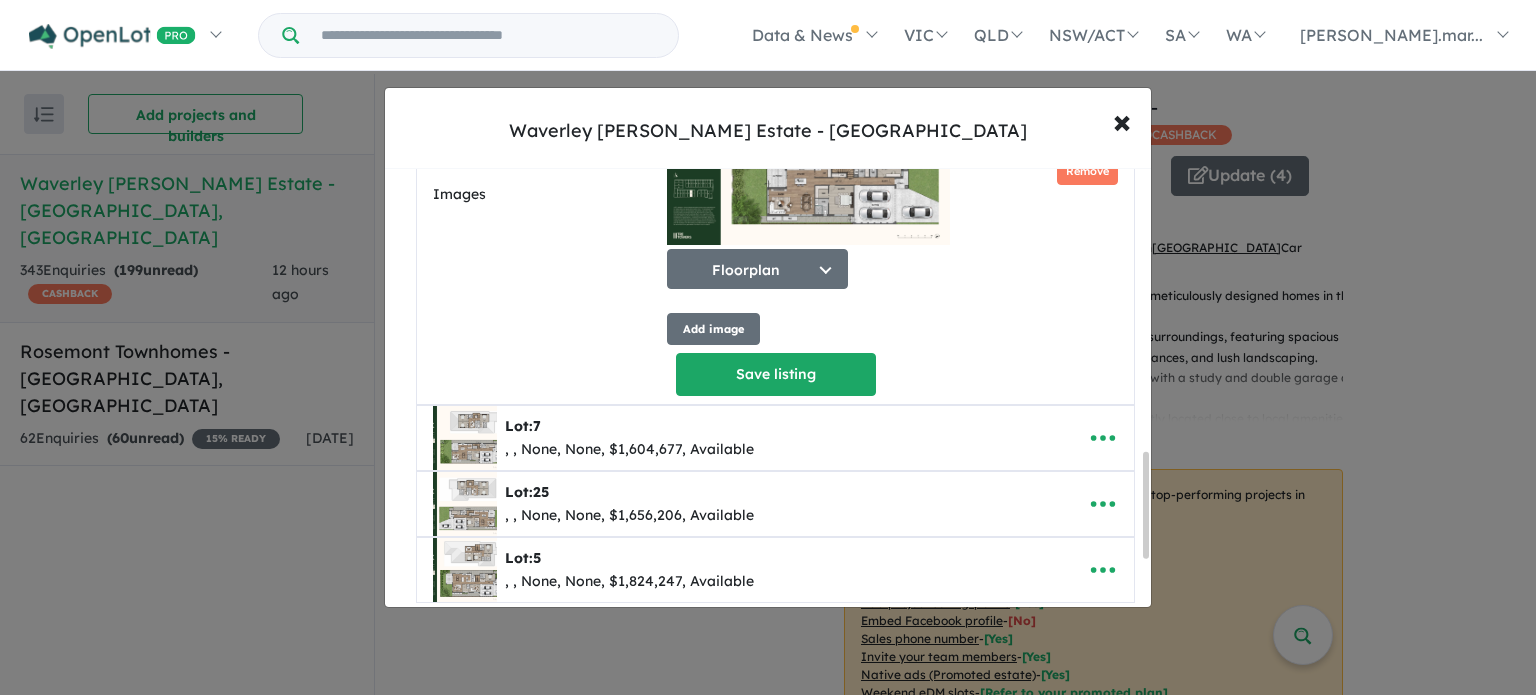 scroll, scrollTop: 1185, scrollLeft: 0, axis: vertical 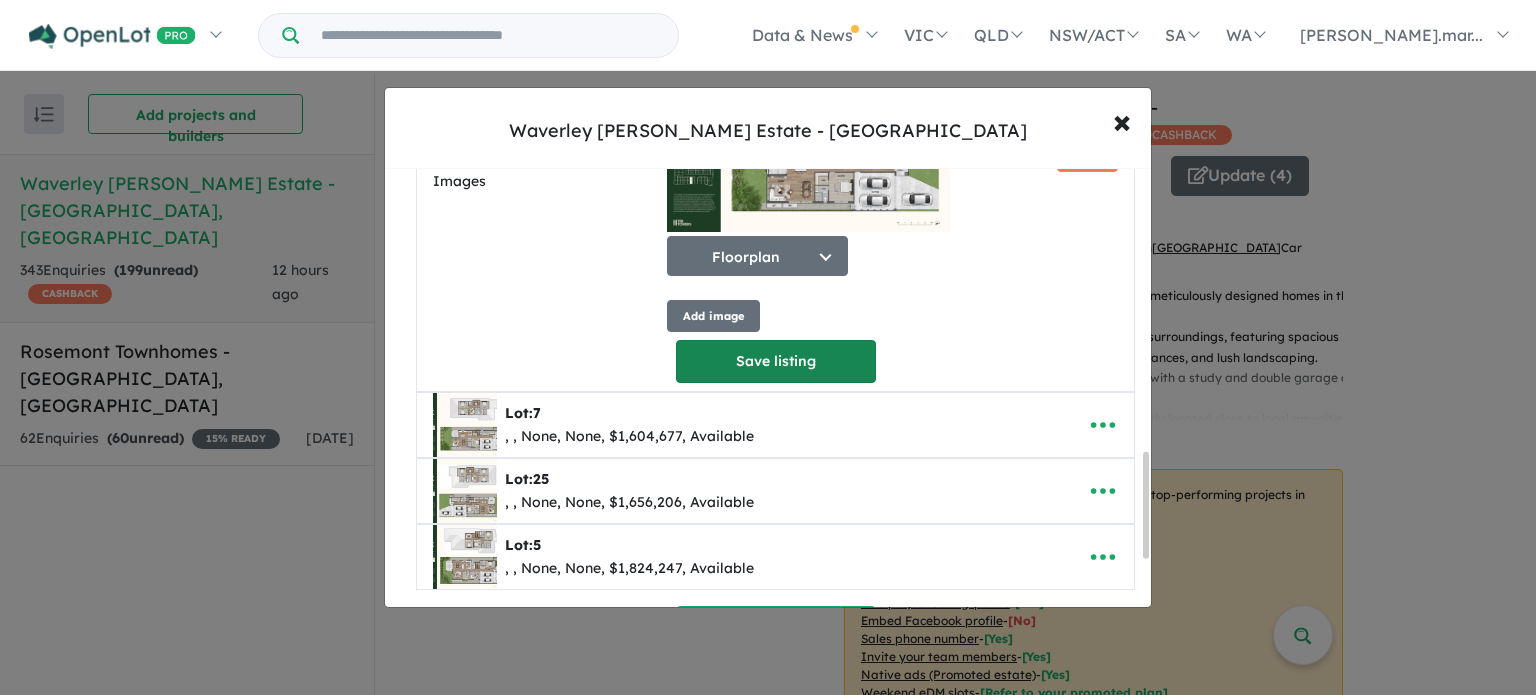 click on "Save listing" at bounding box center [776, 361] 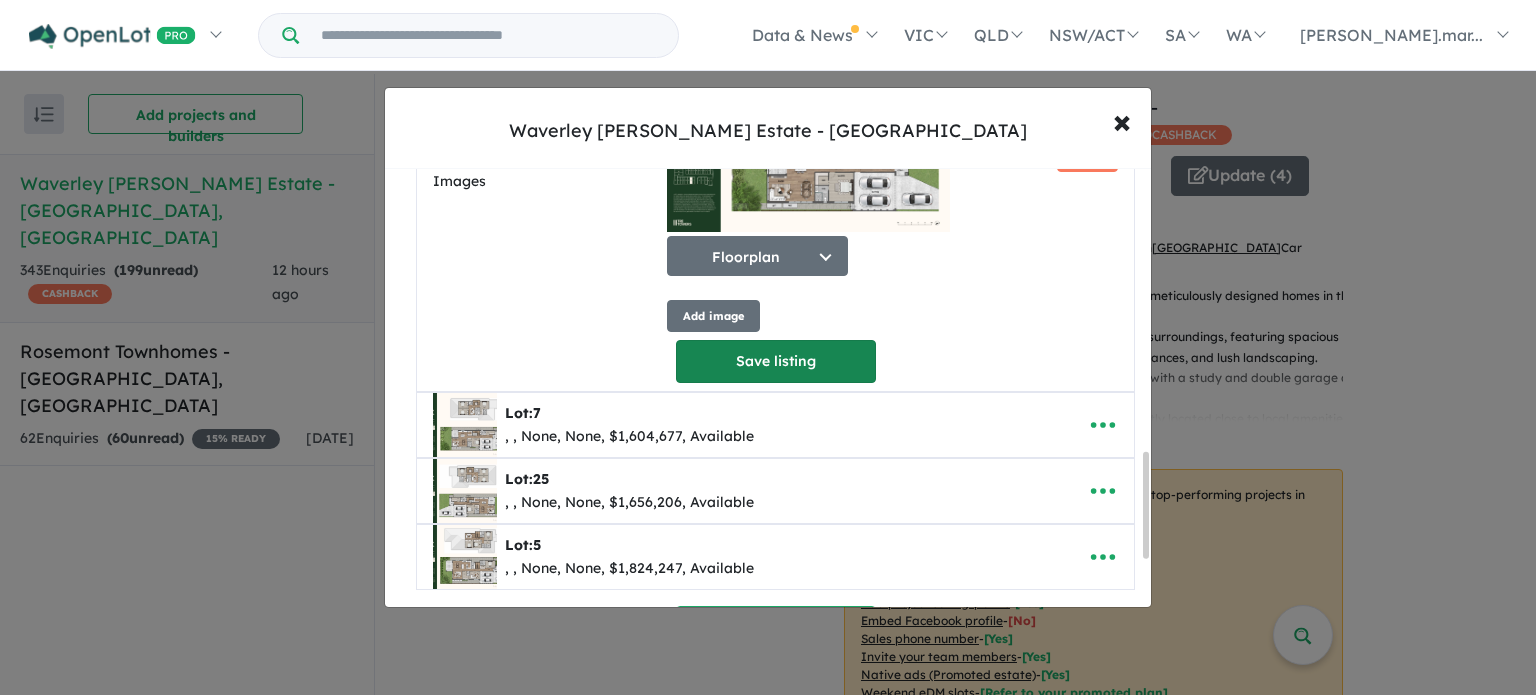 select on "*****" 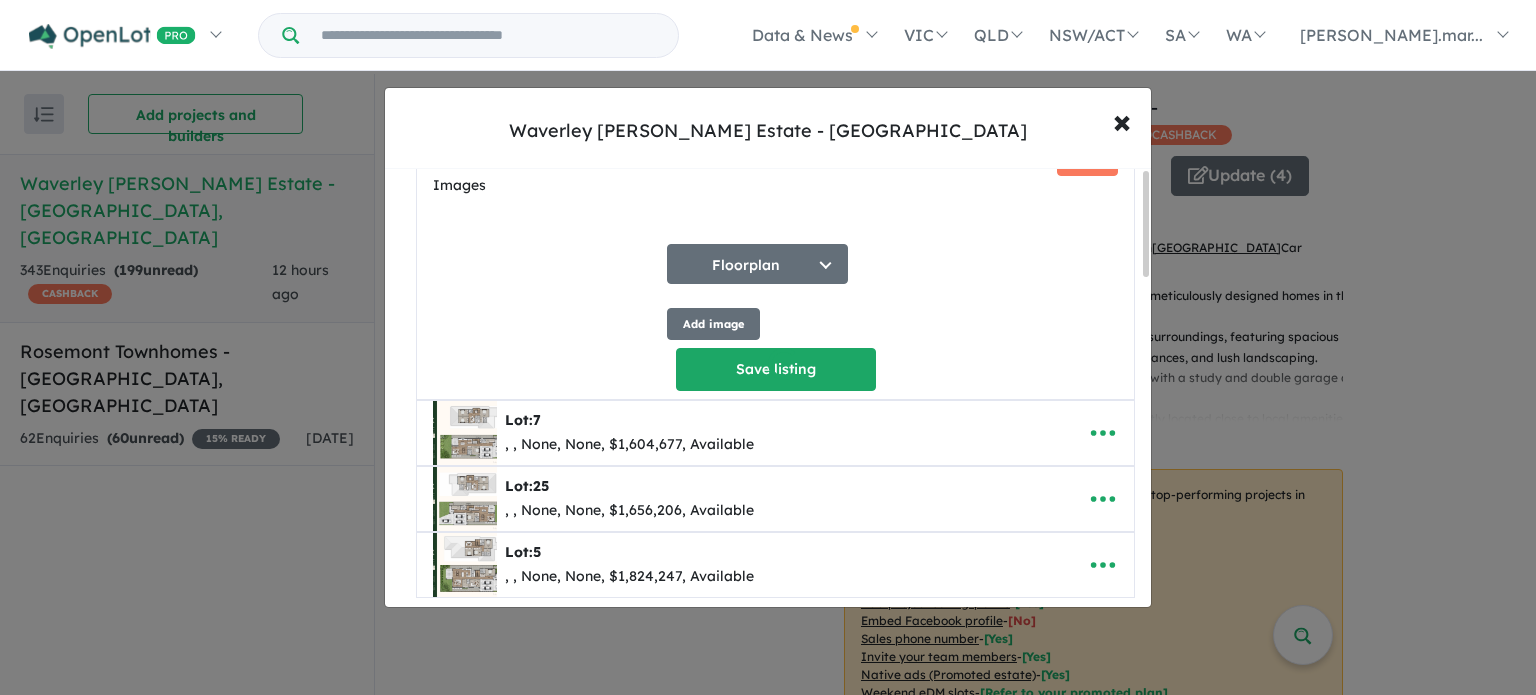 scroll, scrollTop: 0, scrollLeft: 0, axis: both 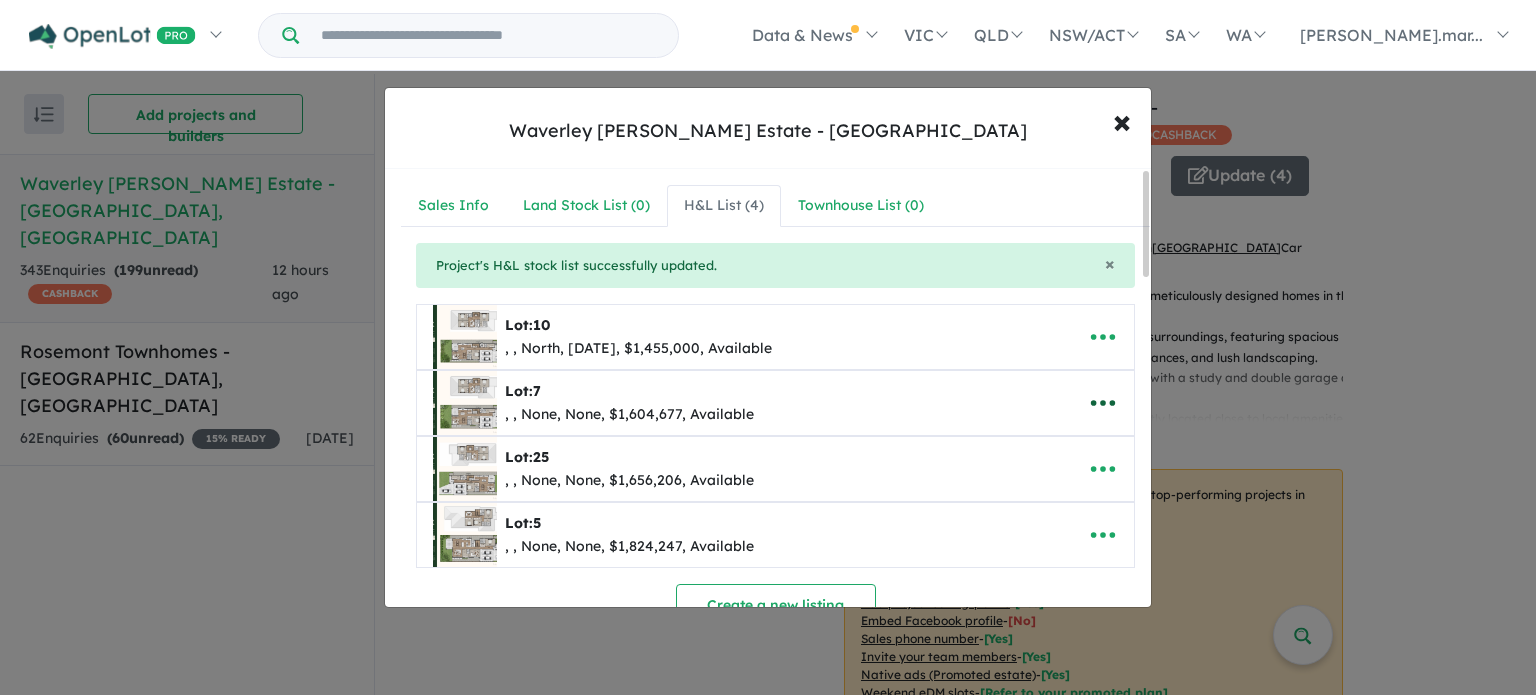 click 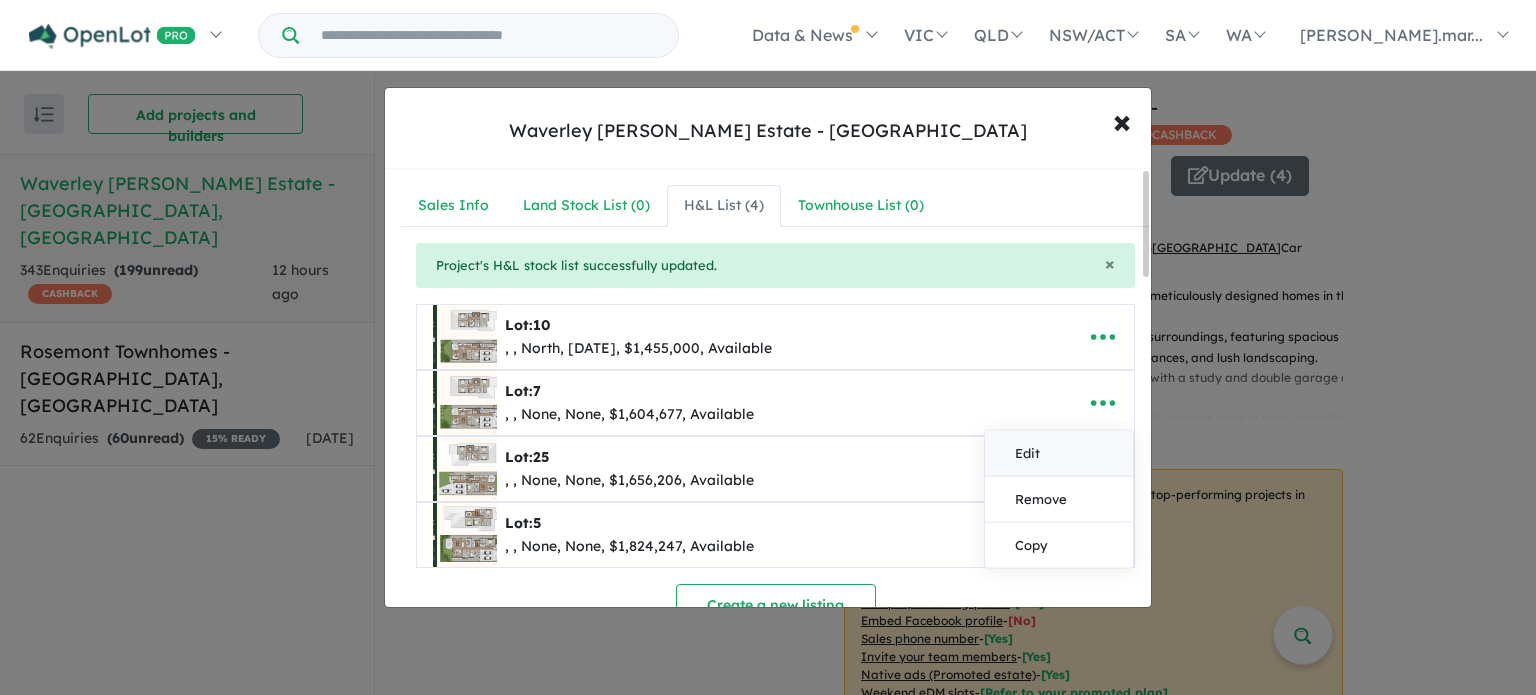 click on "Edit" at bounding box center [1059, 454] 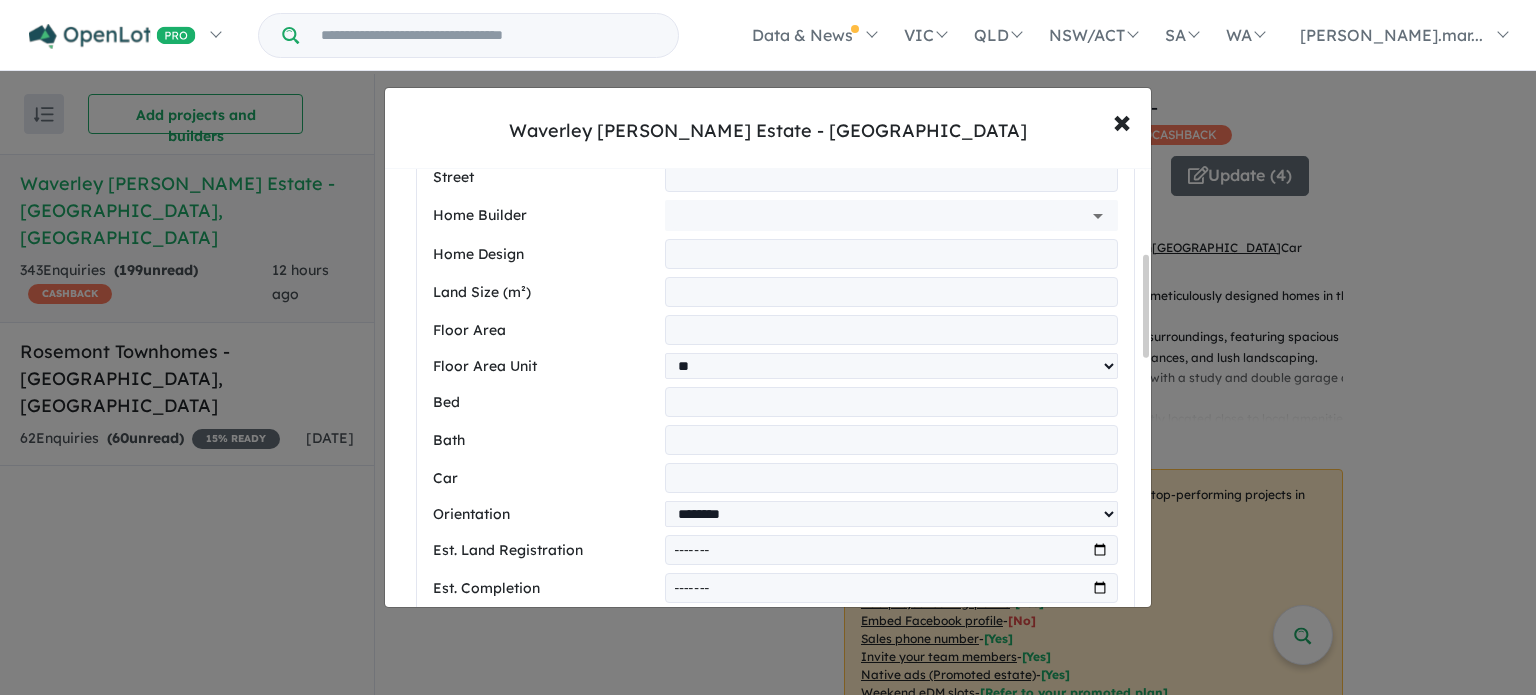 scroll, scrollTop: 500, scrollLeft: 0, axis: vertical 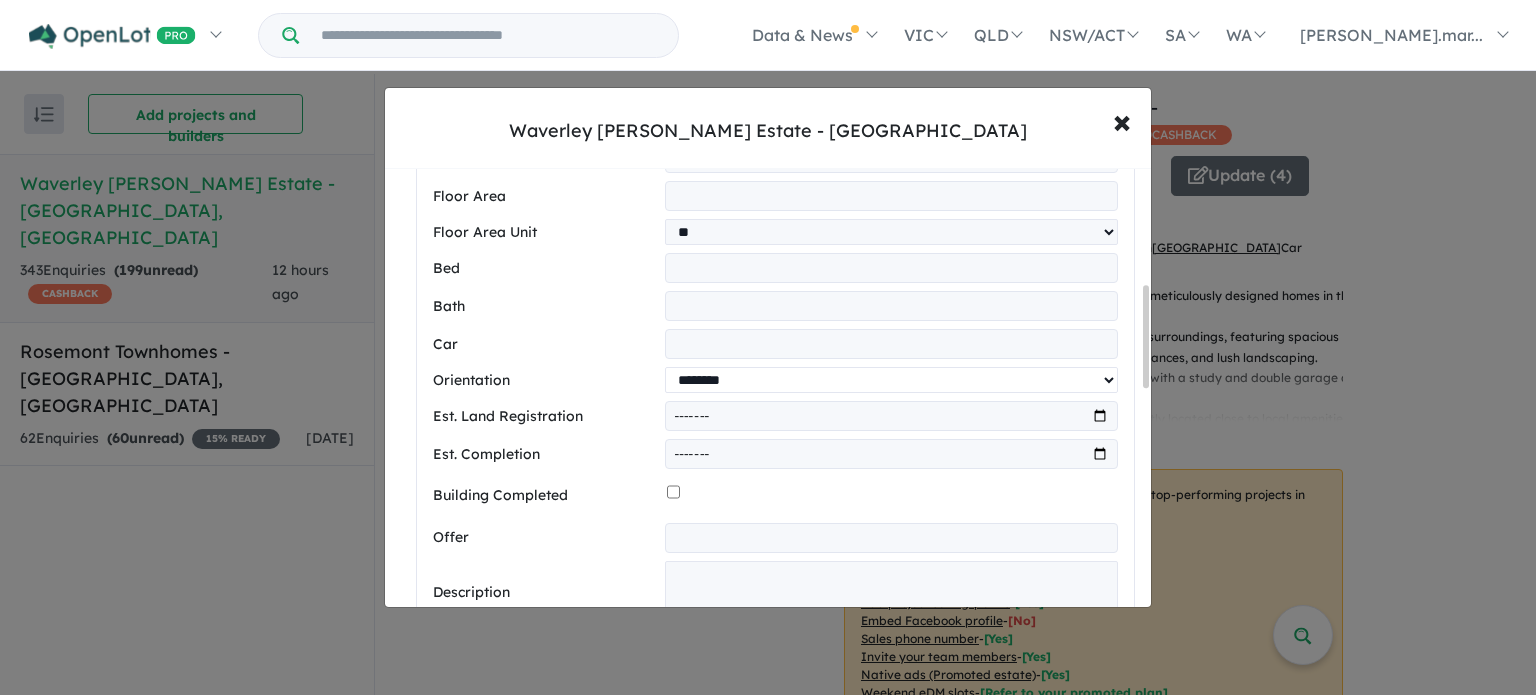 click on "**********" at bounding box center (891, 380) 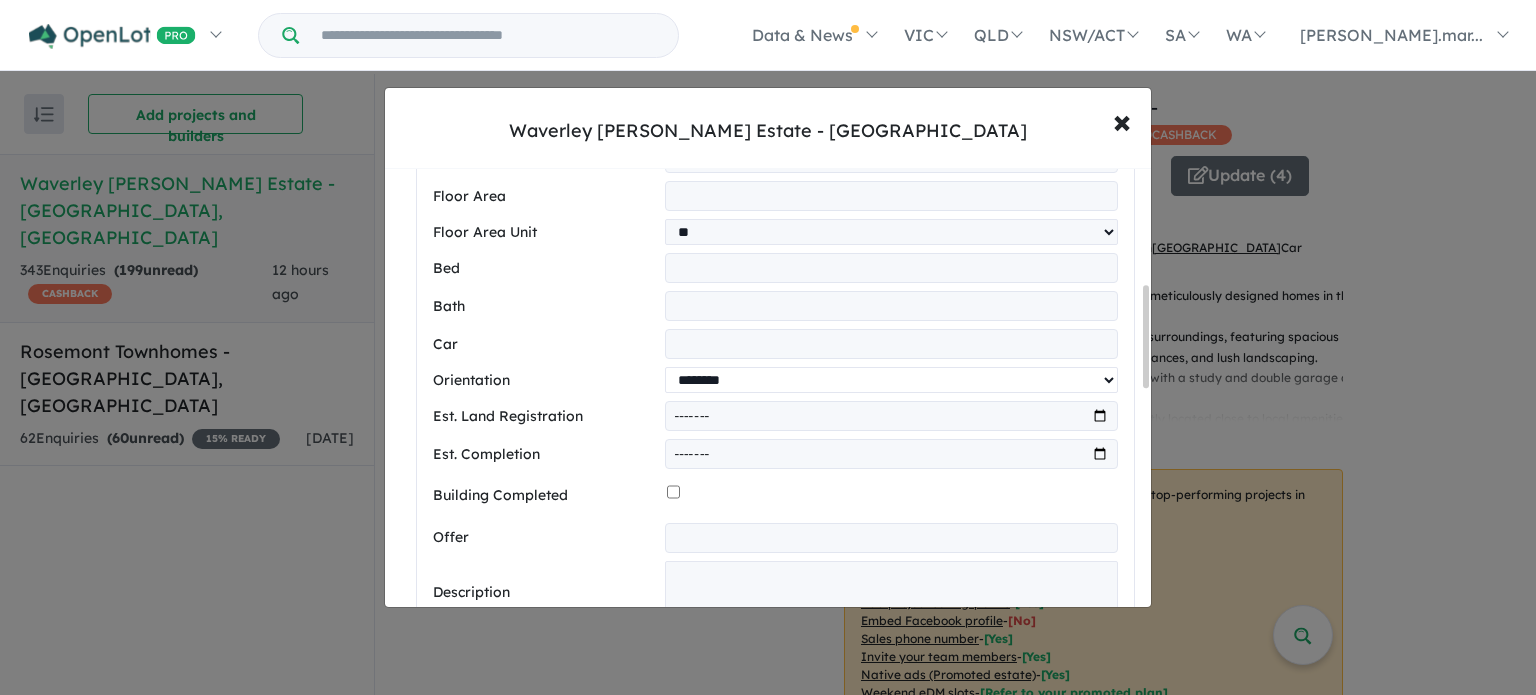 select on "*****" 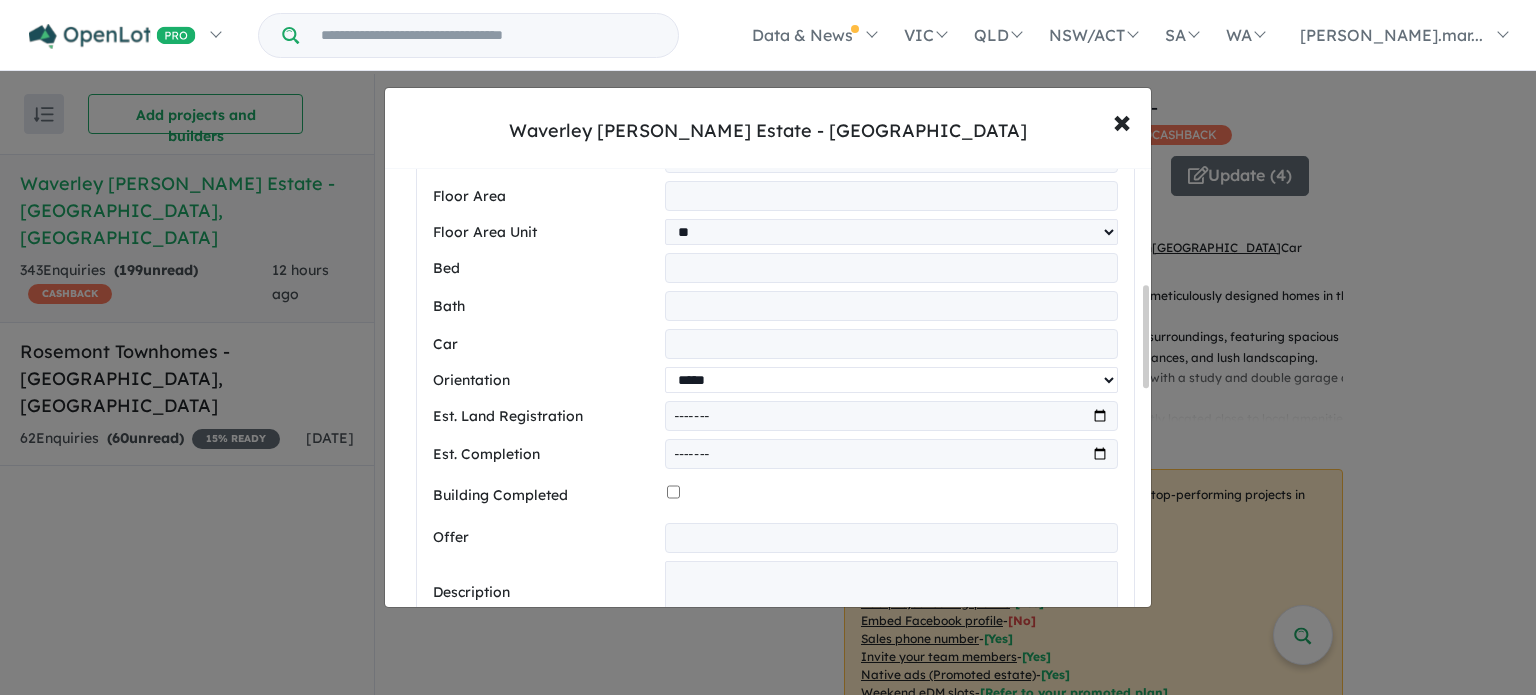 click on "**********" at bounding box center [891, 380] 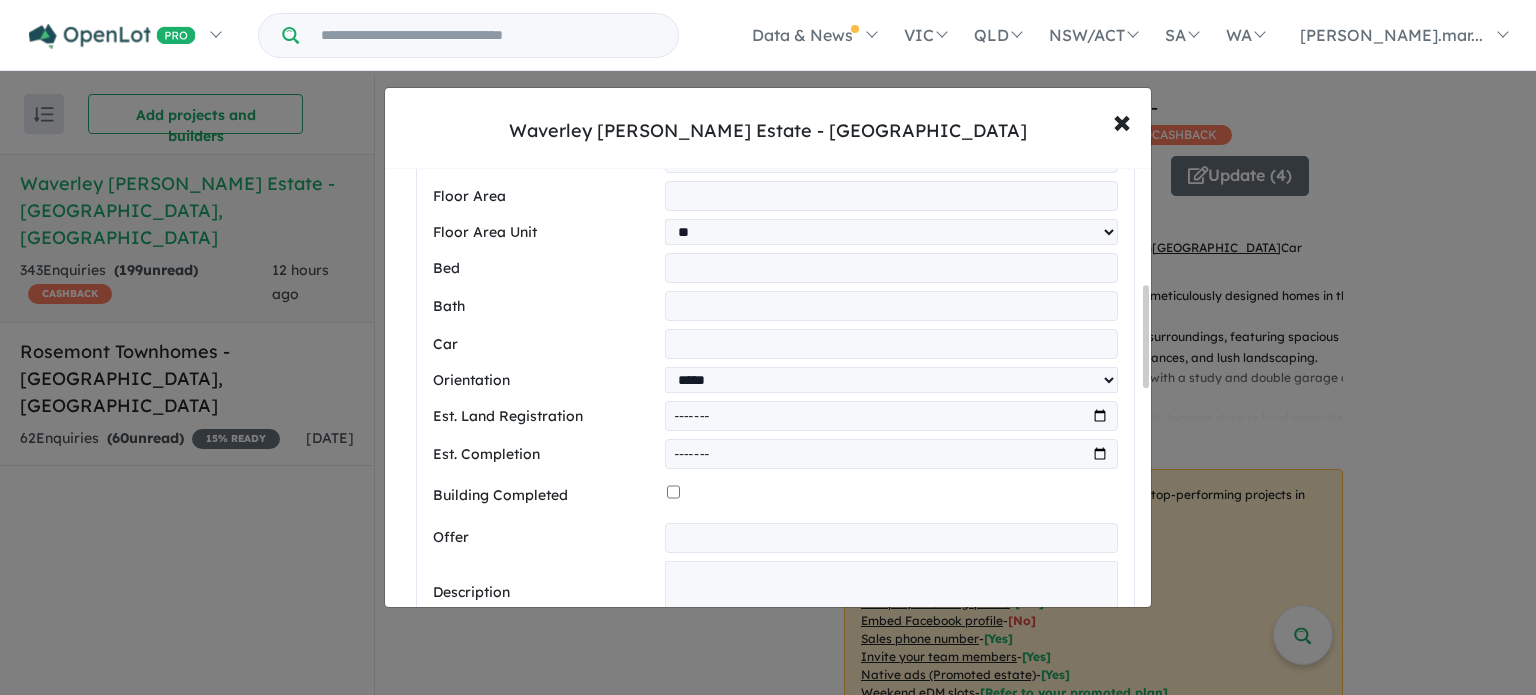 click at bounding box center [891, 416] 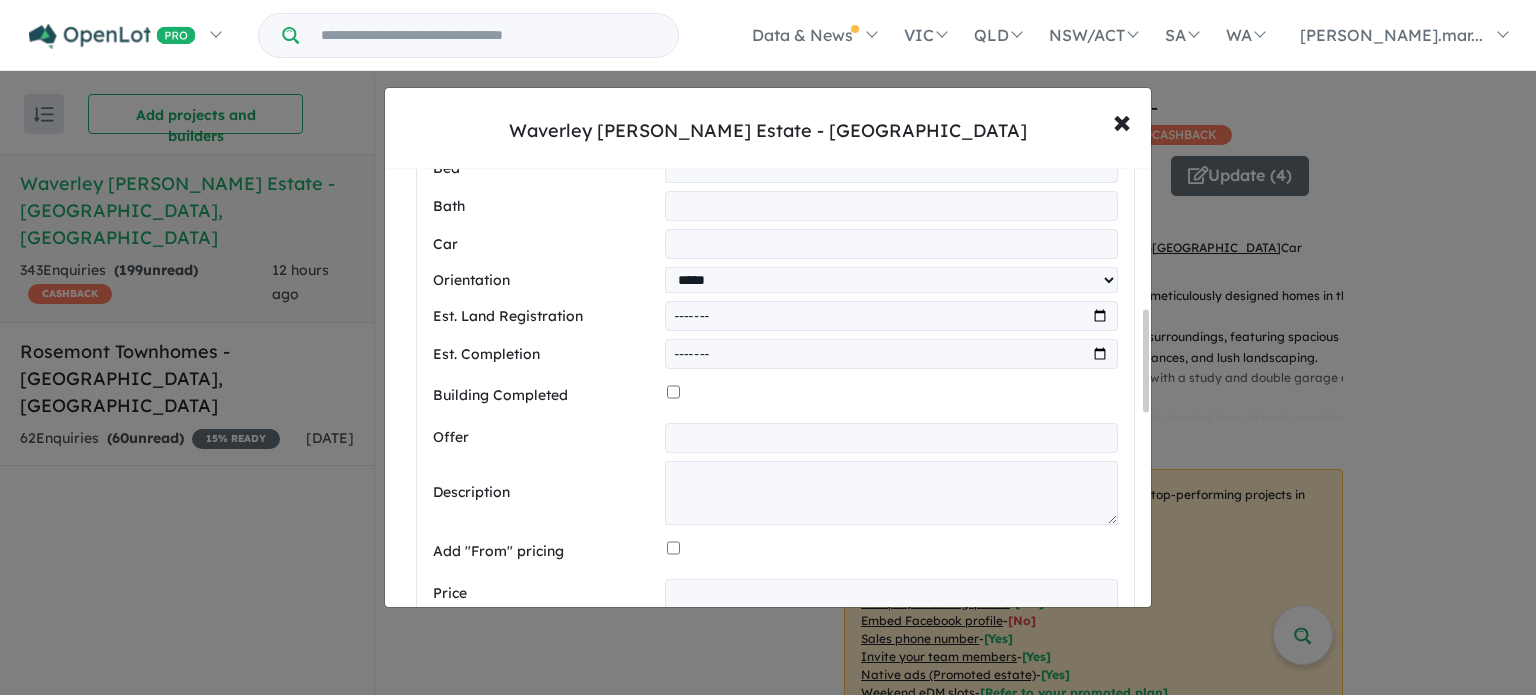 scroll, scrollTop: 700, scrollLeft: 0, axis: vertical 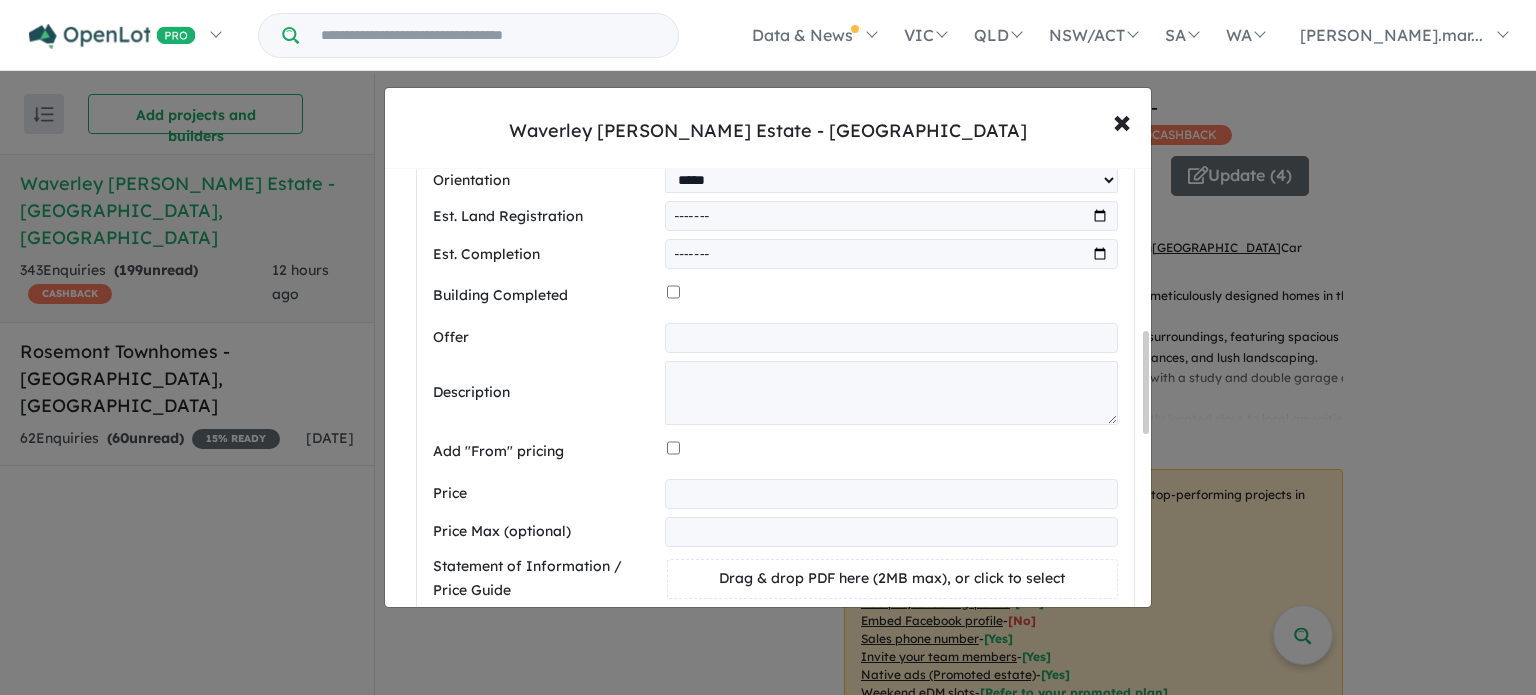 click on "**********" at bounding box center (891, 494) 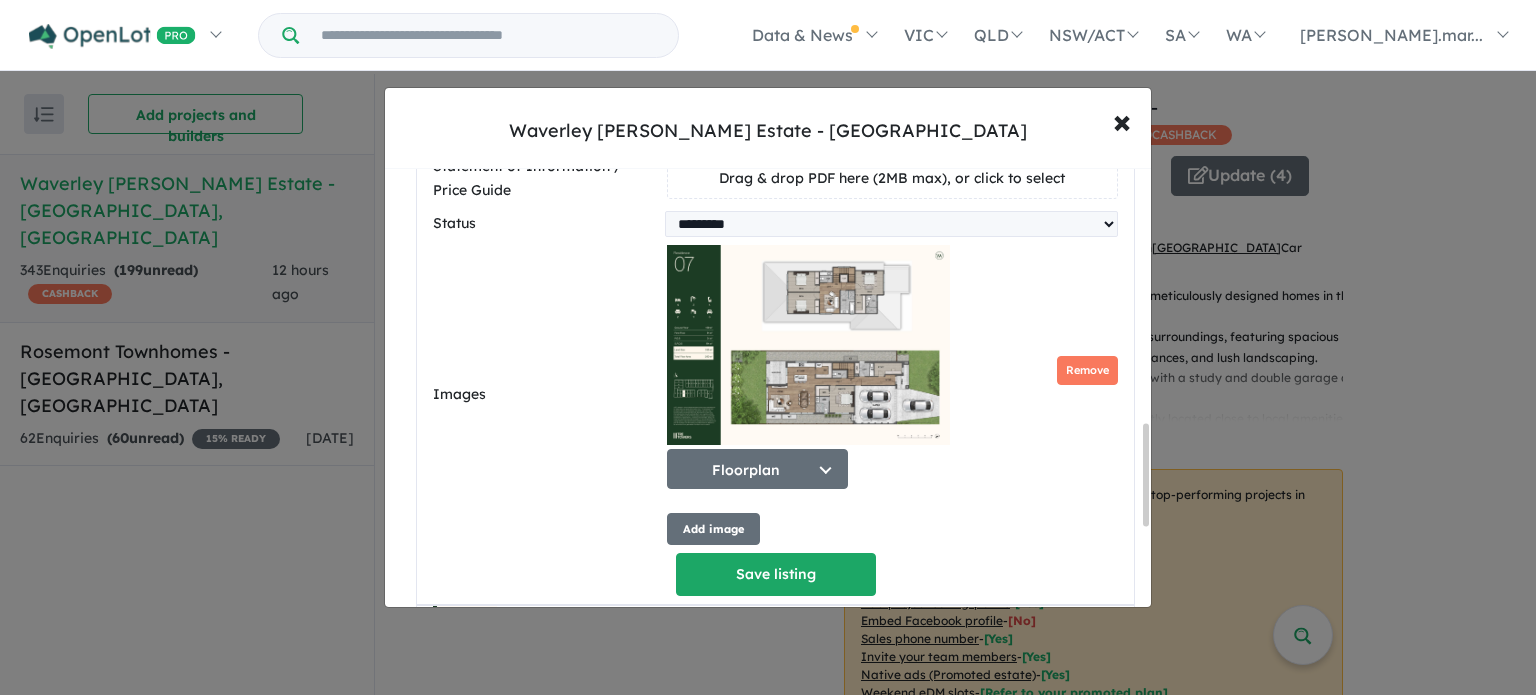 scroll, scrollTop: 1200, scrollLeft: 0, axis: vertical 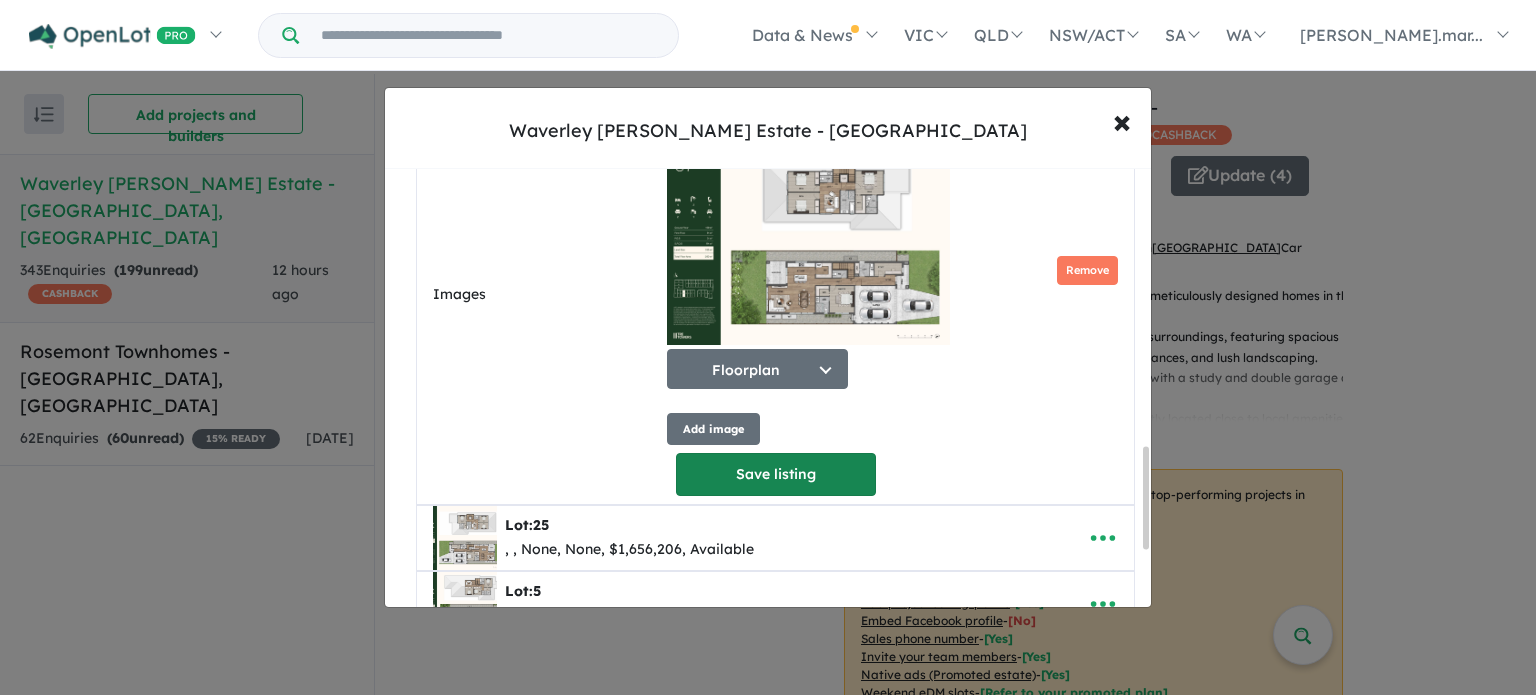 type on "**********" 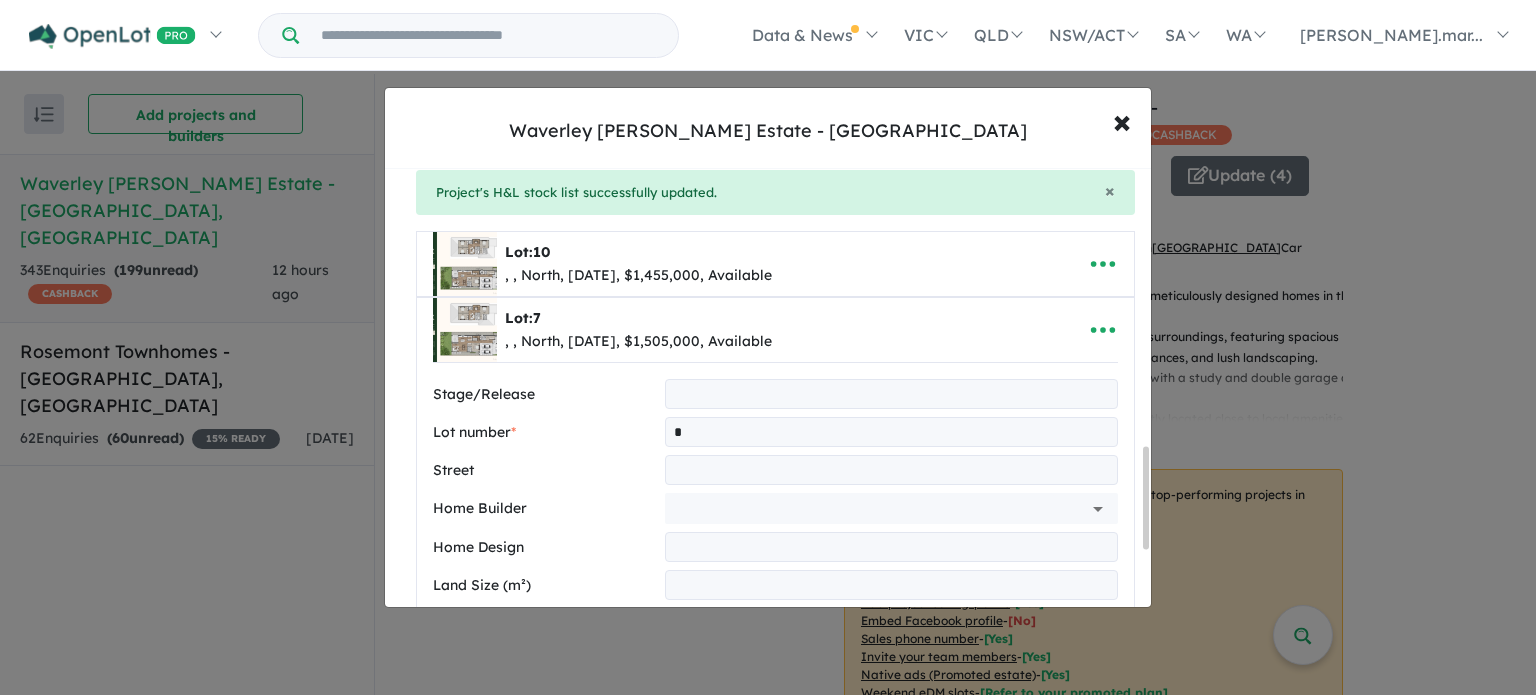 select on "*****" 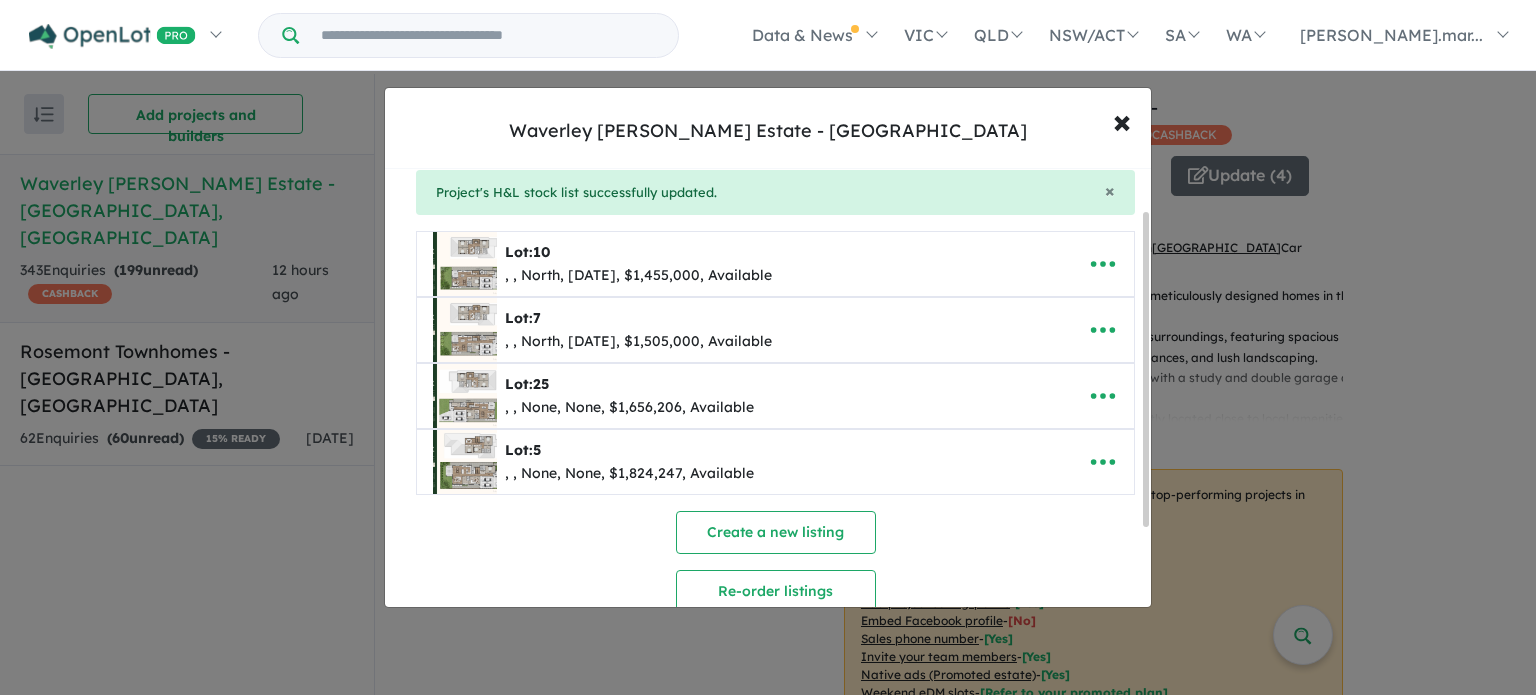 scroll, scrollTop: 0, scrollLeft: 0, axis: both 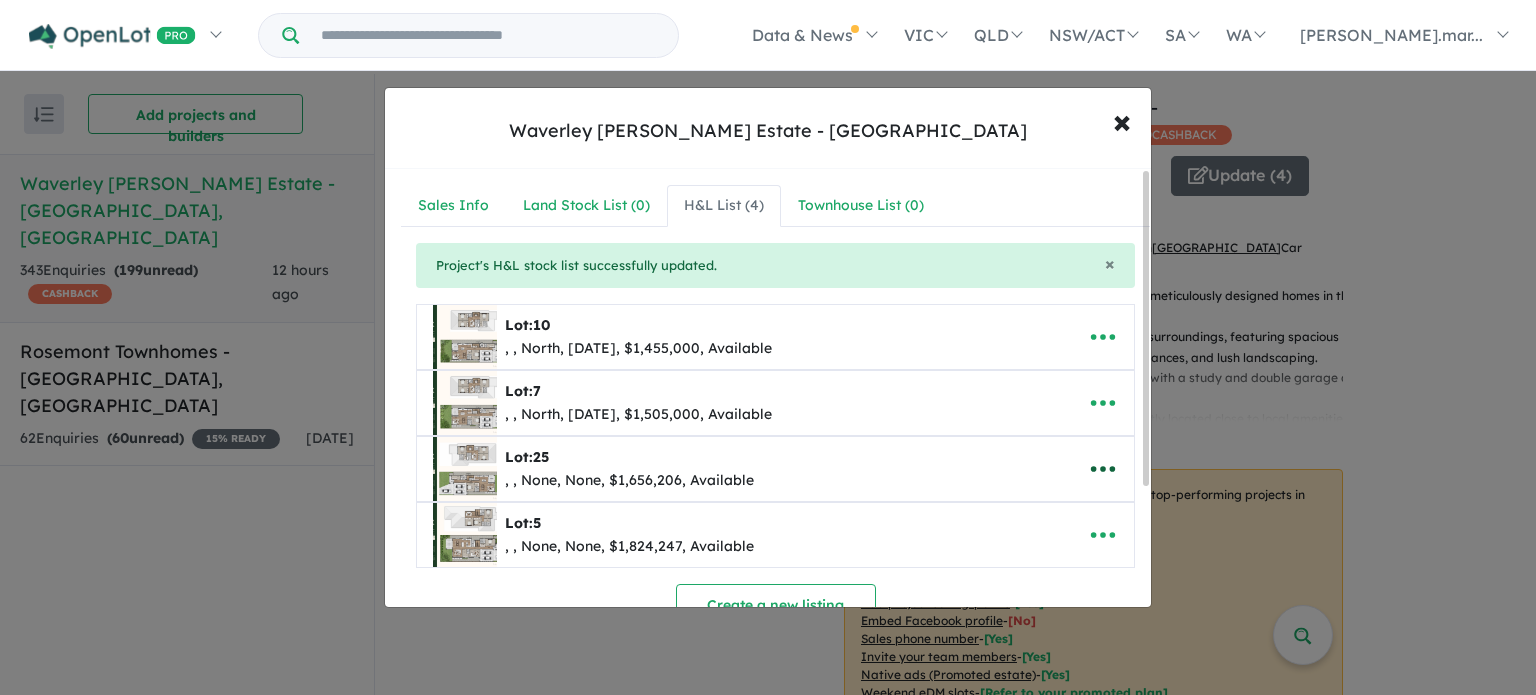 click 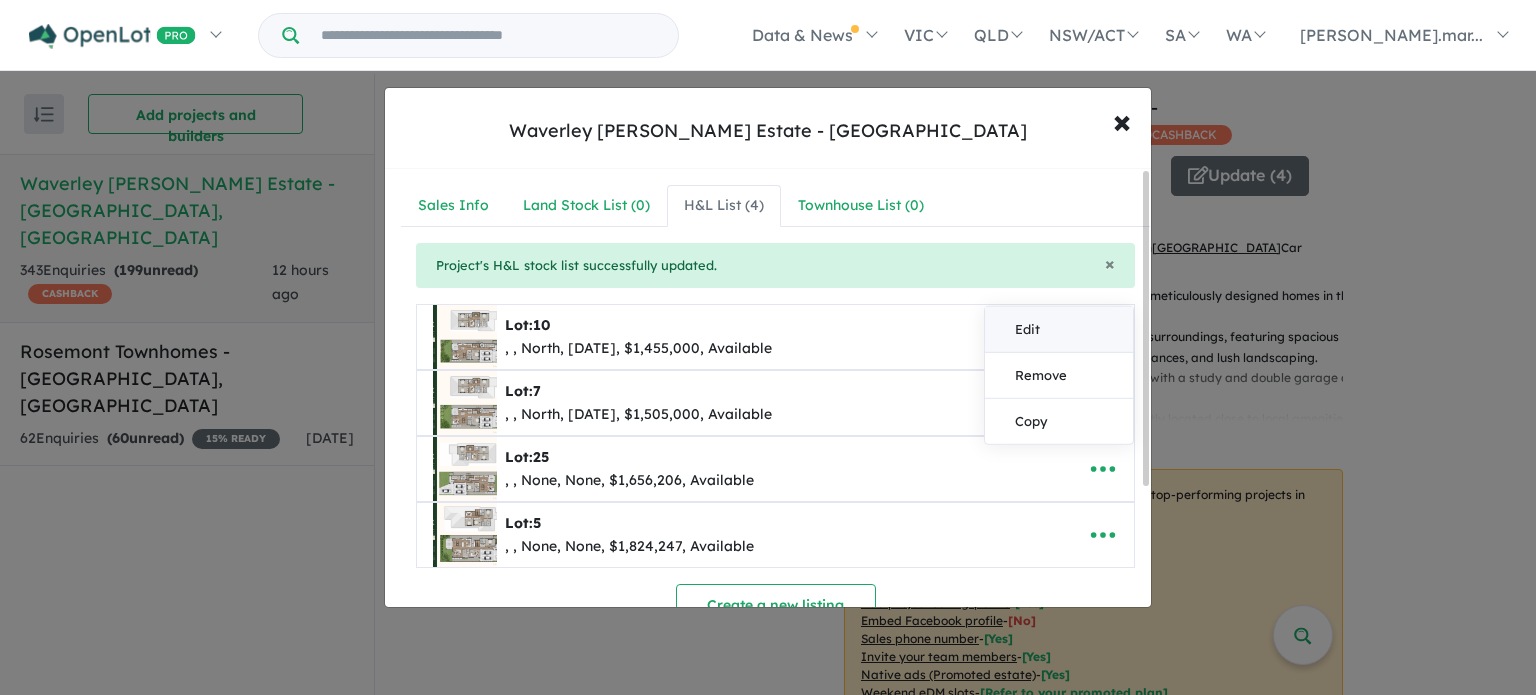 click on "Edit" at bounding box center (1059, 330) 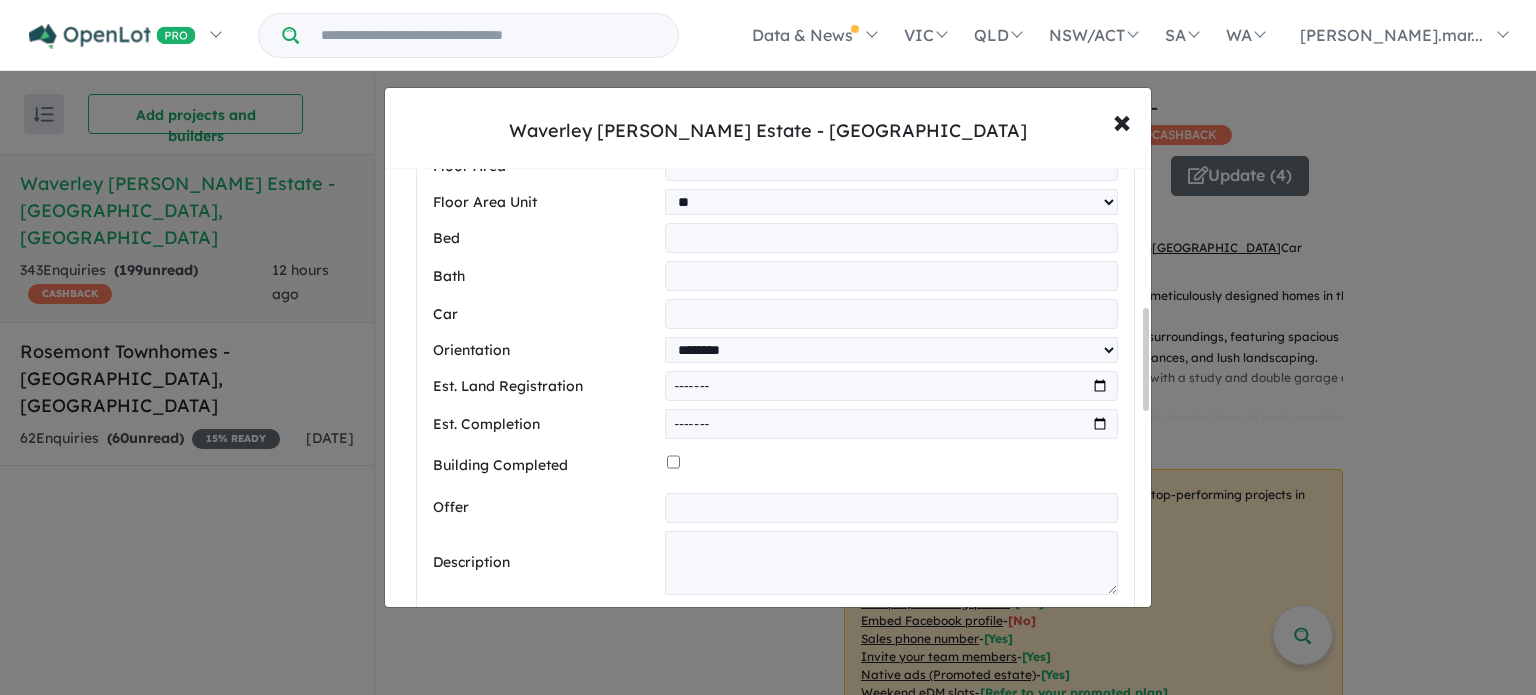 scroll, scrollTop: 600, scrollLeft: 0, axis: vertical 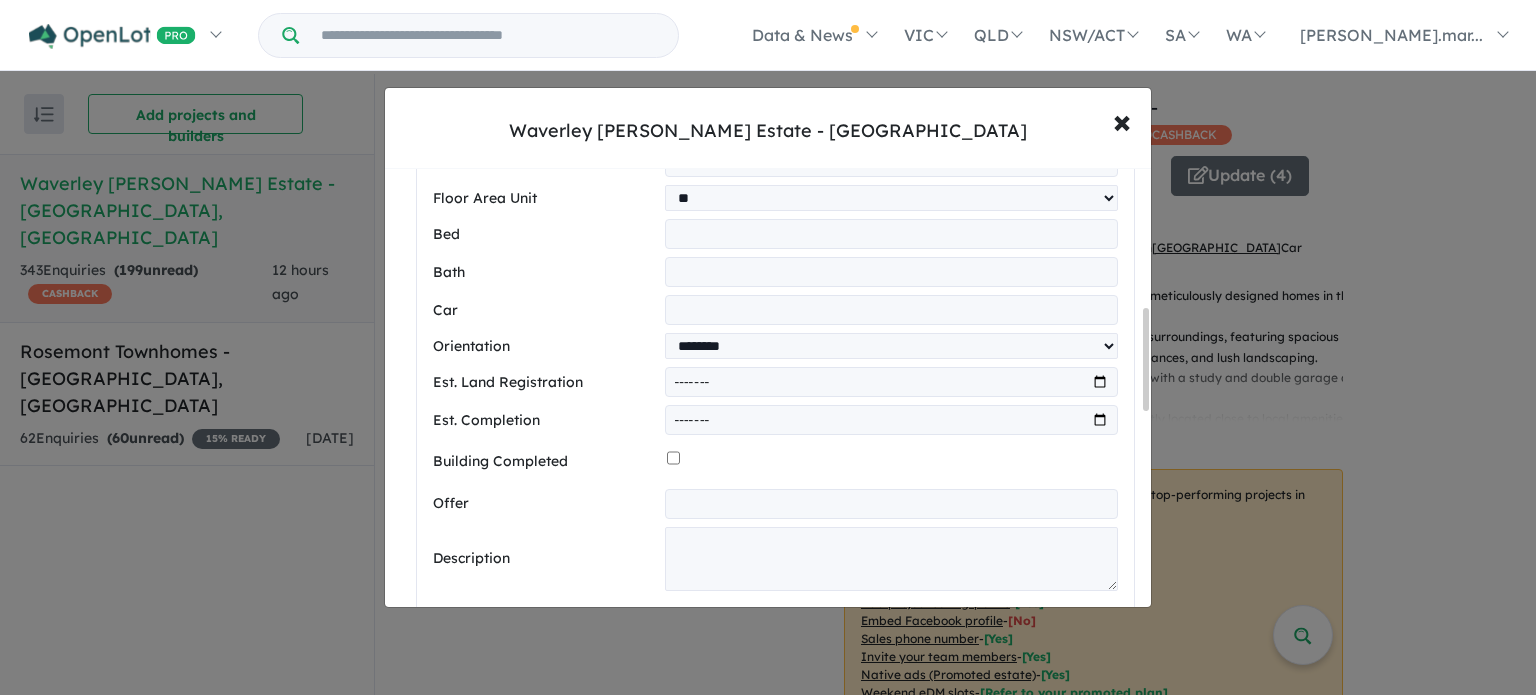 click at bounding box center [891, 382] 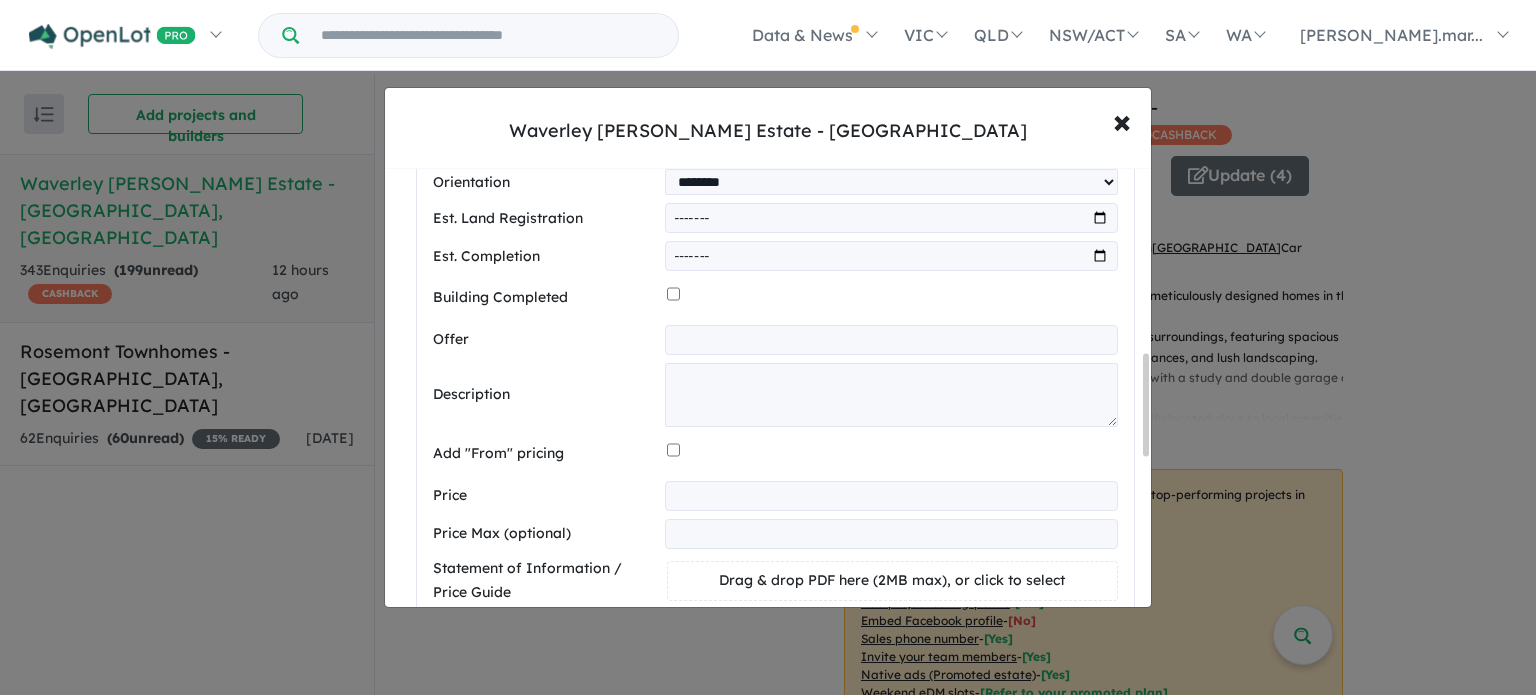 scroll, scrollTop: 800, scrollLeft: 0, axis: vertical 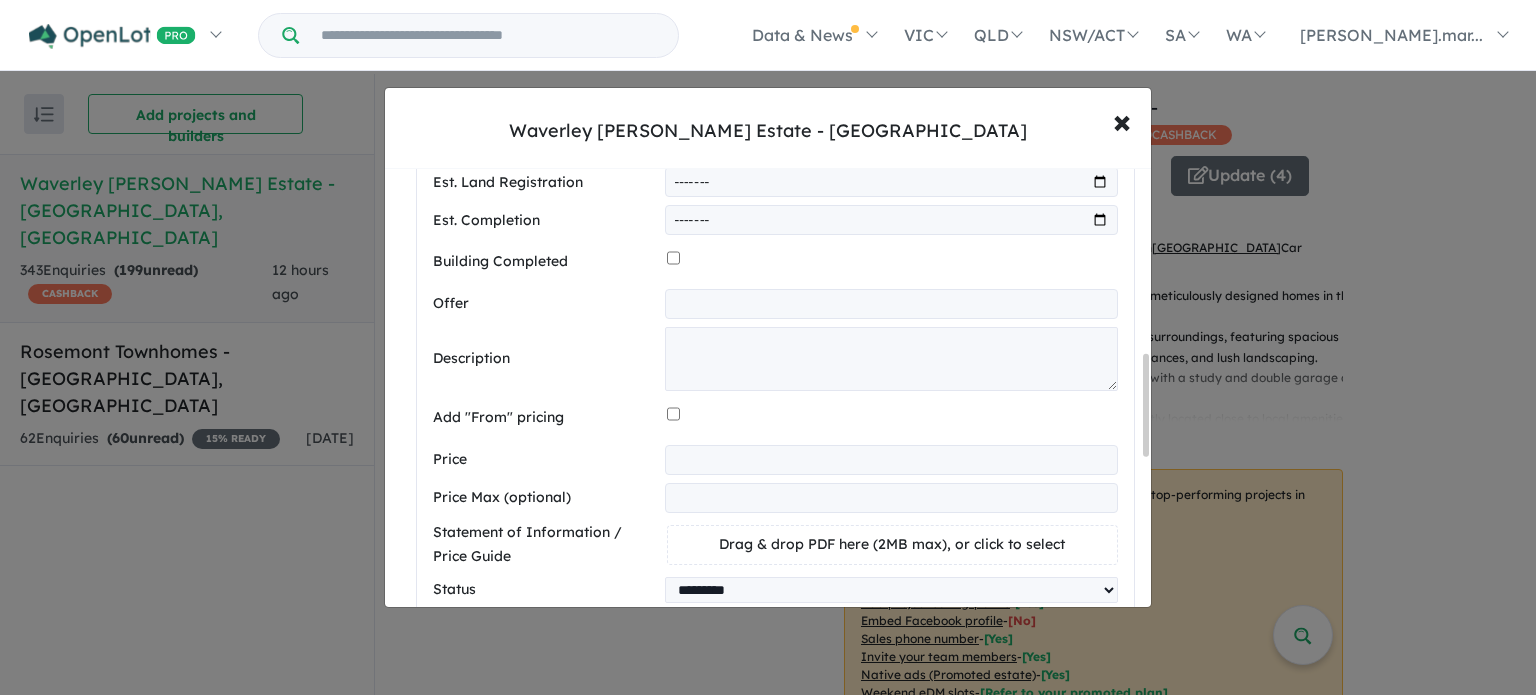click on "**********" at bounding box center [891, 460] 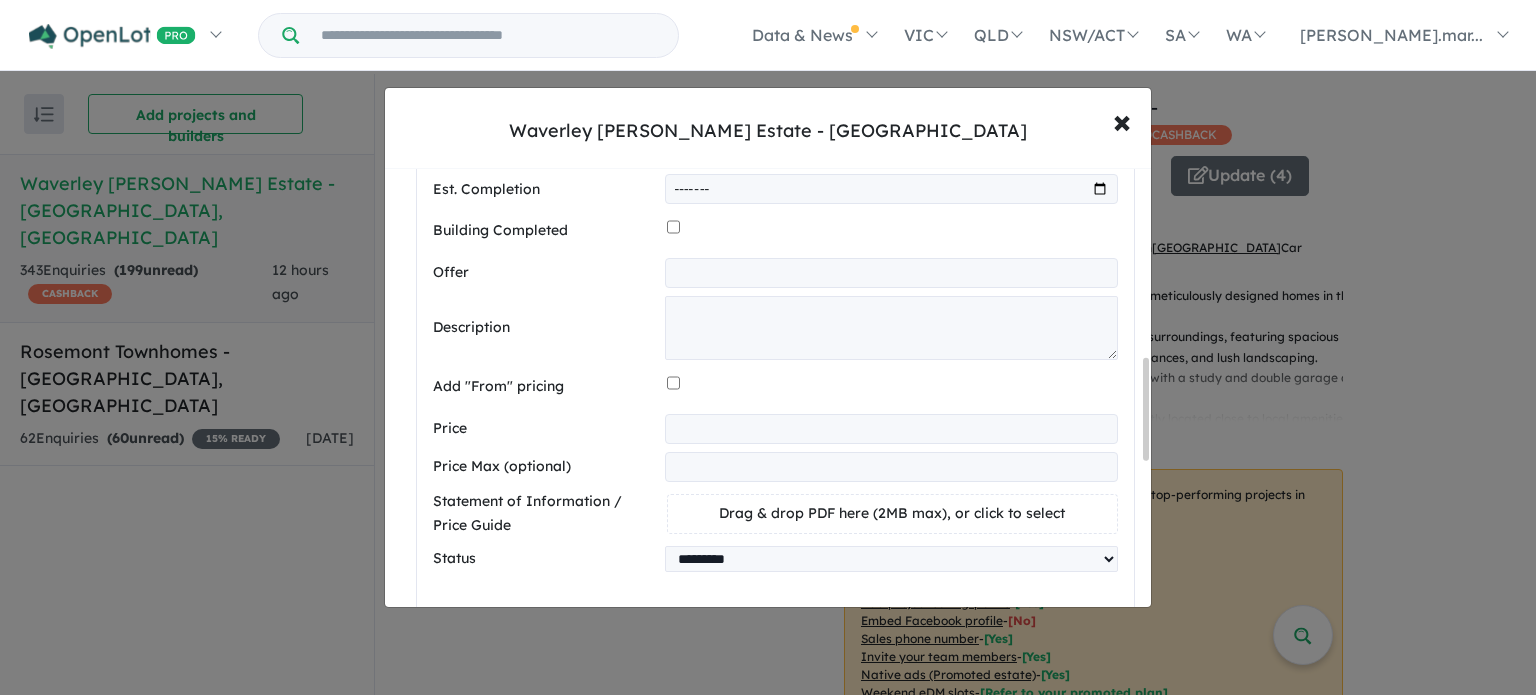 scroll, scrollTop: 835, scrollLeft: 0, axis: vertical 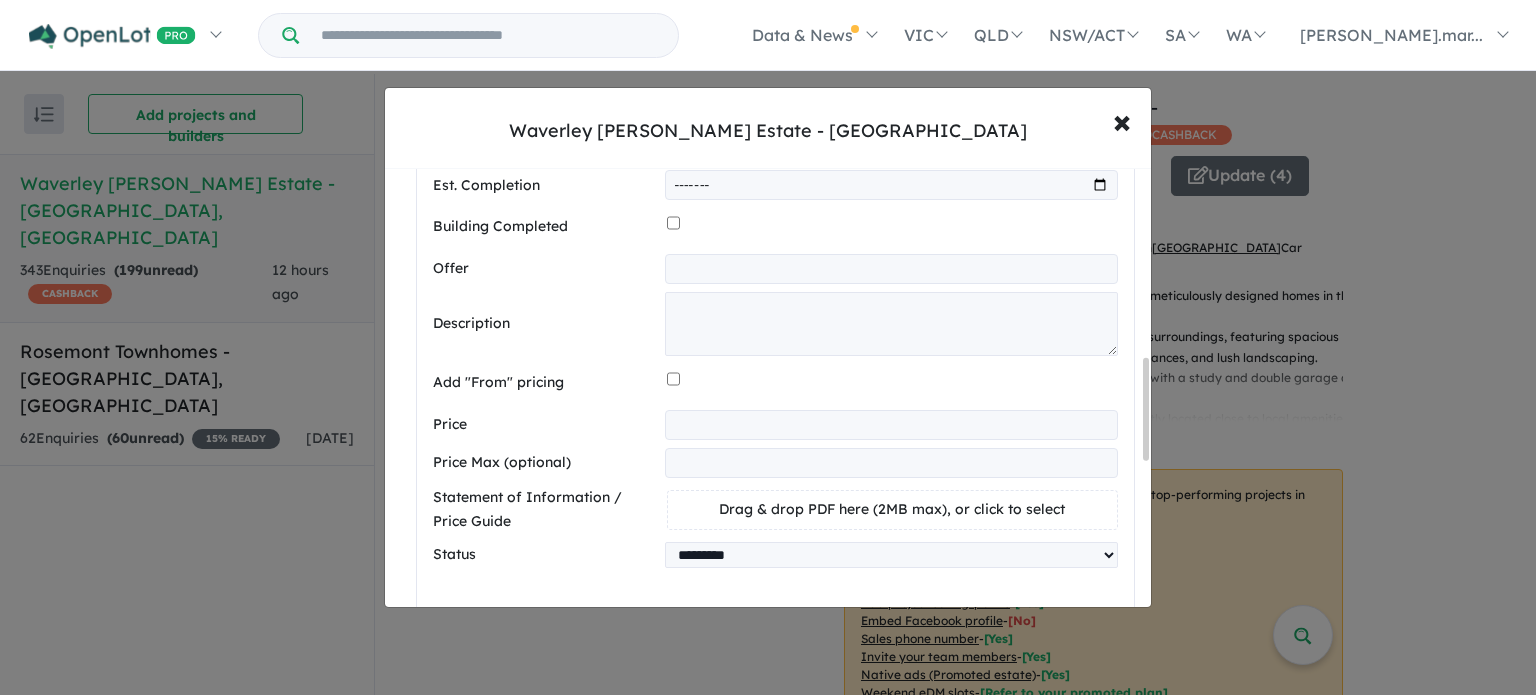 drag, startPoint x: 1147, startPoint y: 402, endPoint x: 1140, endPoint y: 411, distance: 11.401754 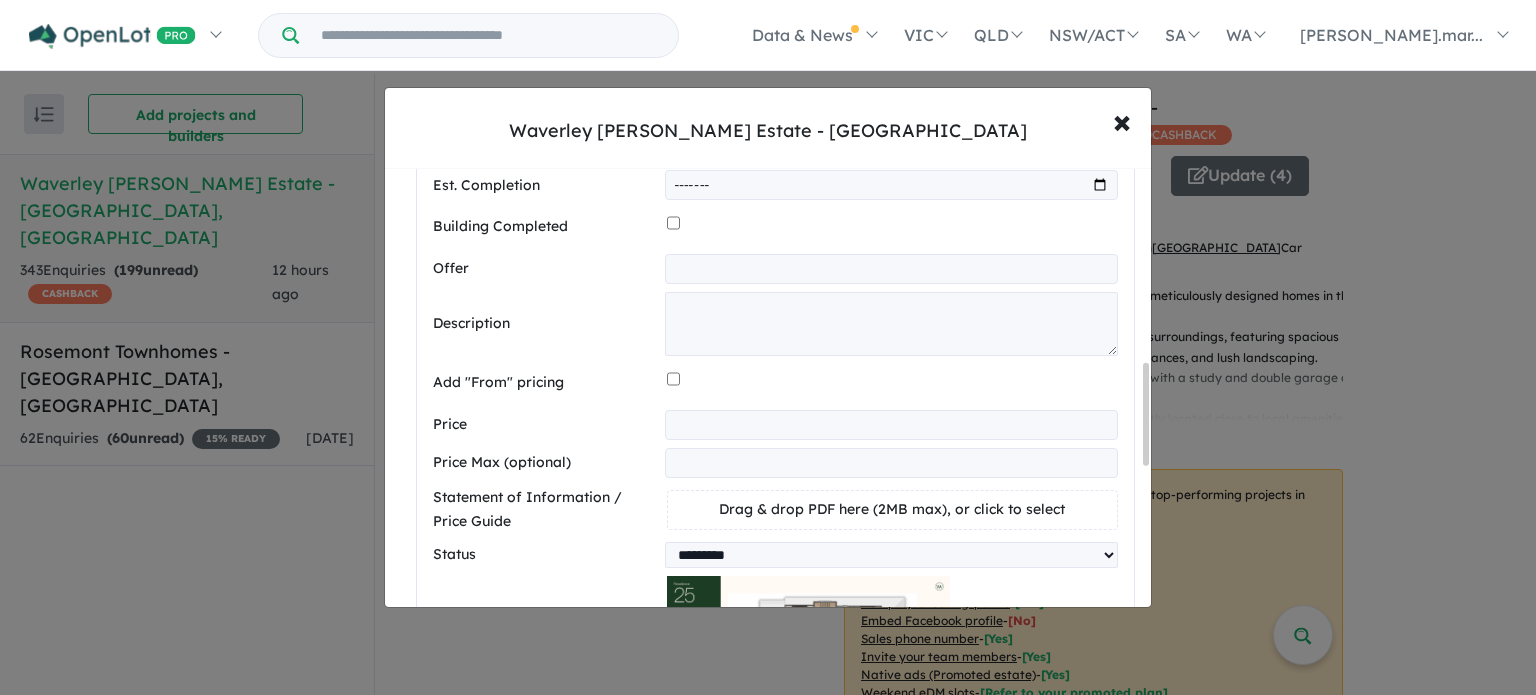 type on "**********" 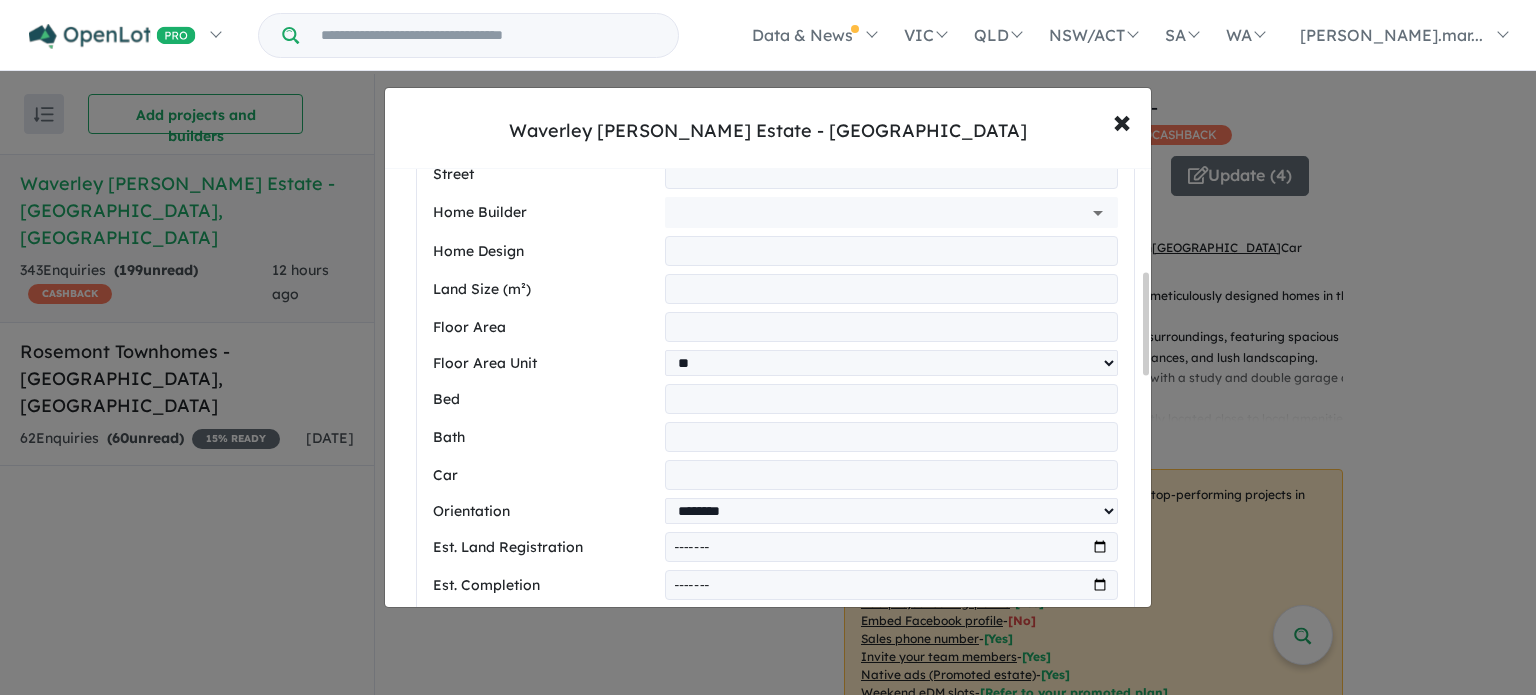scroll, scrollTop: 535, scrollLeft: 0, axis: vertical 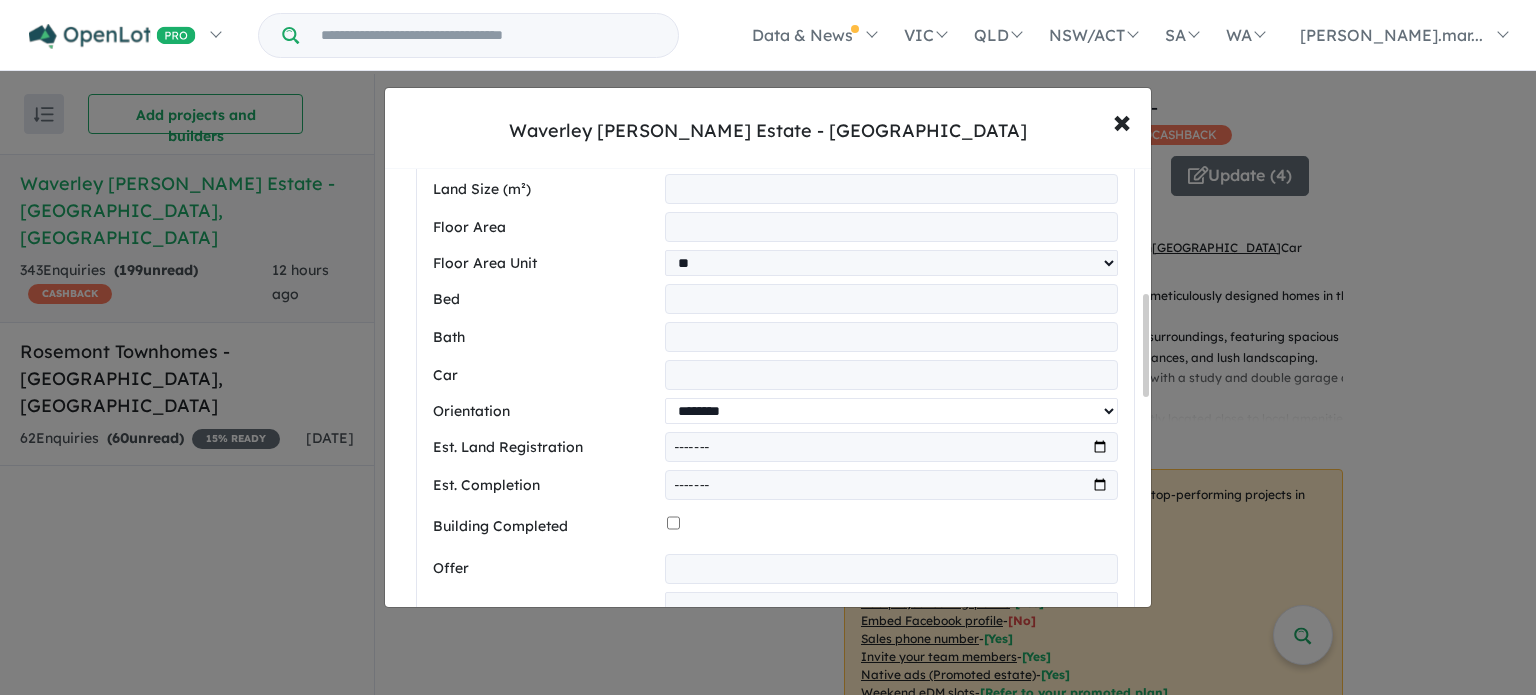 click on "**********" at bounding box center [891, 411] 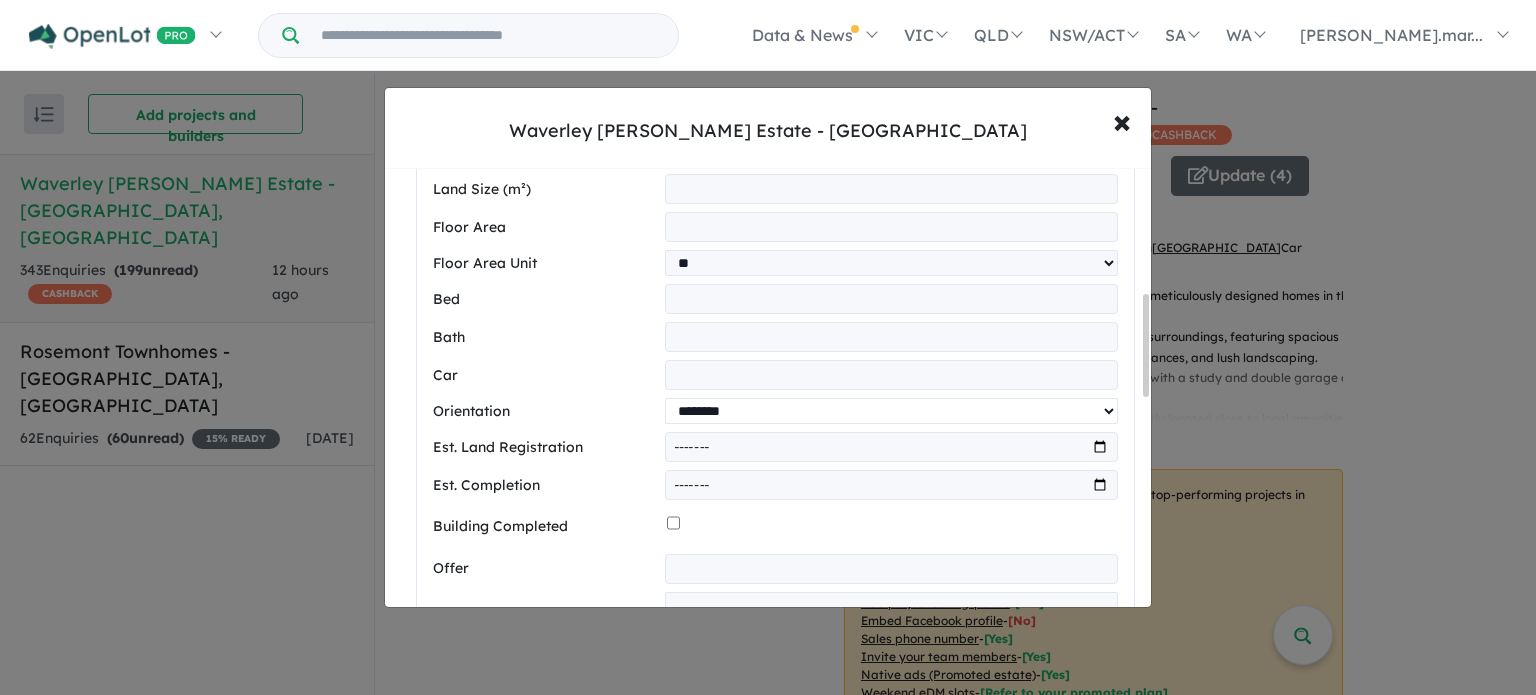 select on "*****" 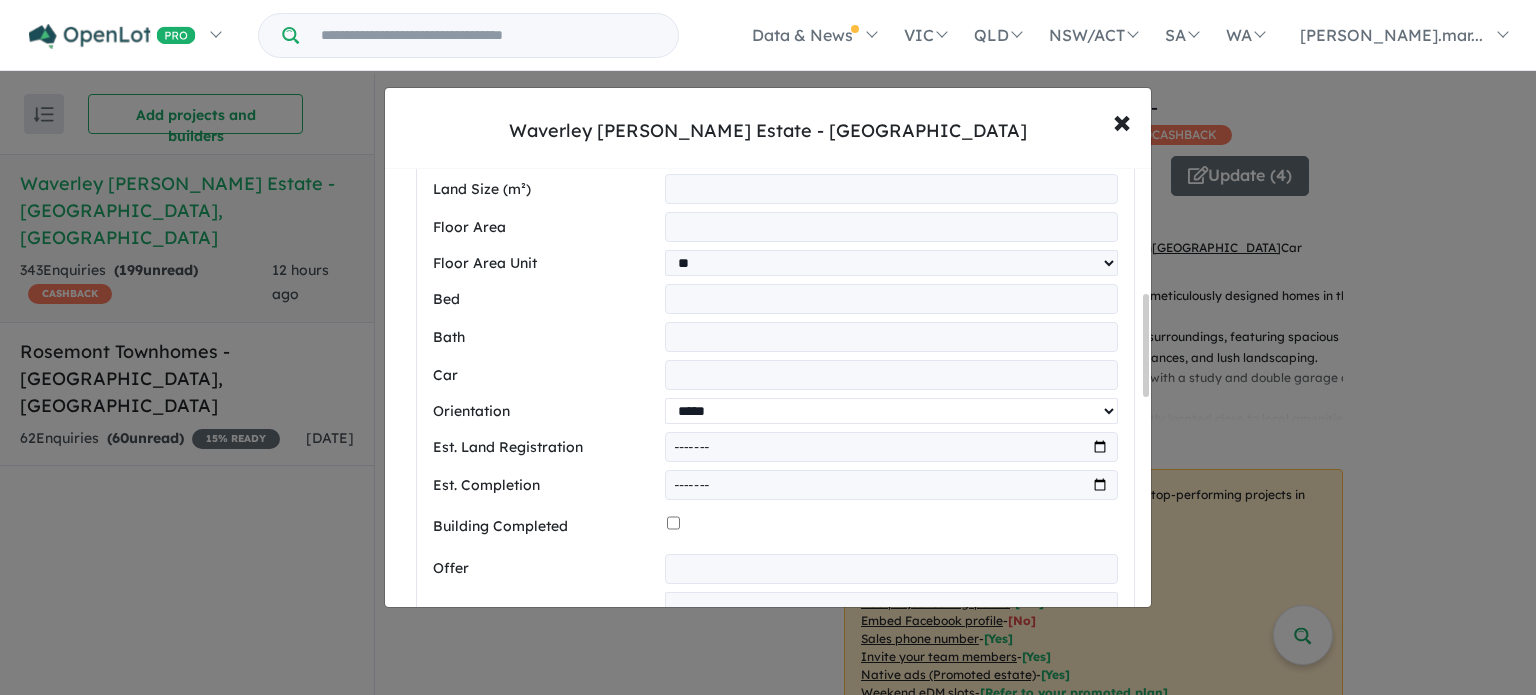 click on "**********" at bounding box center [891, 411] 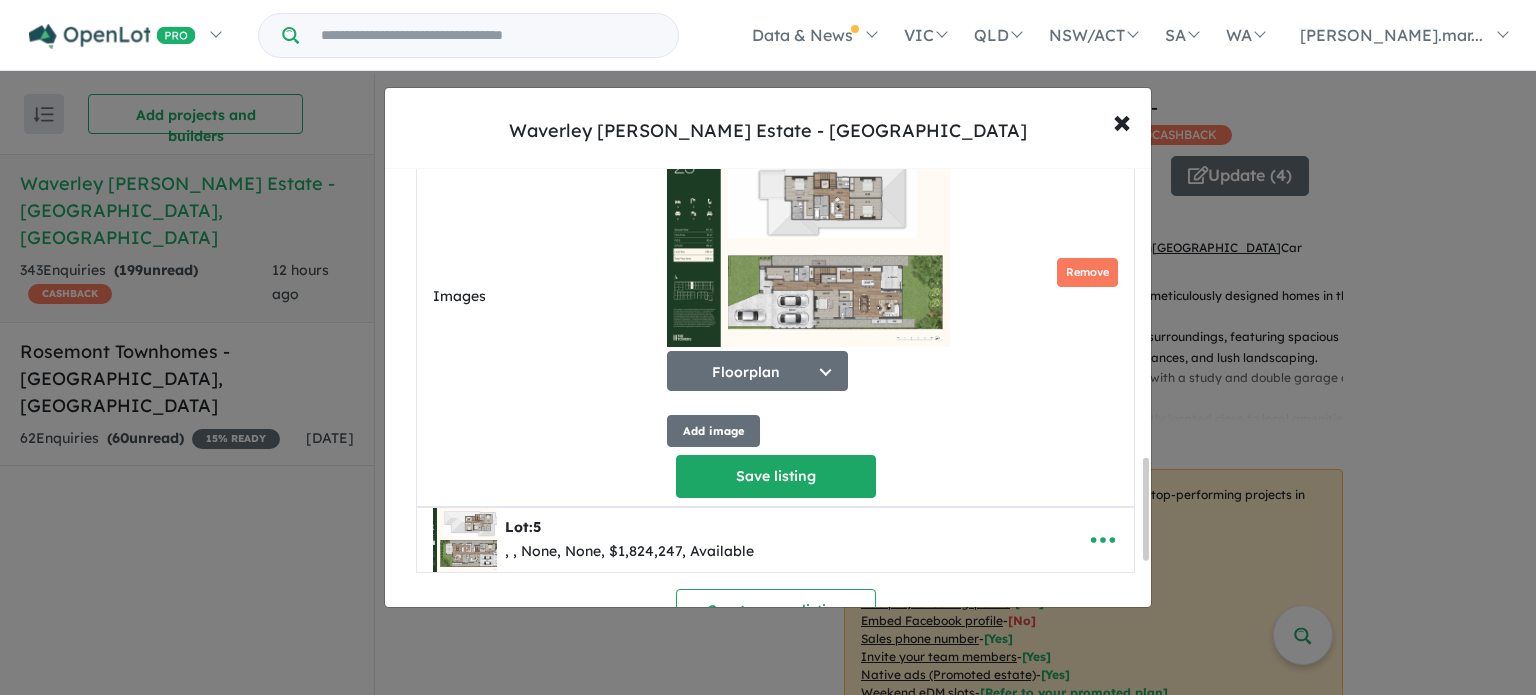 scroll, scrollTop: 1300, scrollLeft: 0, axis: vertical 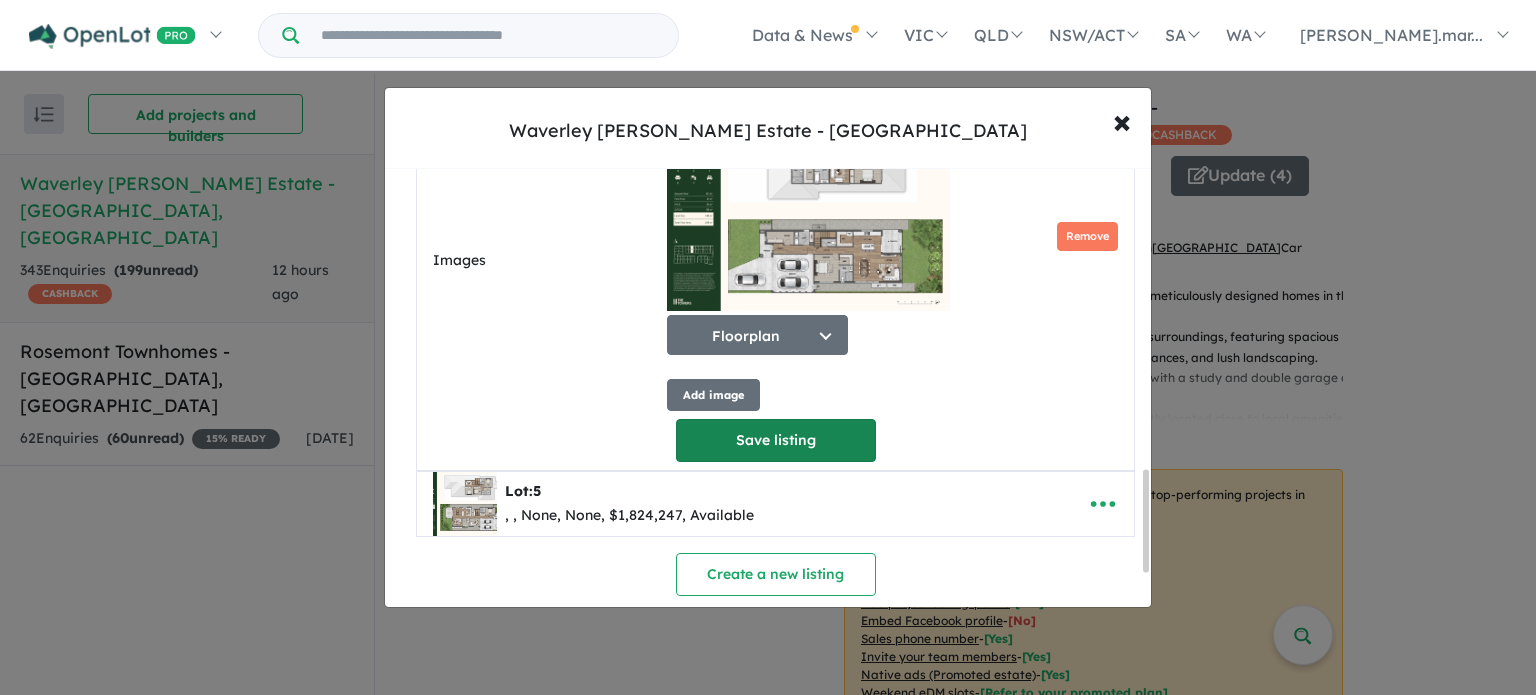 click on "Save listing" at bounding box center [776, 440] 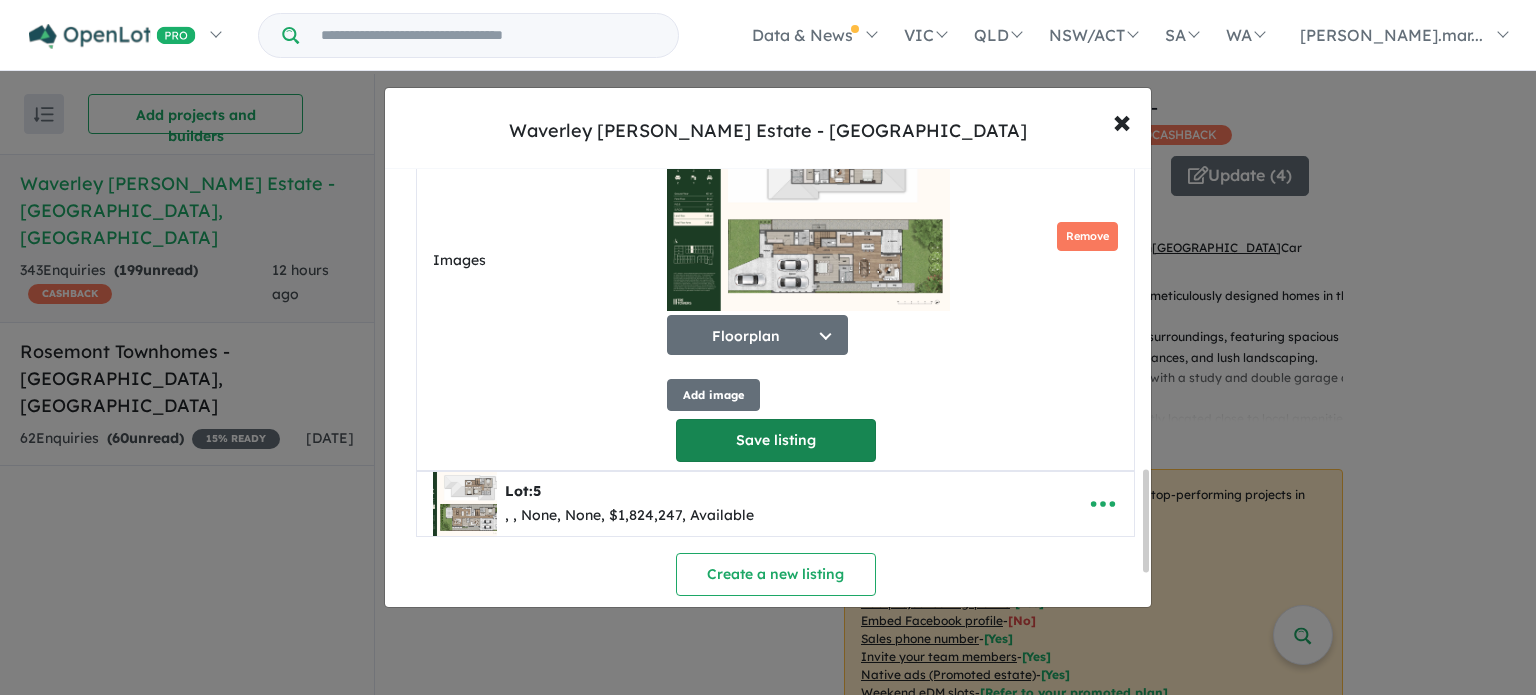 select on "*****" 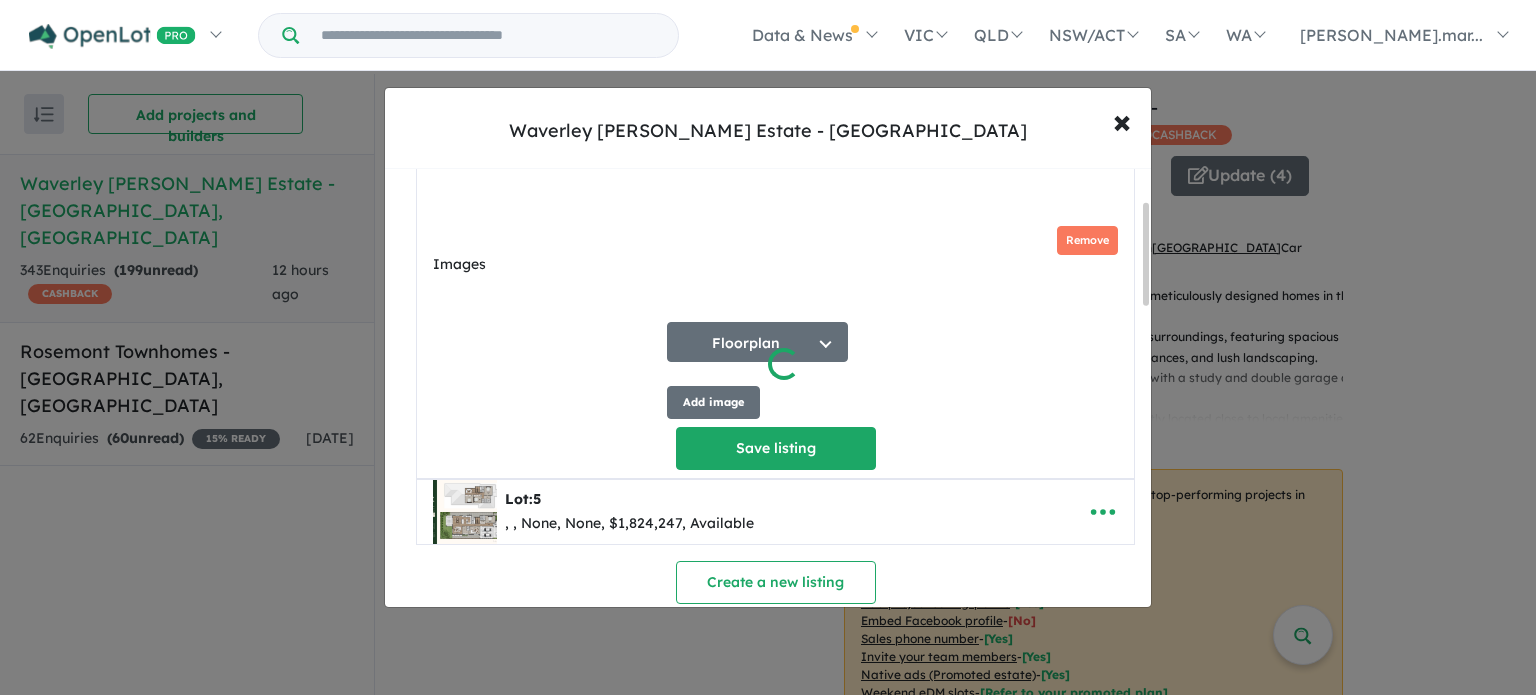 scroll, scrollTop: 139, scrollLeft: 0, axis: vertical 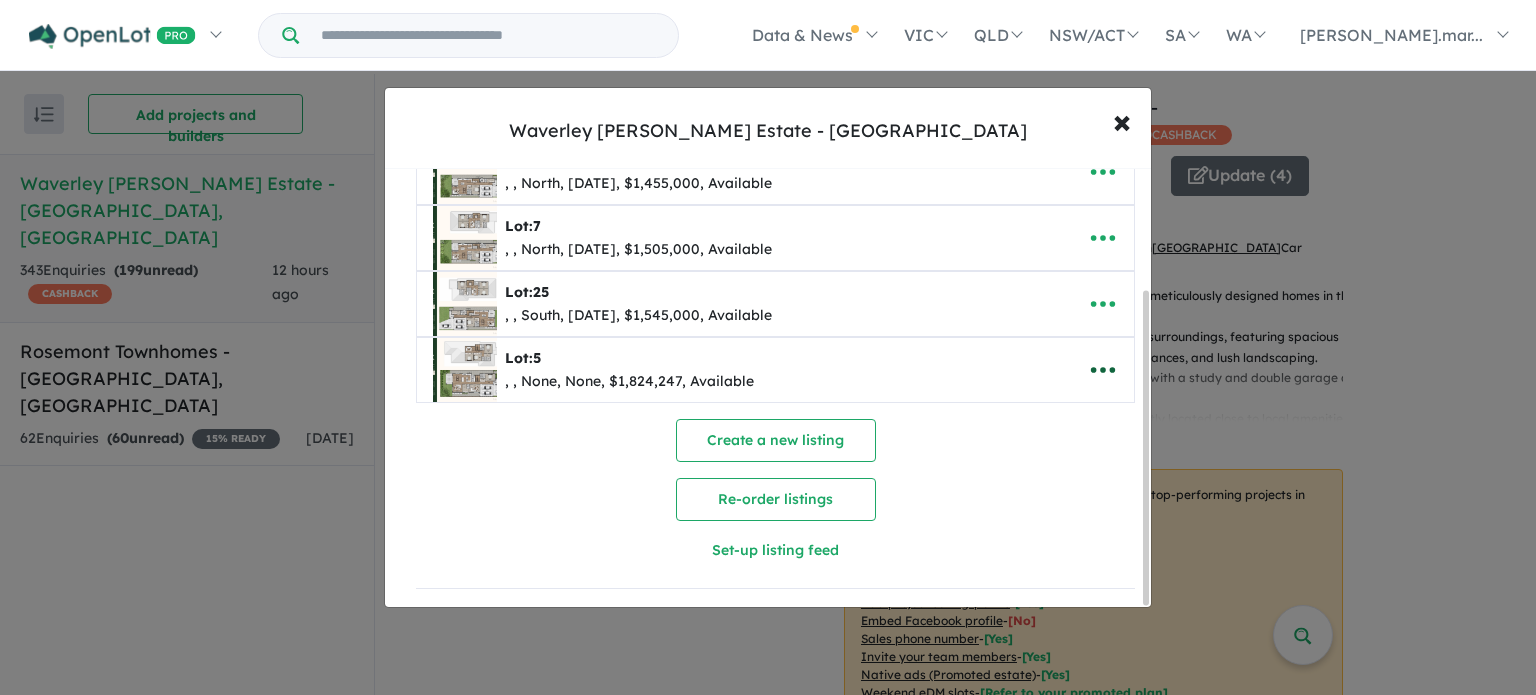click 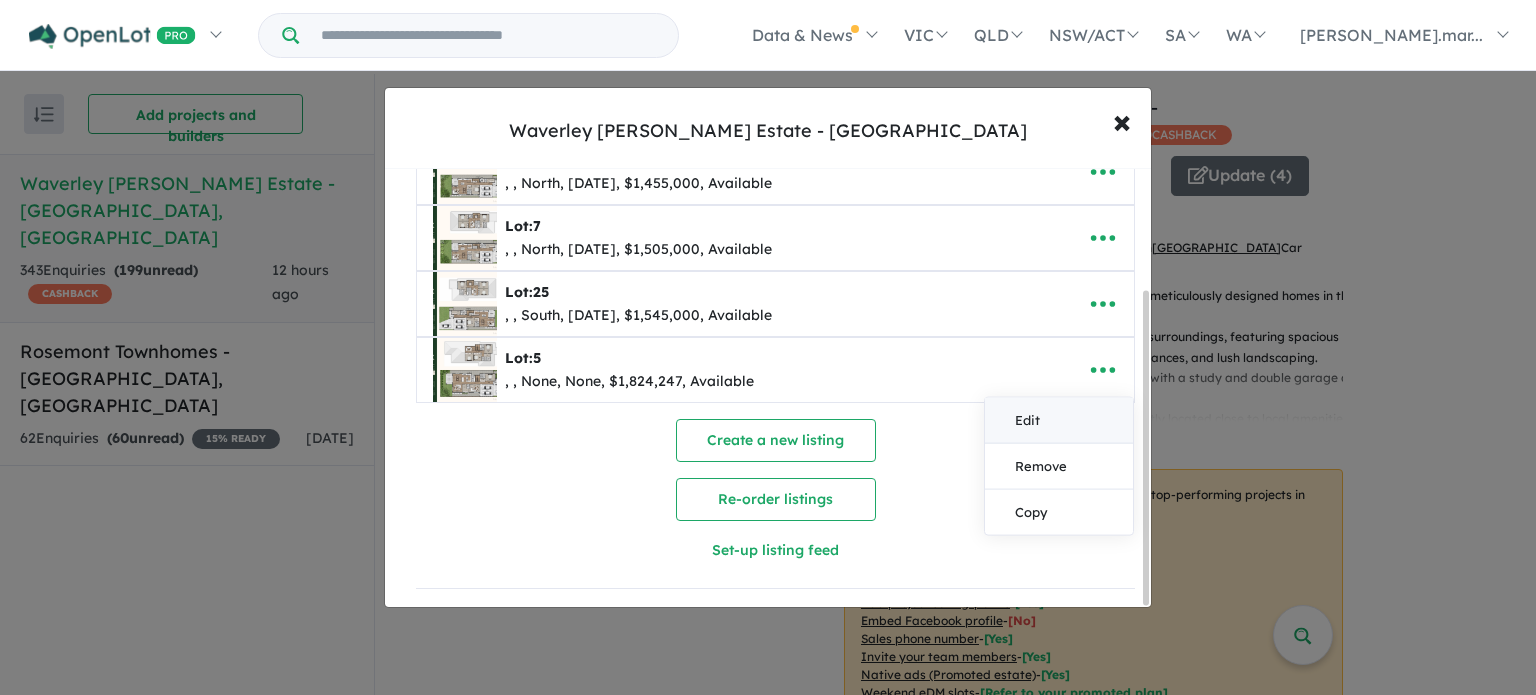 click on "Edit" at bounding box center (1059, 421) 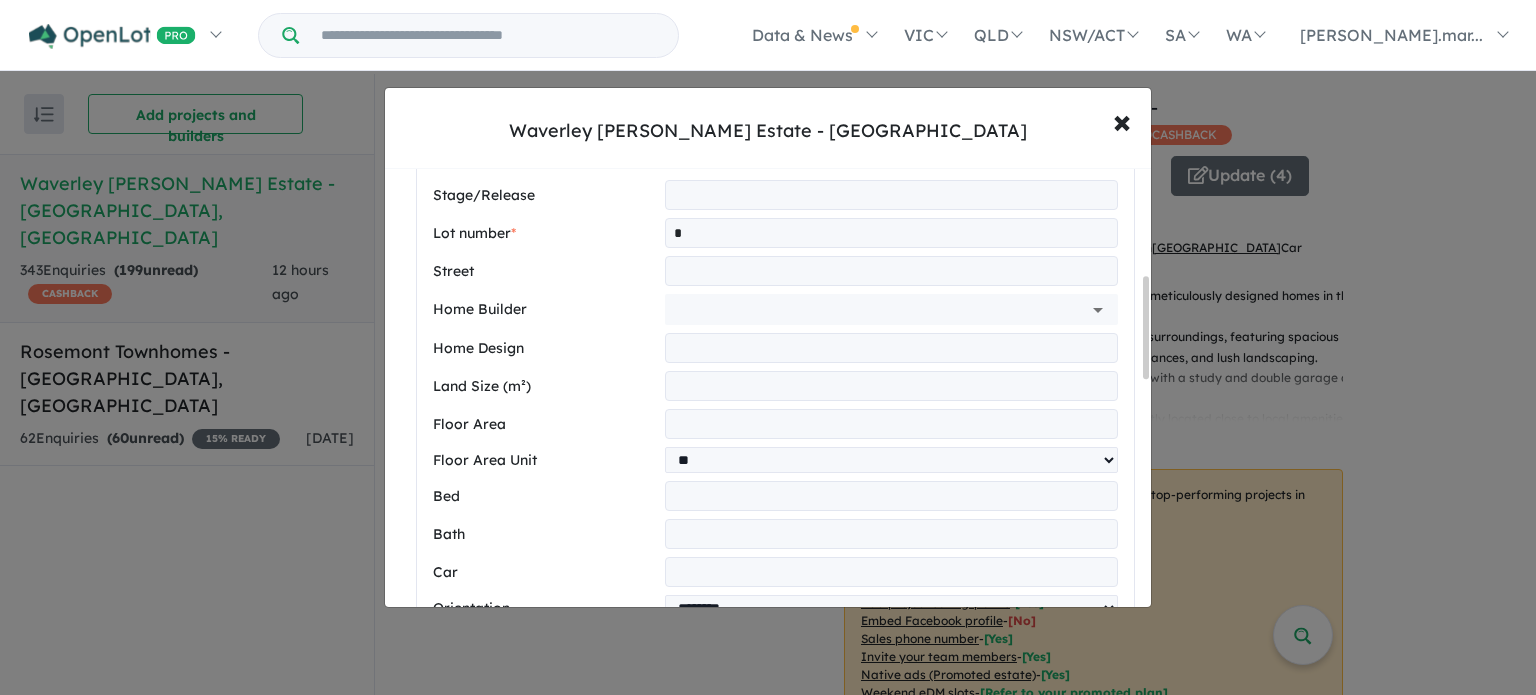 scroll, scrollTop: 504, scrollLeft: 0, axis: vertical 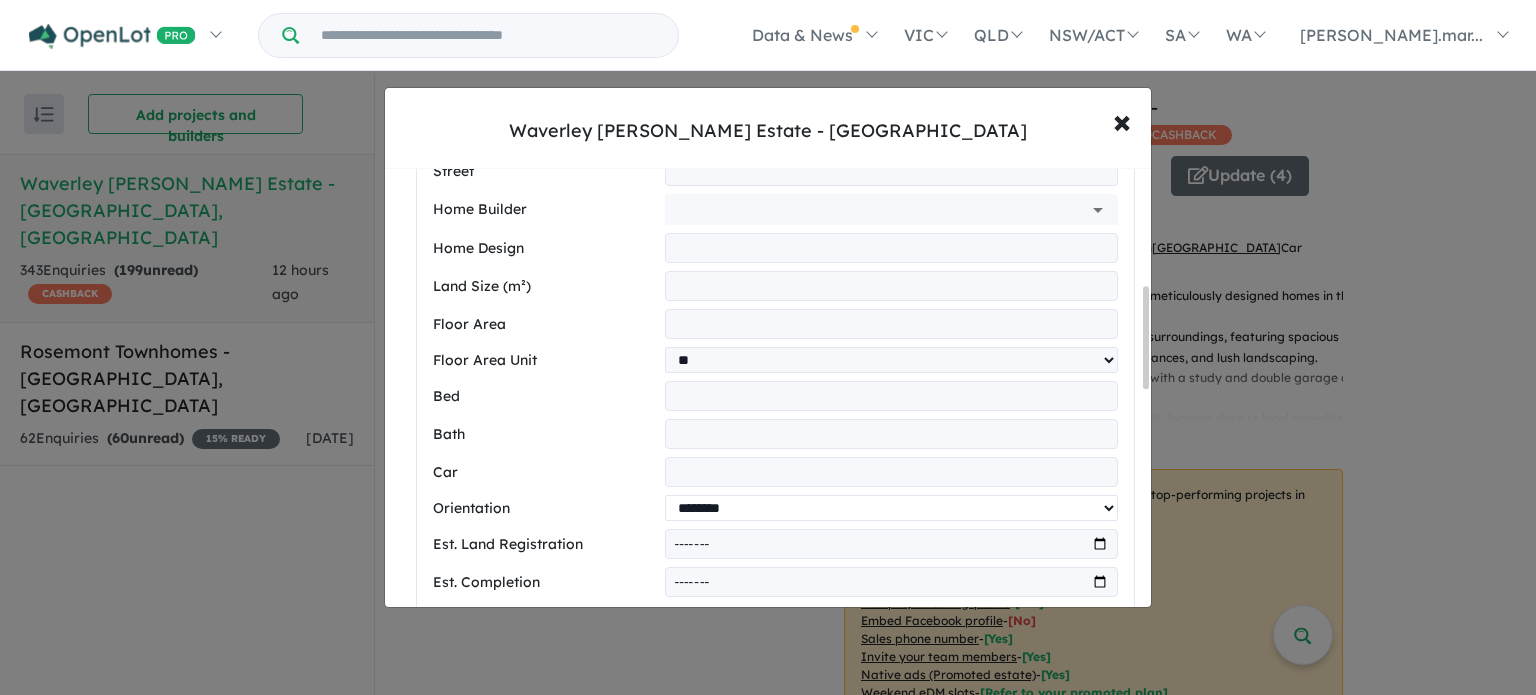 click on "**********" at bounding box center (891, 508) 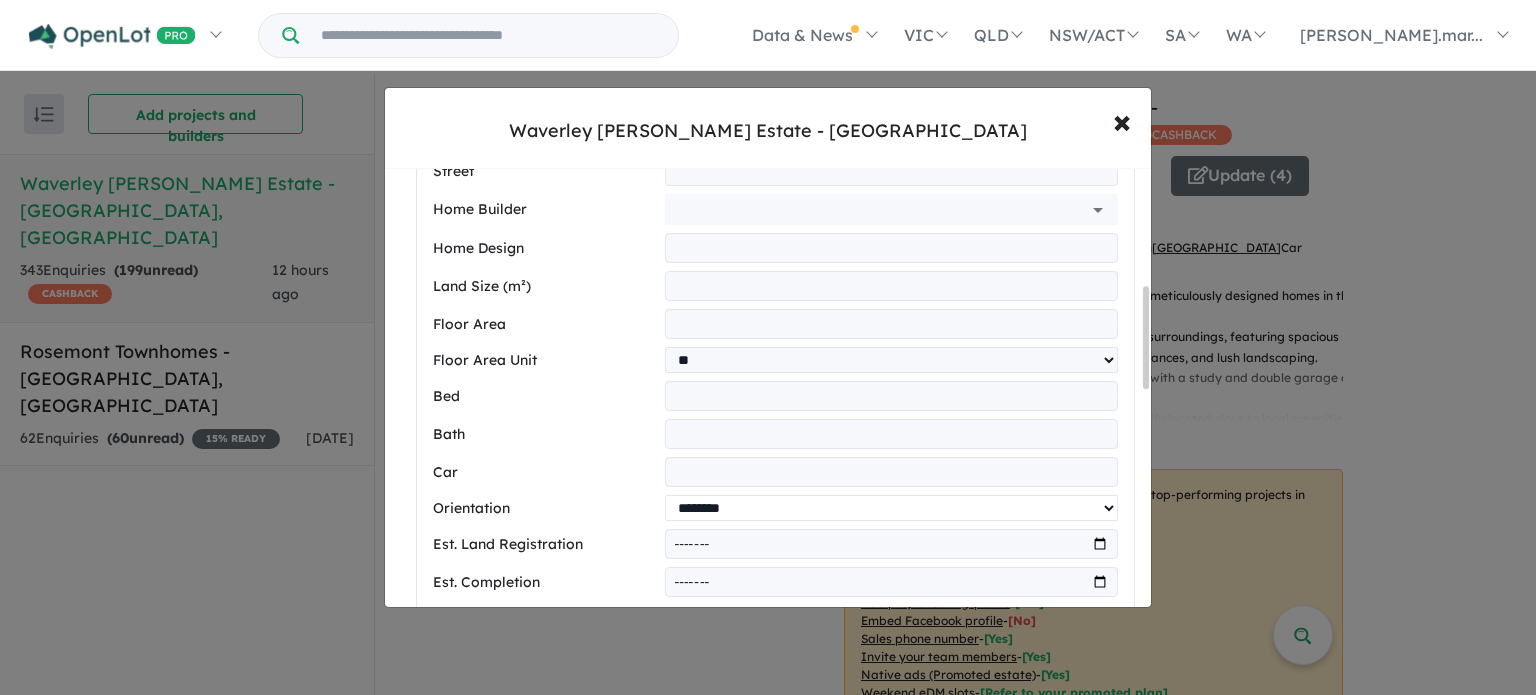 select on "*****" 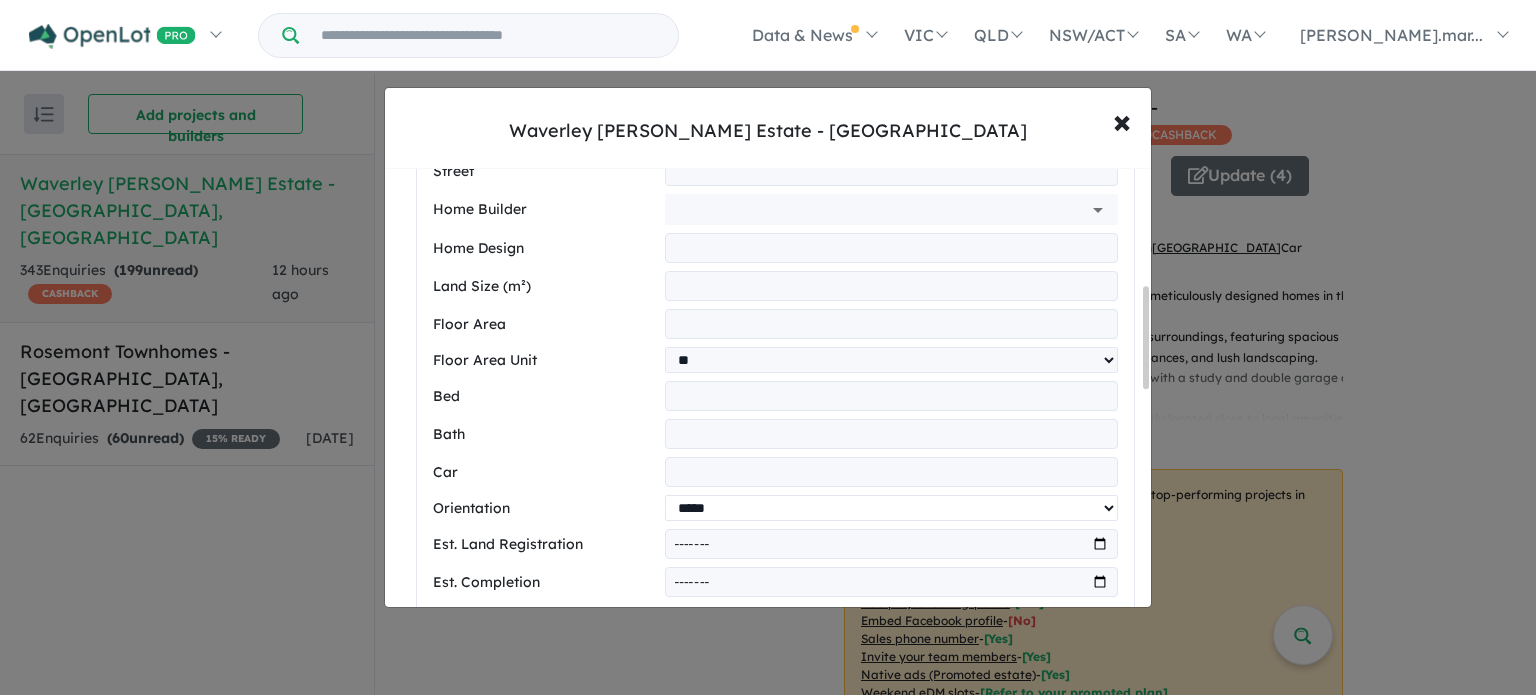 click on "**********" at bounding box center (891, 508) 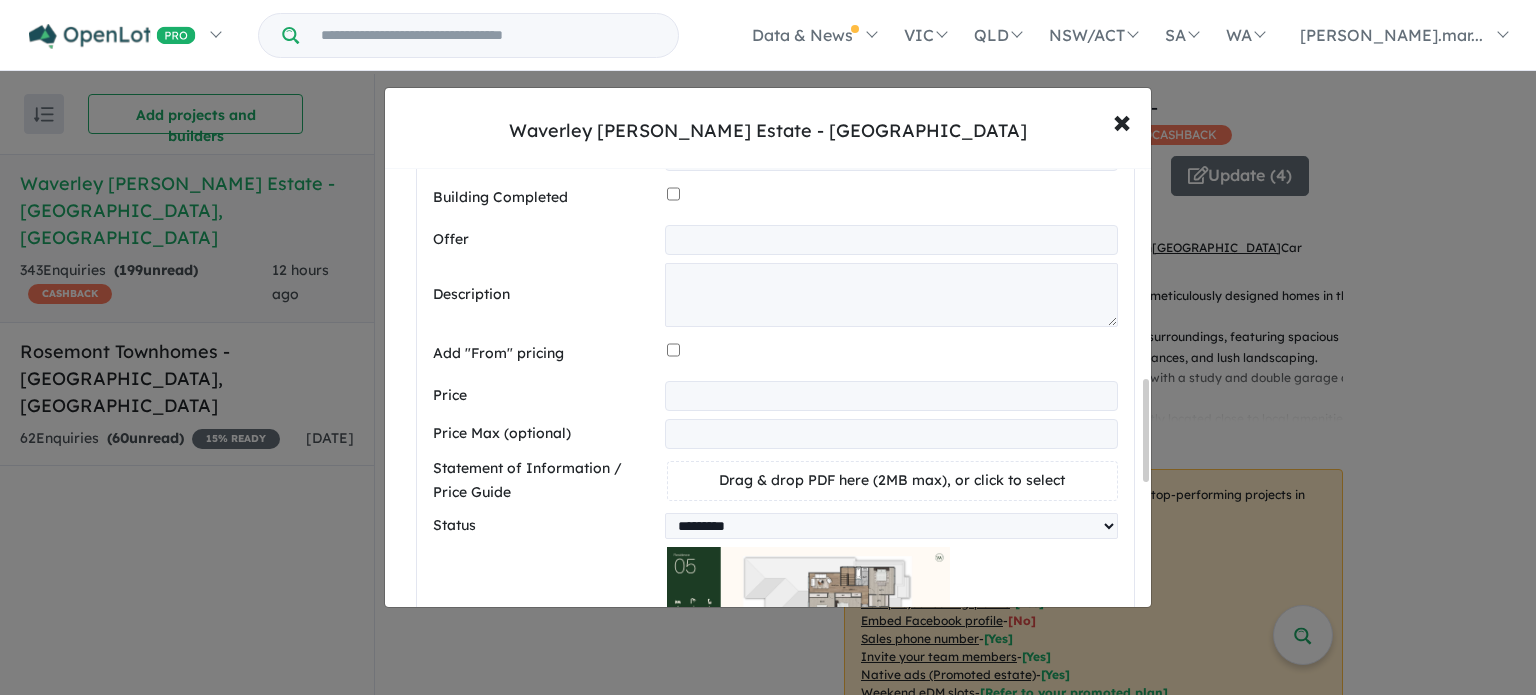 scroll, scrollTop: 1004, scrollLeft: 0, axis: vertical 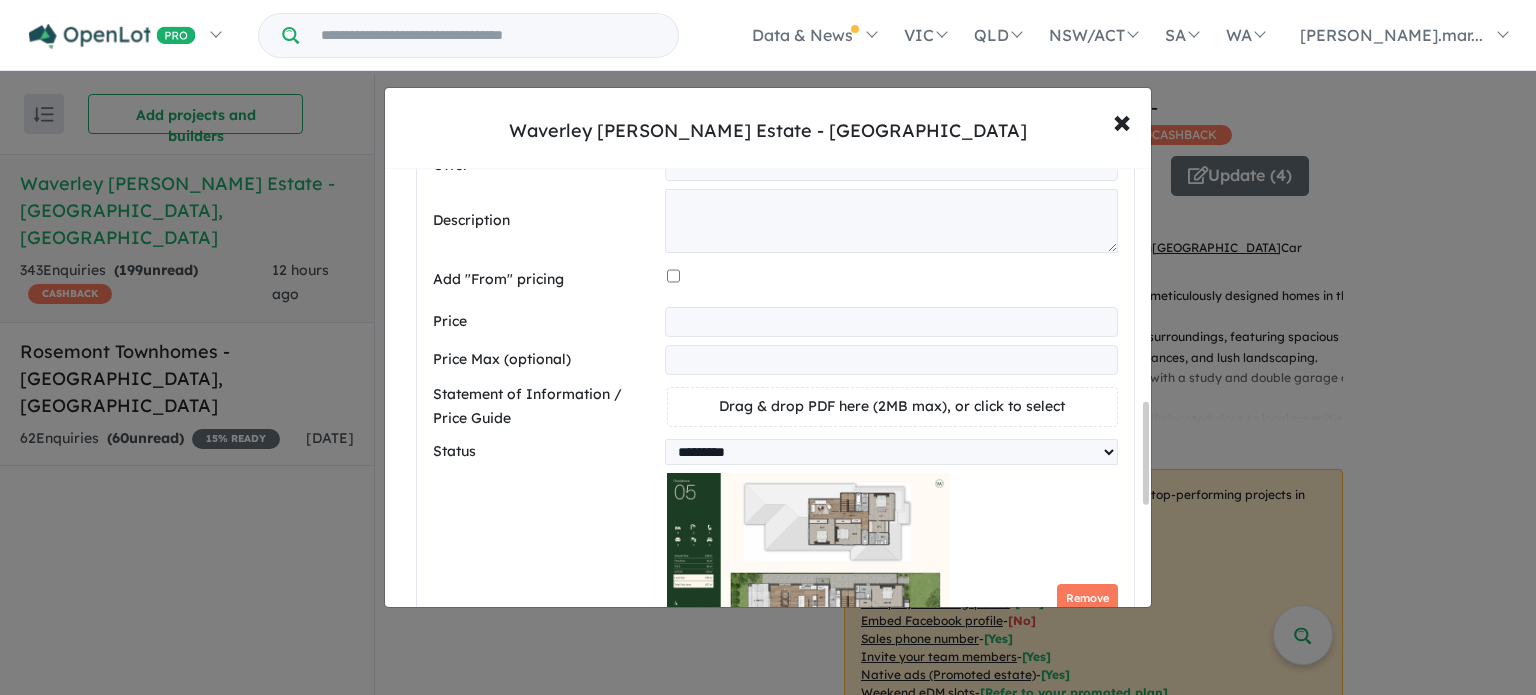 click on "**********" at bounding box center (891, 322) 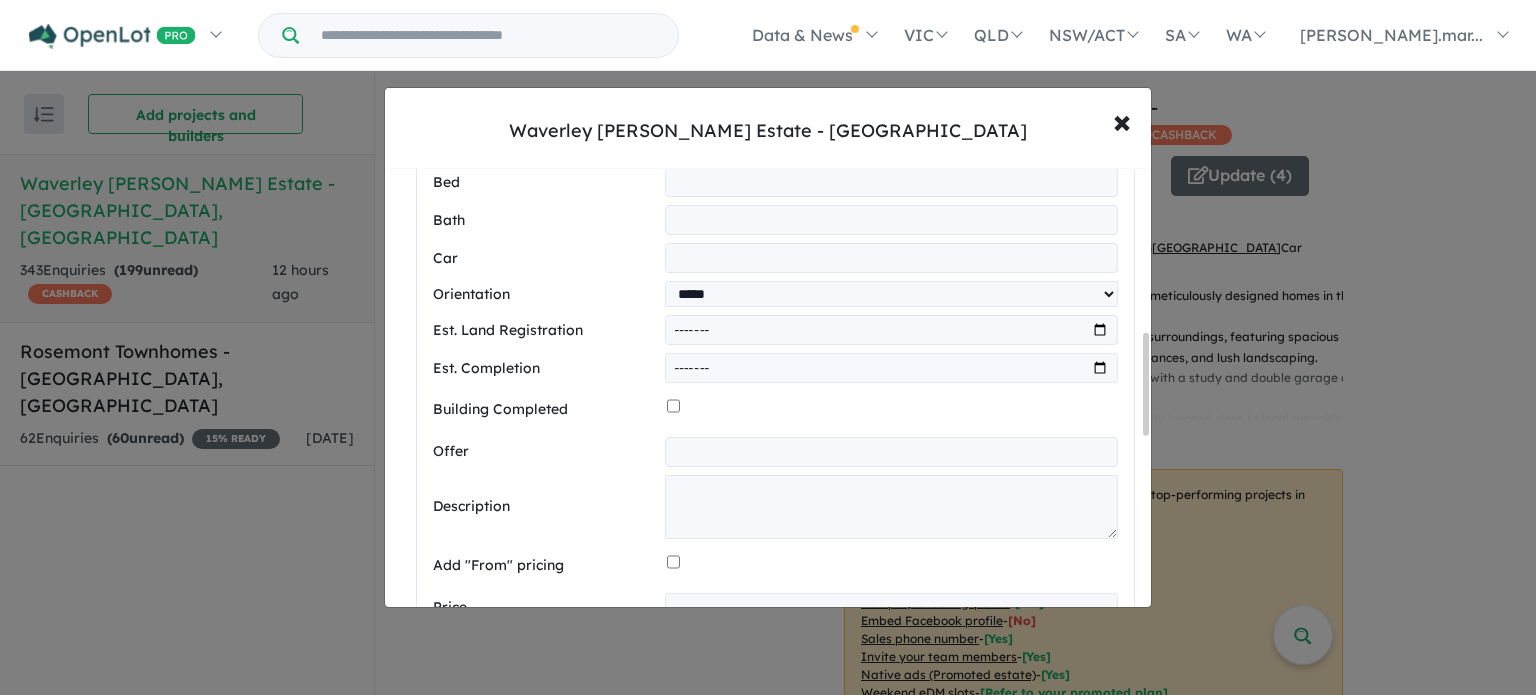 scroll, scrollTop: 704, scrollLeft: 0, axis: vertical 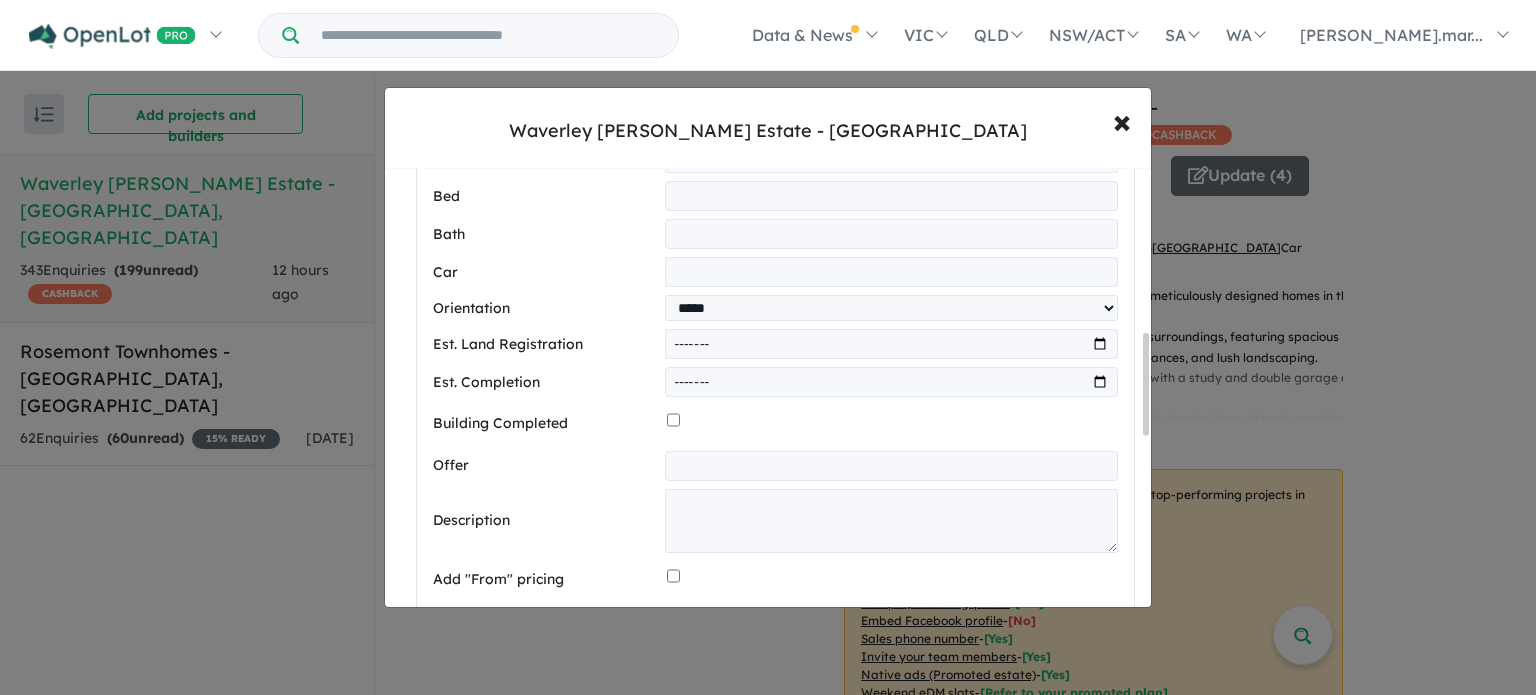 type on "**********" 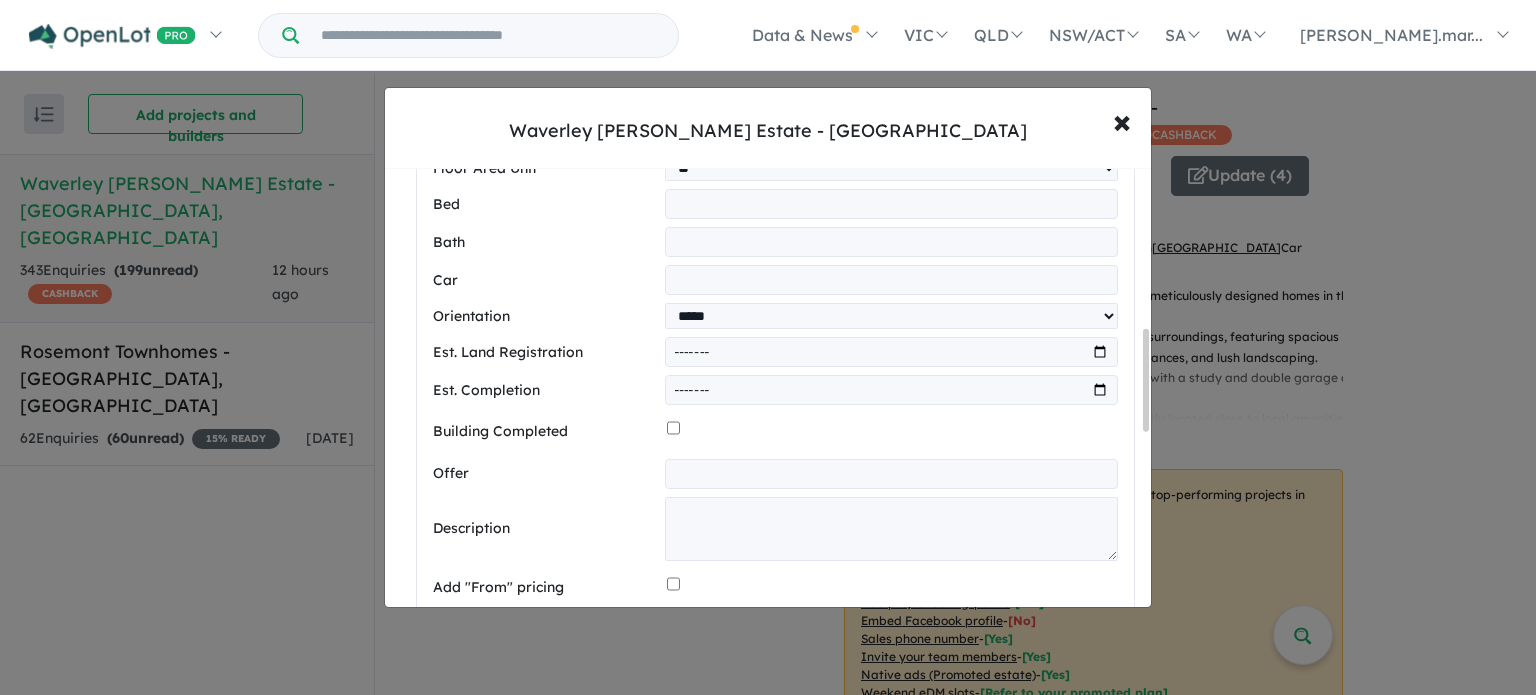 scroll, scrollTop: 704, scrollLeft: 0, axis: vertical 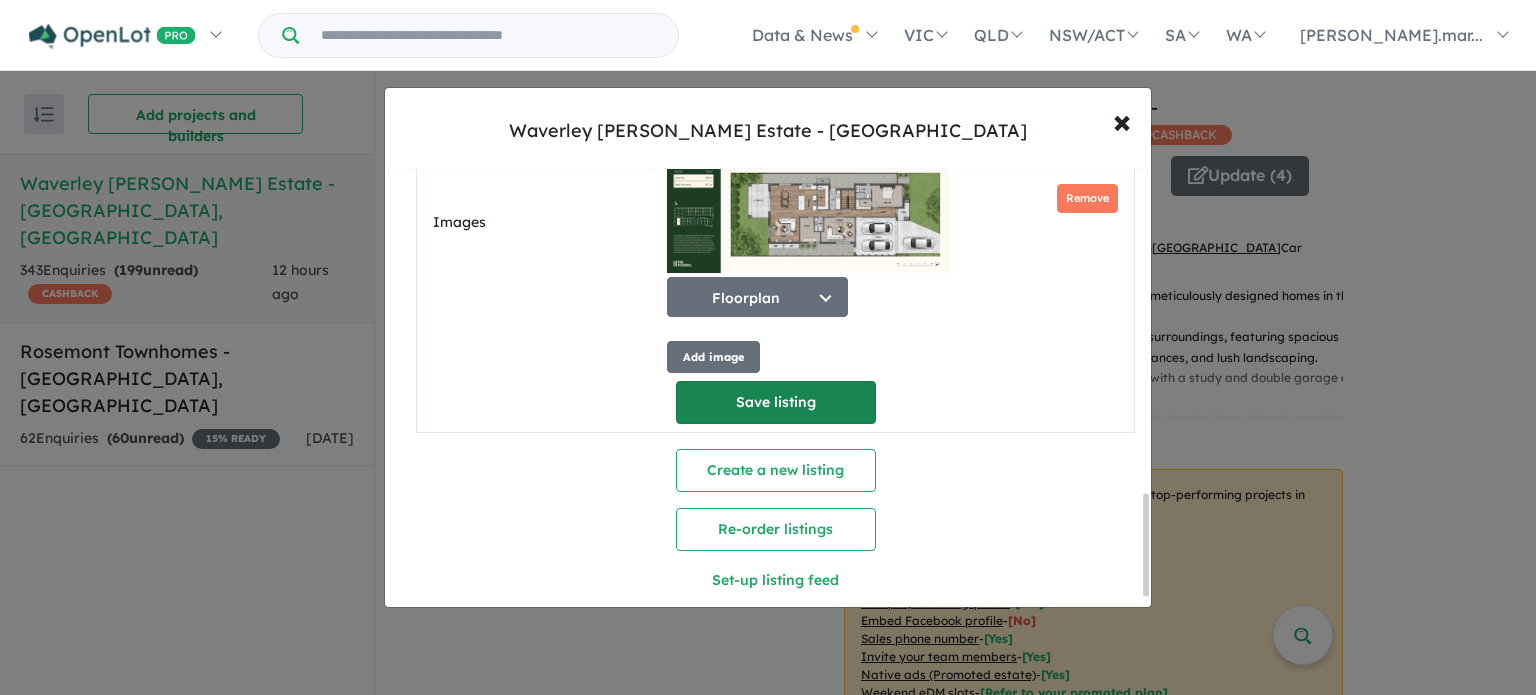 click on "Save listing" at bounding box center [776, 402] 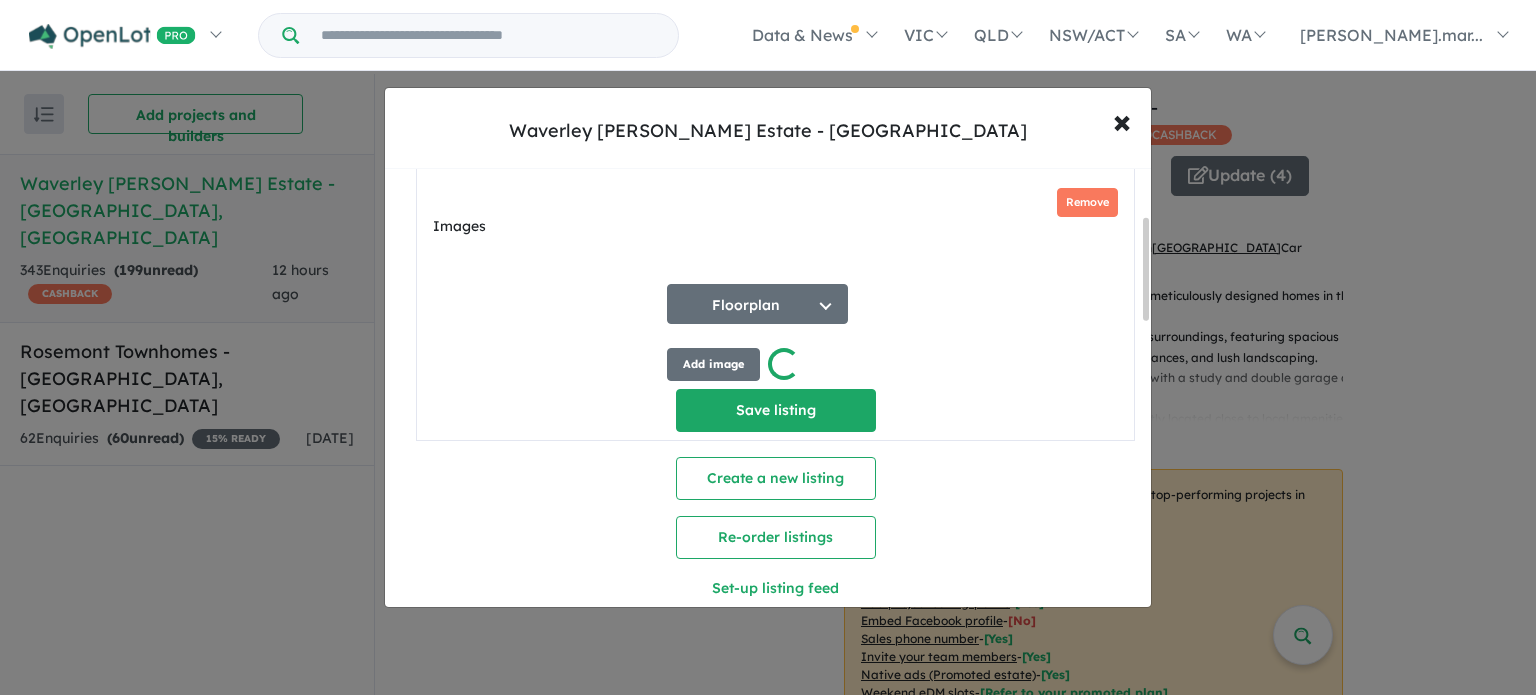 scroll, scrollTop: 204, scrollLeft: 0, axis: vertical 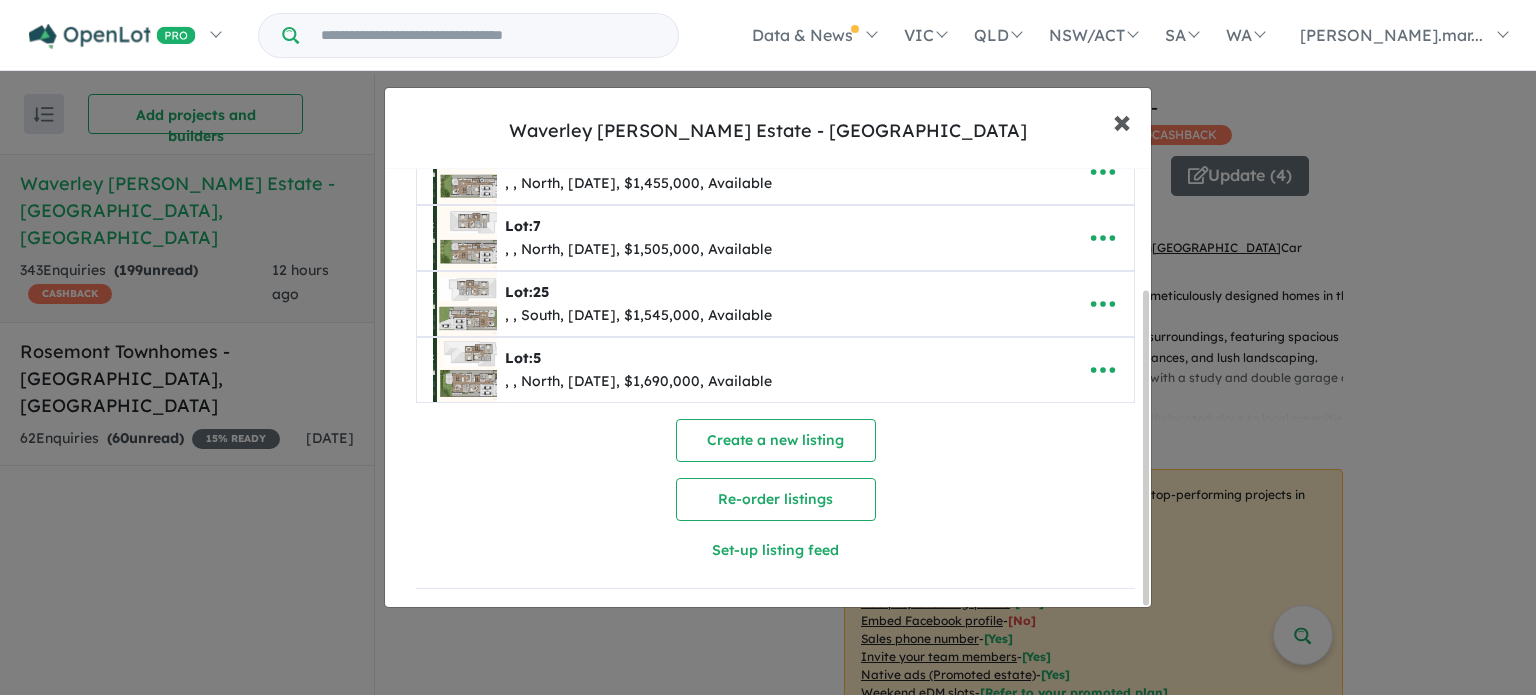 click on "×" at bounding box center [1122, 120] 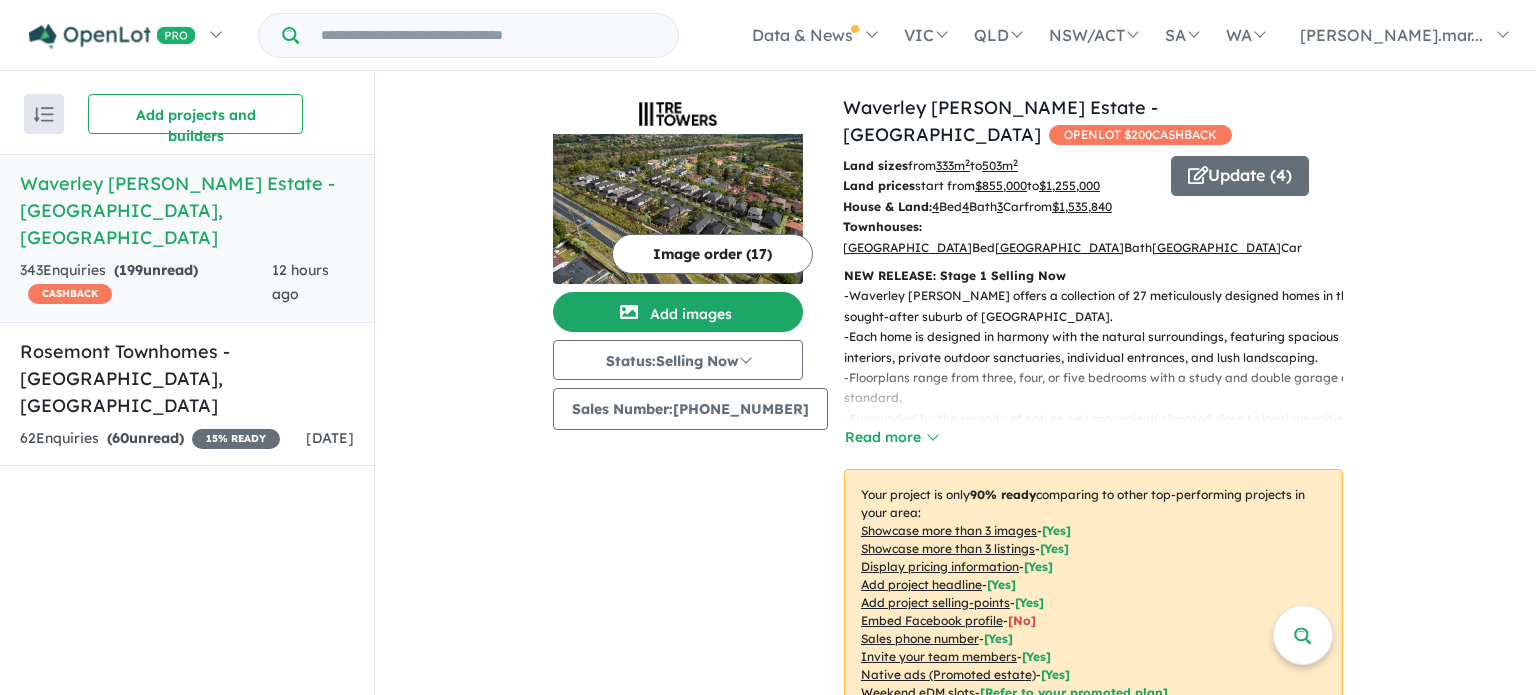 scroll, scrollTop: 0, scrollLeft: 0, axis: both 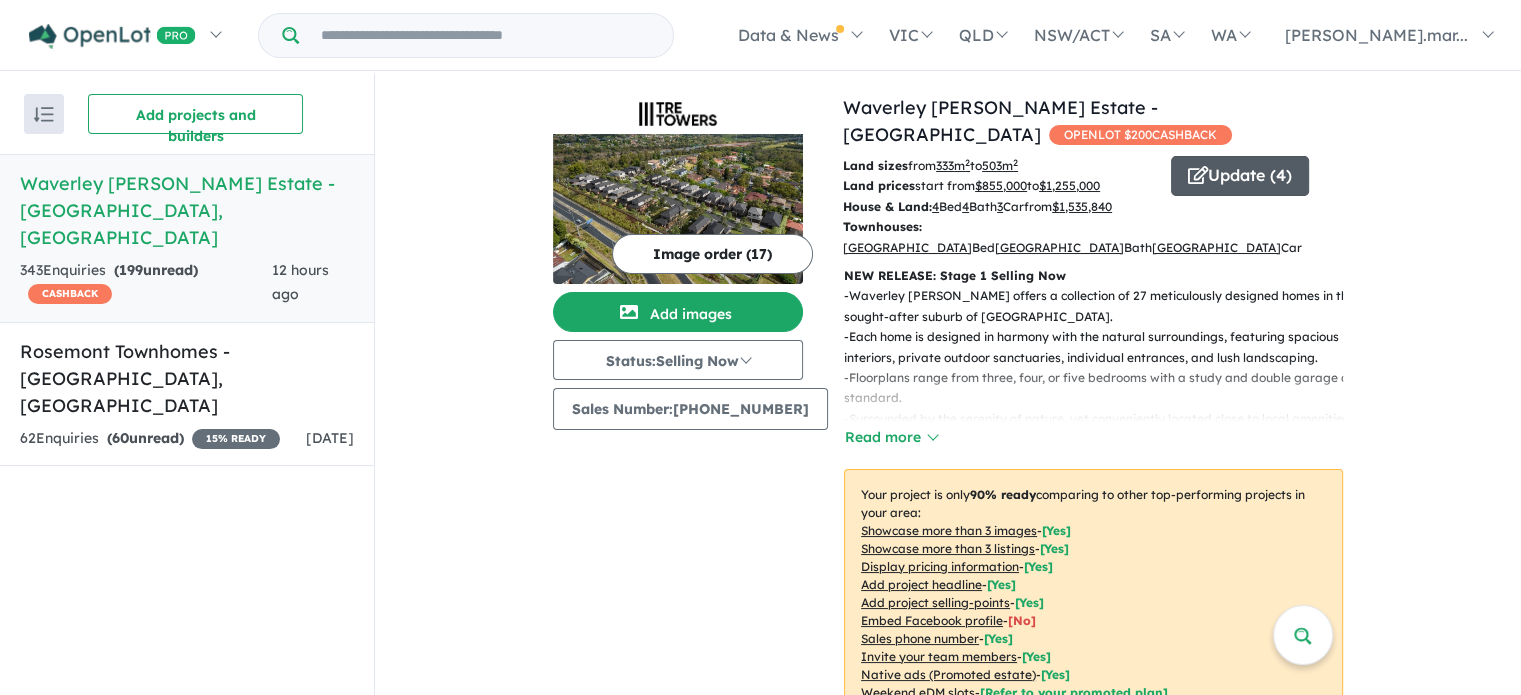 click on "Update ( 4 )" at bounding box center (1240, 176) 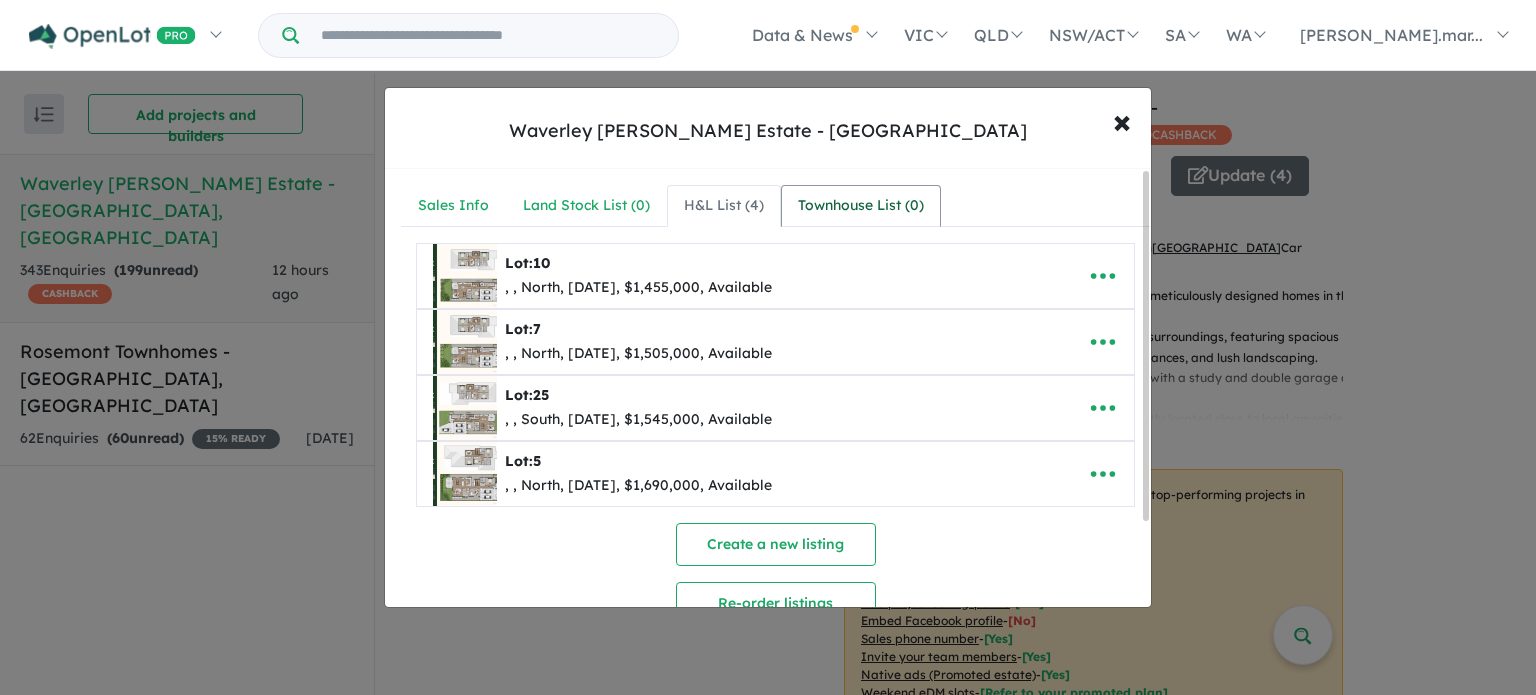 click on "Townhouse List ( 0 )" at bounding box center (861, 206) 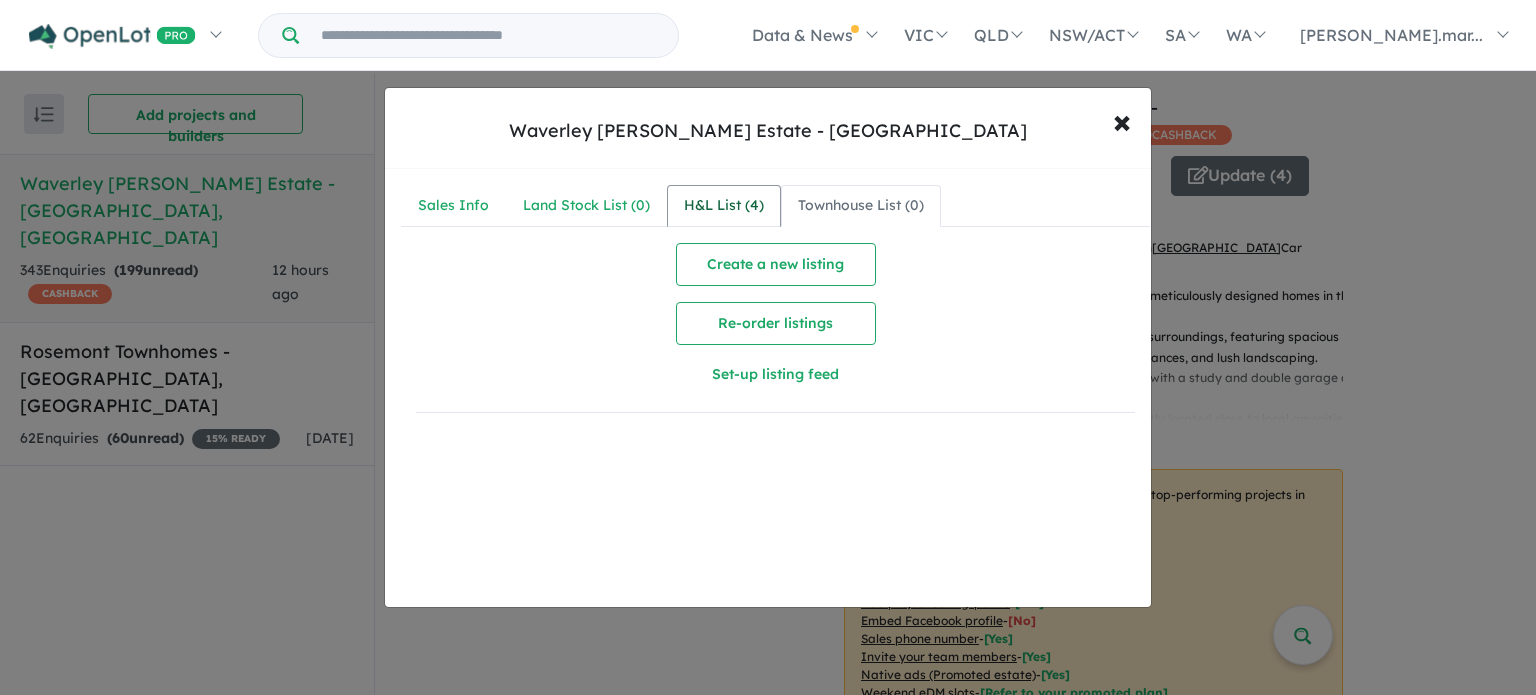click on "H&L List ( 4 )" at bounding box center [724, 206] 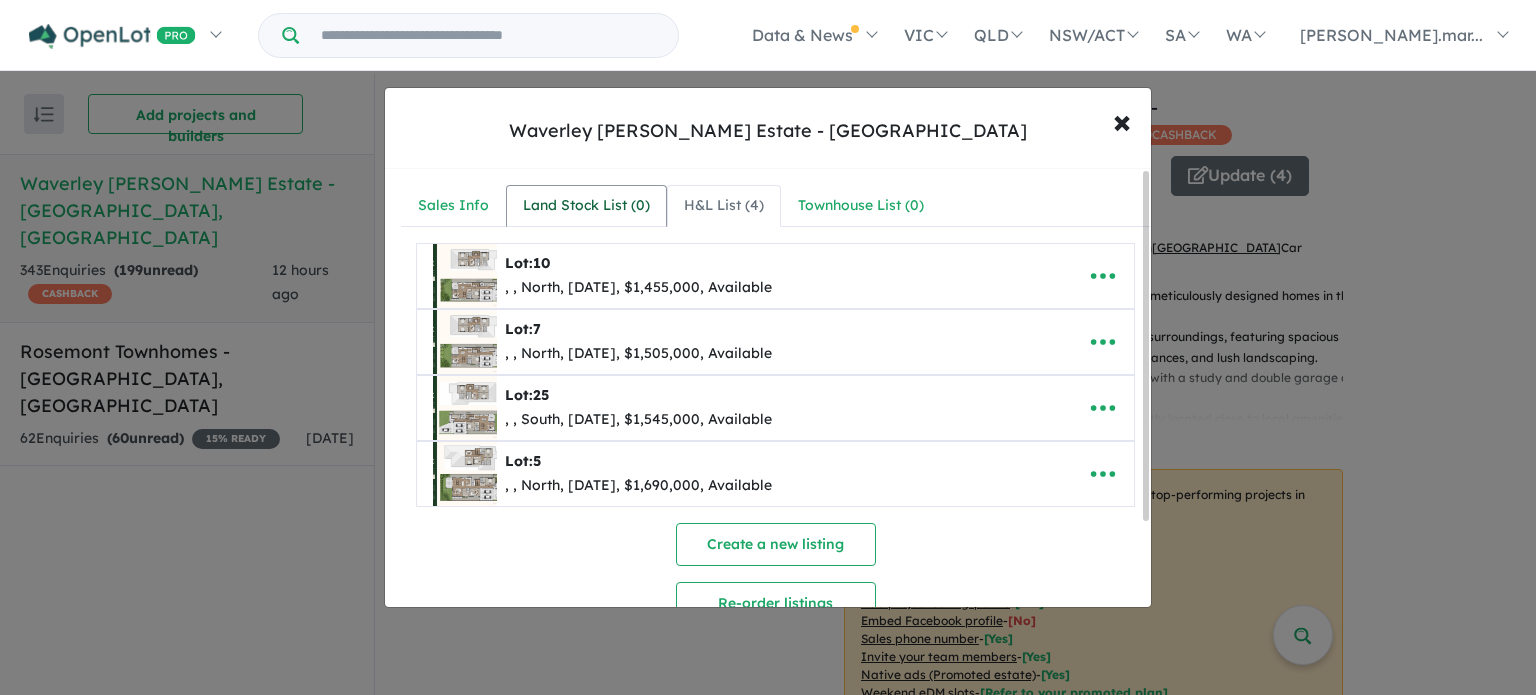 click on "Land Stock List ( 0 )" at bounding box center [586, 206] 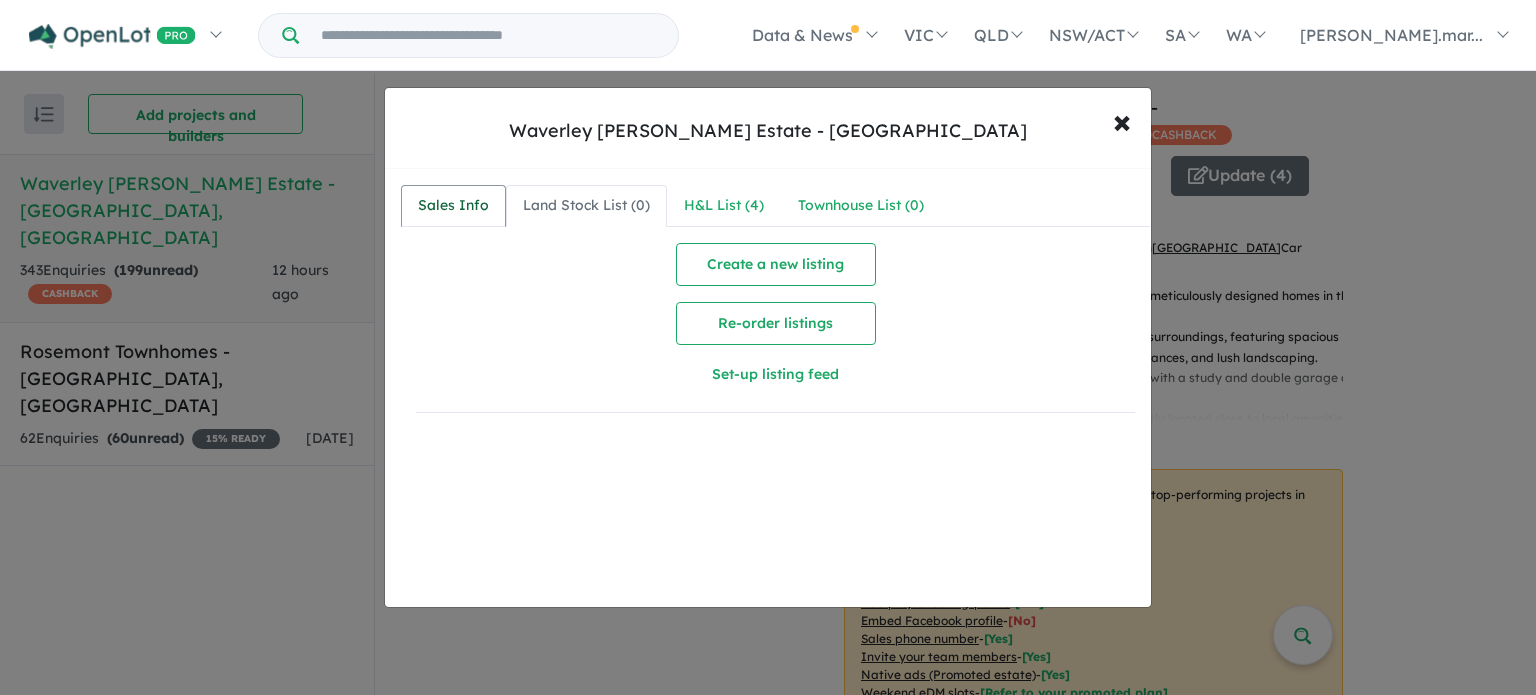 click on "Sales Info" at bounding box center (453, 206) 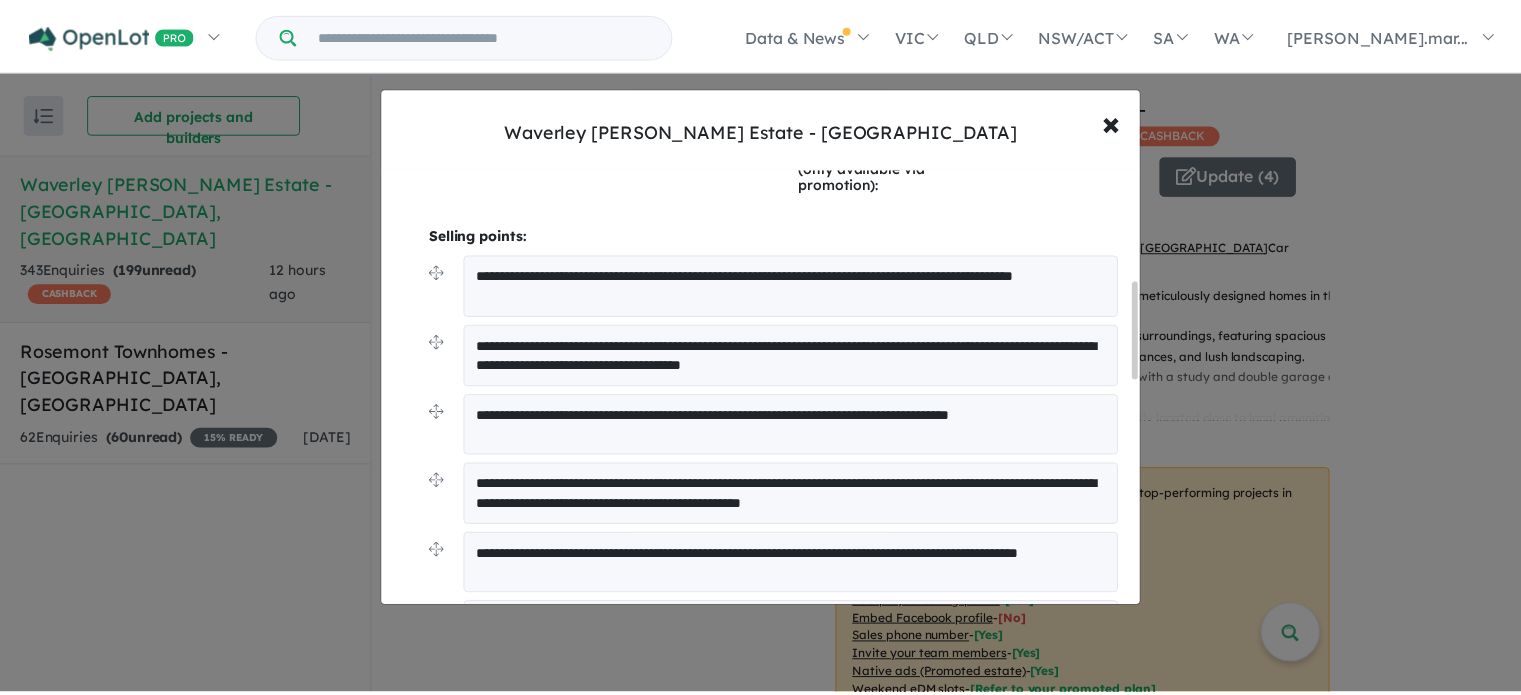 scroll, scrollTop: 500, scrollLeft: 0, axis: vertical 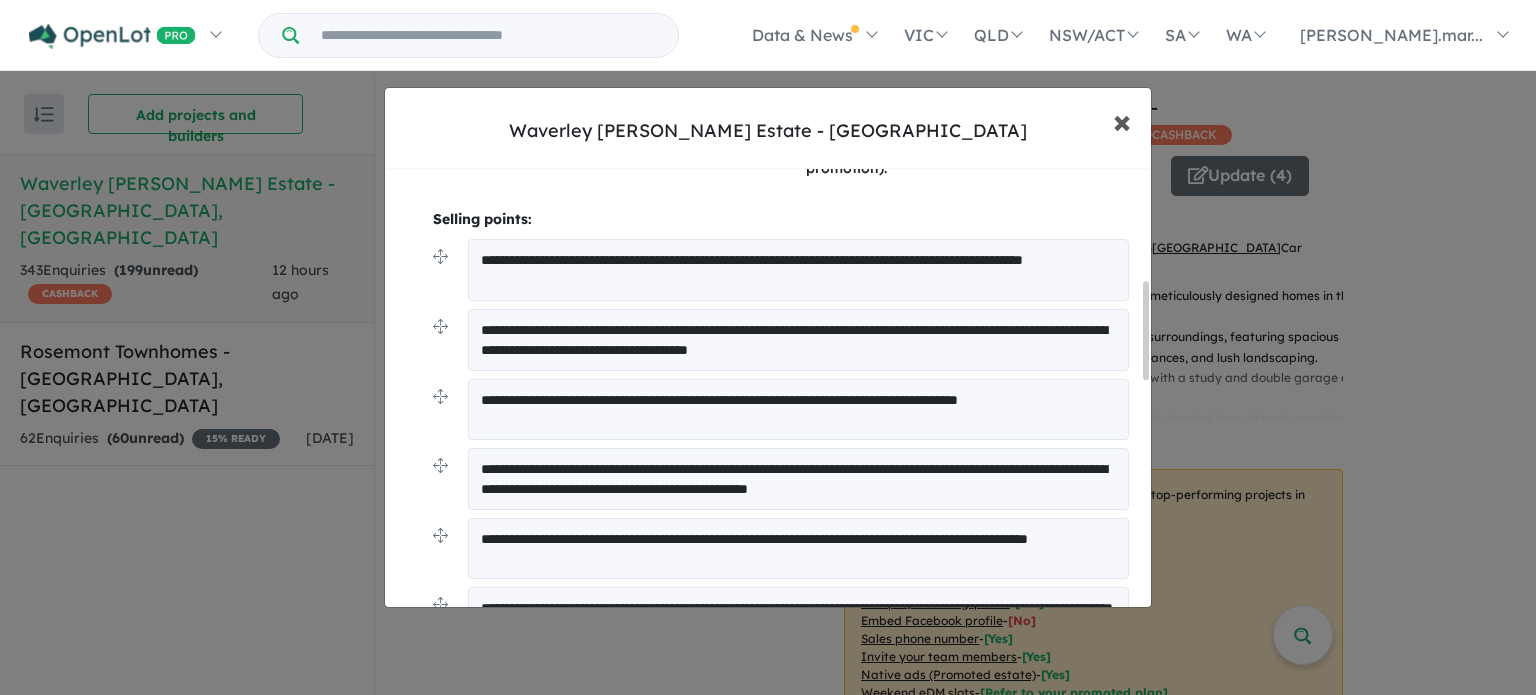 click on "×" at bounding box center (1122, 120) 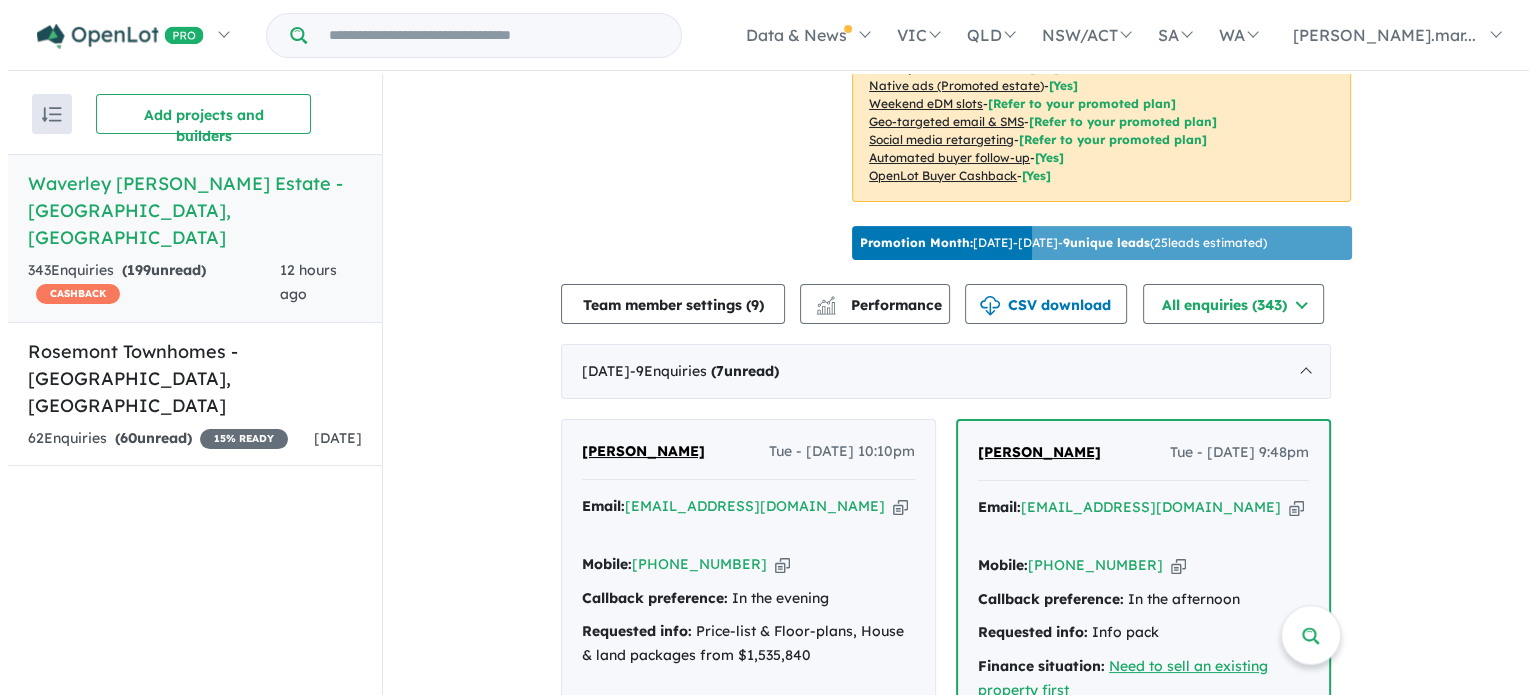 scroll, scrollTop: 600, scrollLeft: 0, axis: vertical 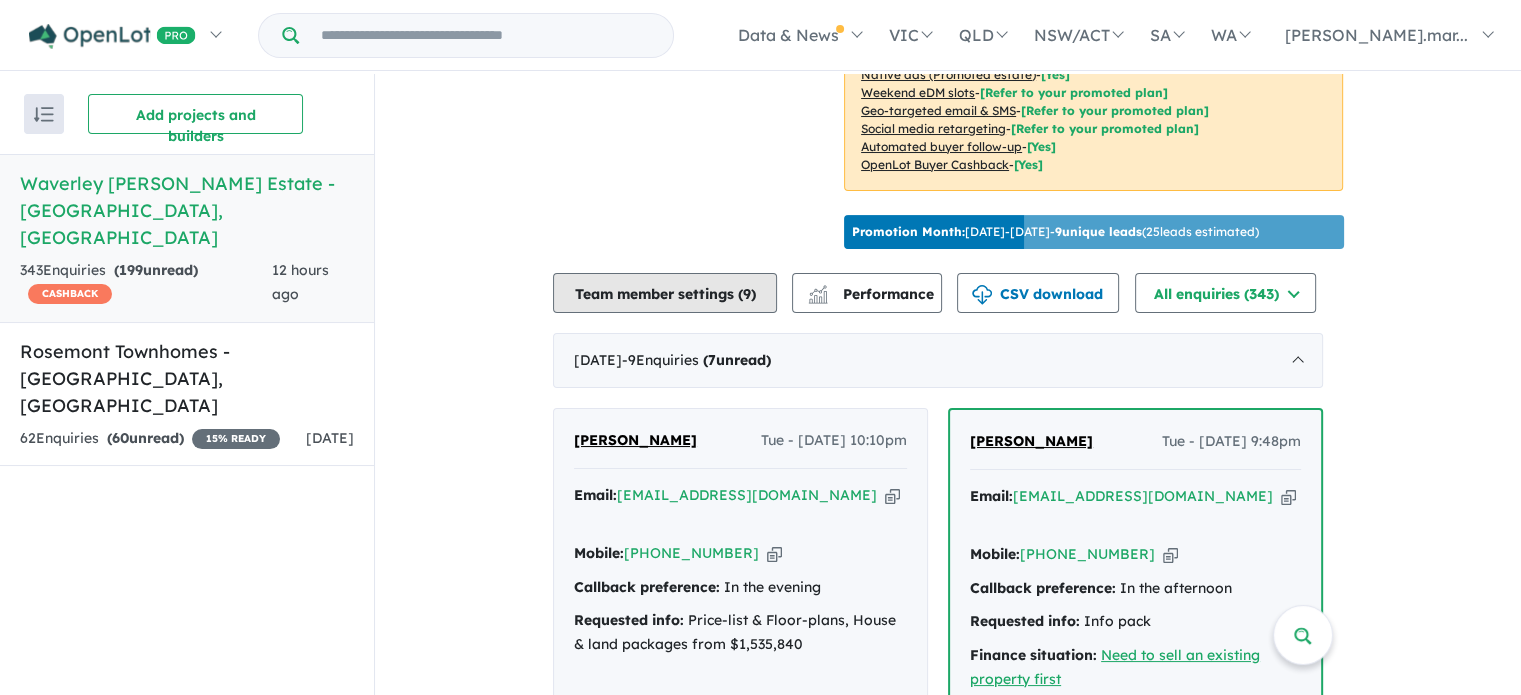 click on "Team member settings ( 9 )" at bounding box center (665, 293) 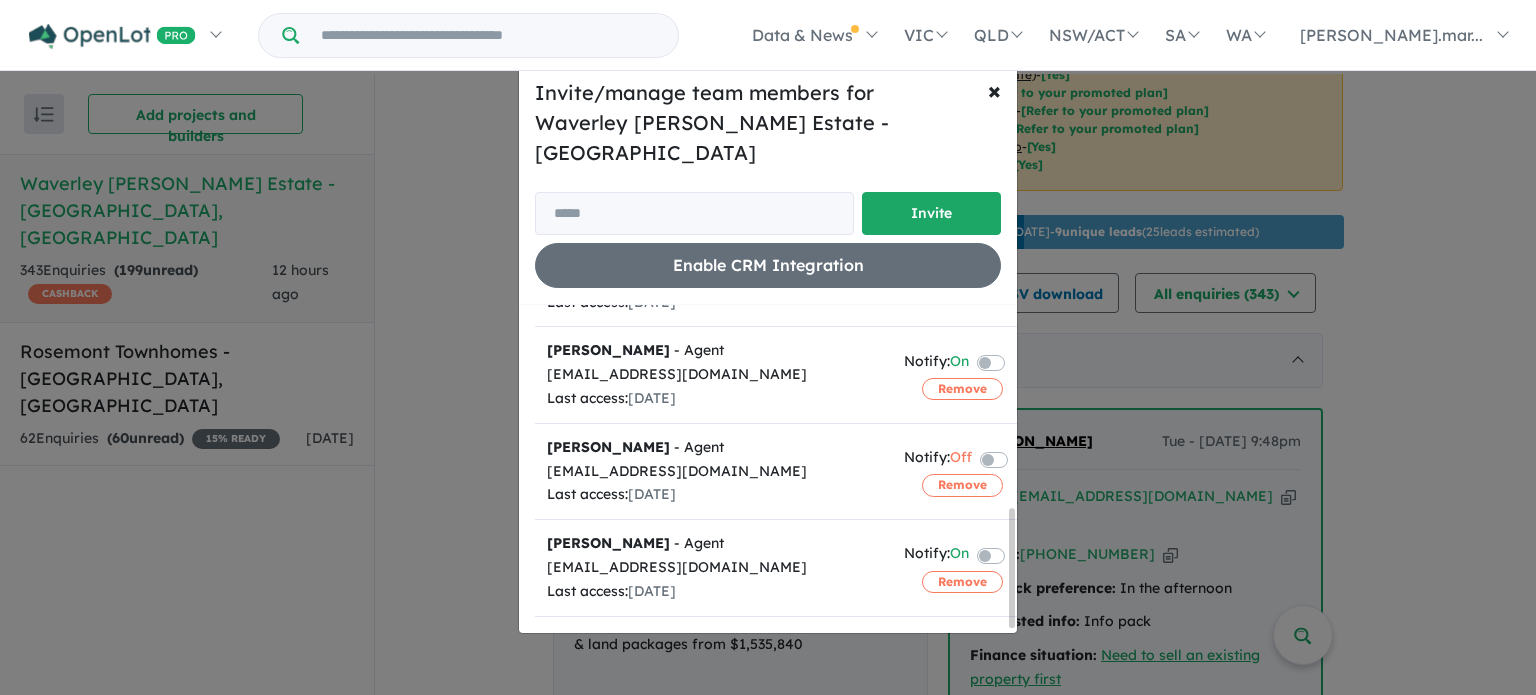 scroll, scrollTop: 562, scrollLeft: 0, axis: vertical 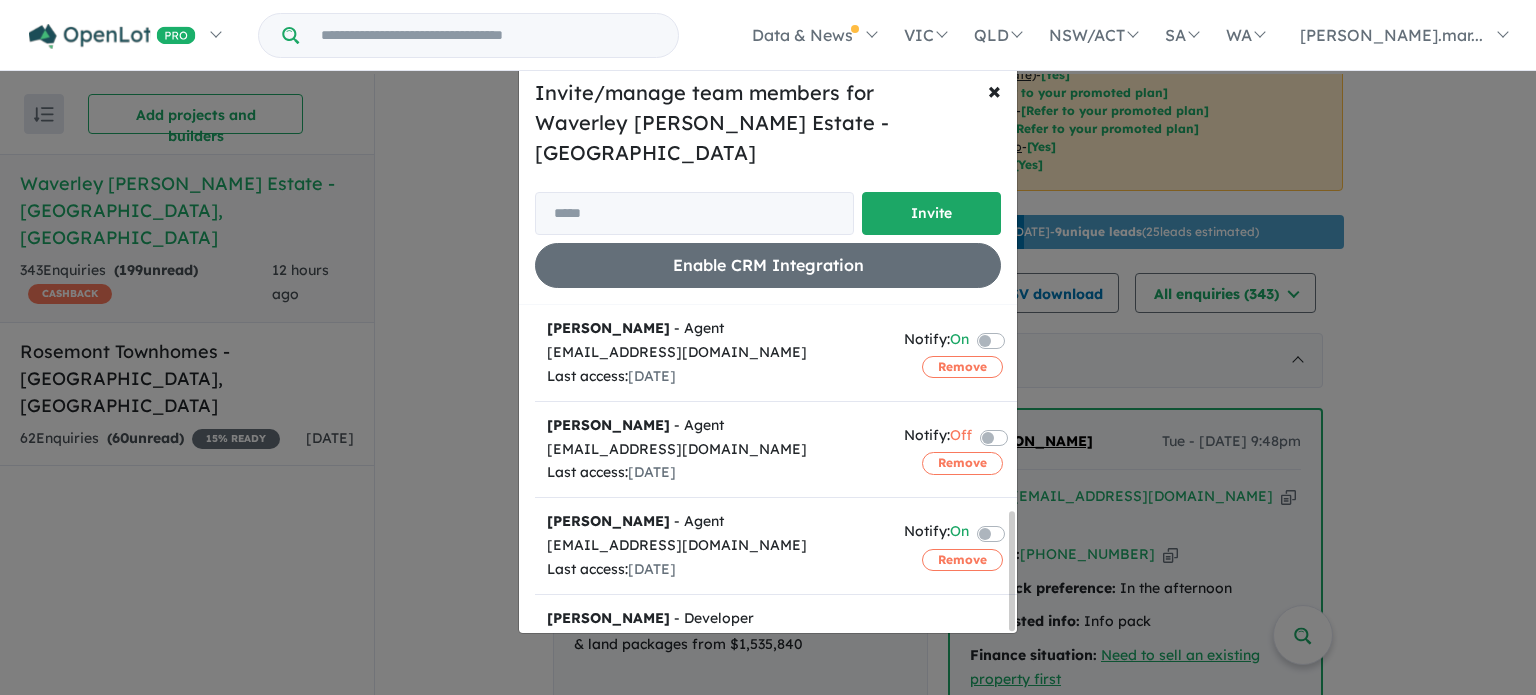 click on "Remove" at bounding box center (962, 680) 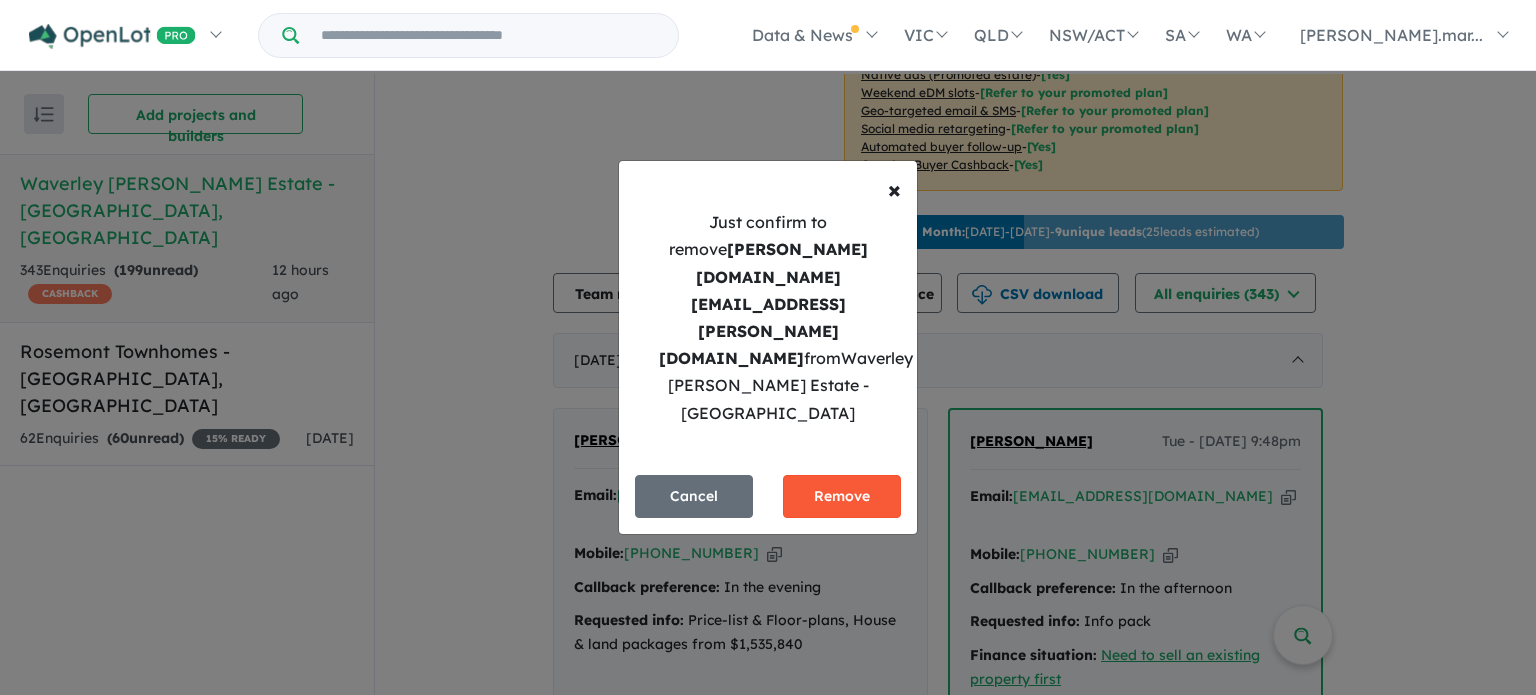 click on "Remove" at bounding box center [842, 496] 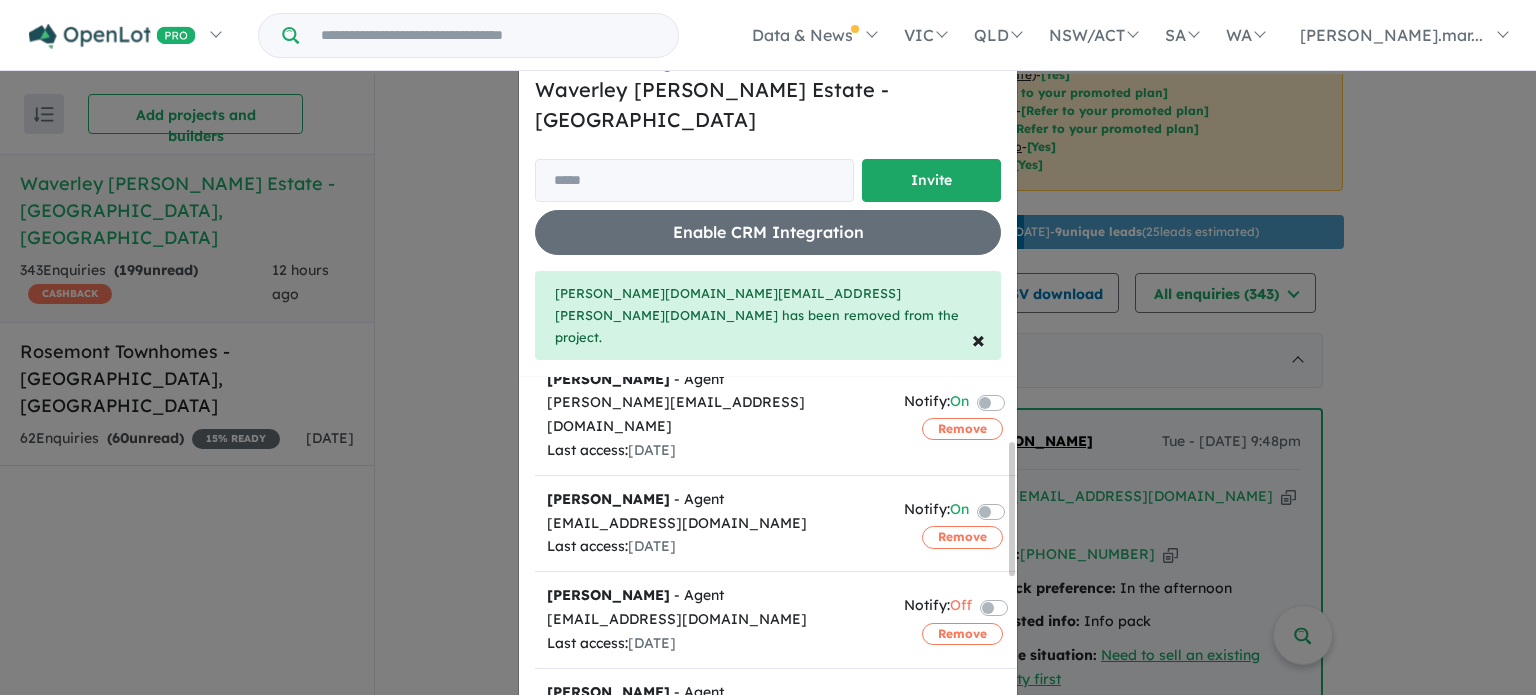scroll, scrollTop: 466, scrollLeft: 0, axis: vertical 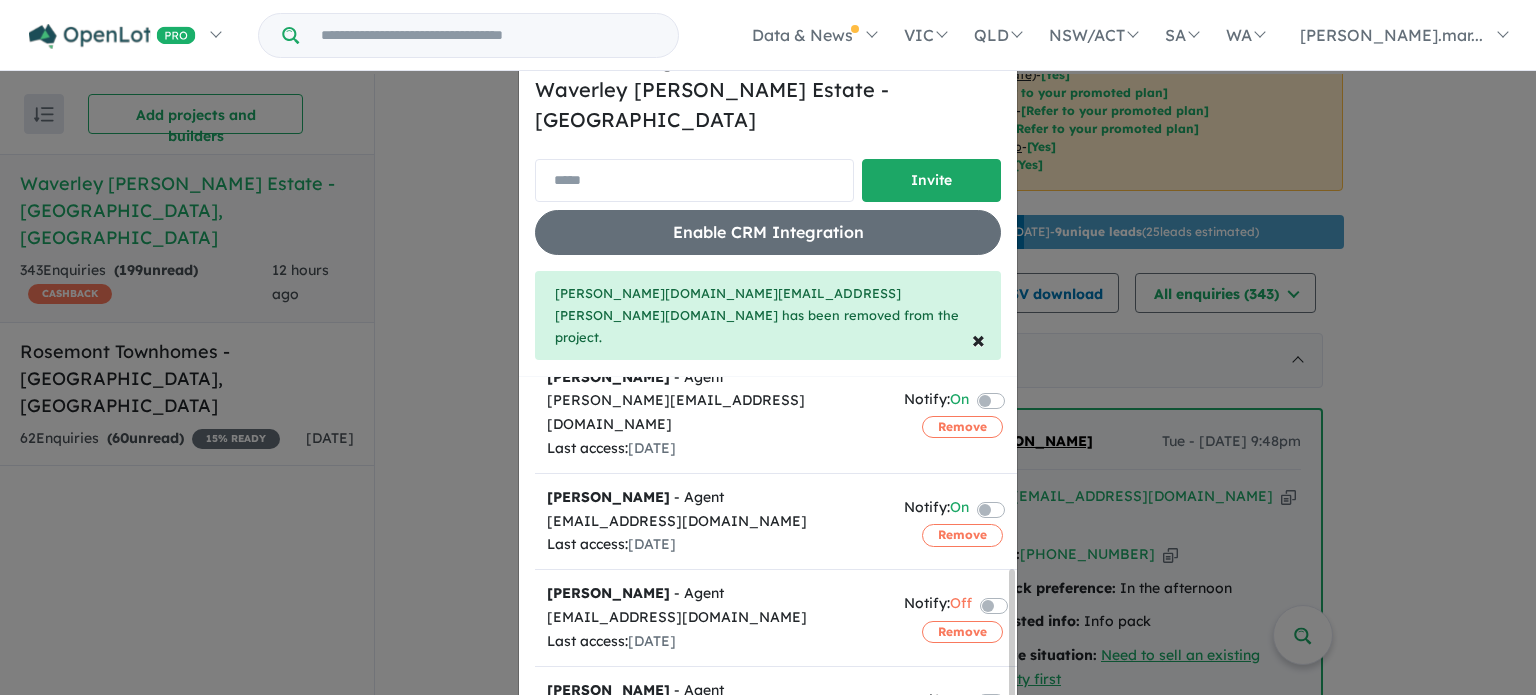 click at bounding box center [694, 180] 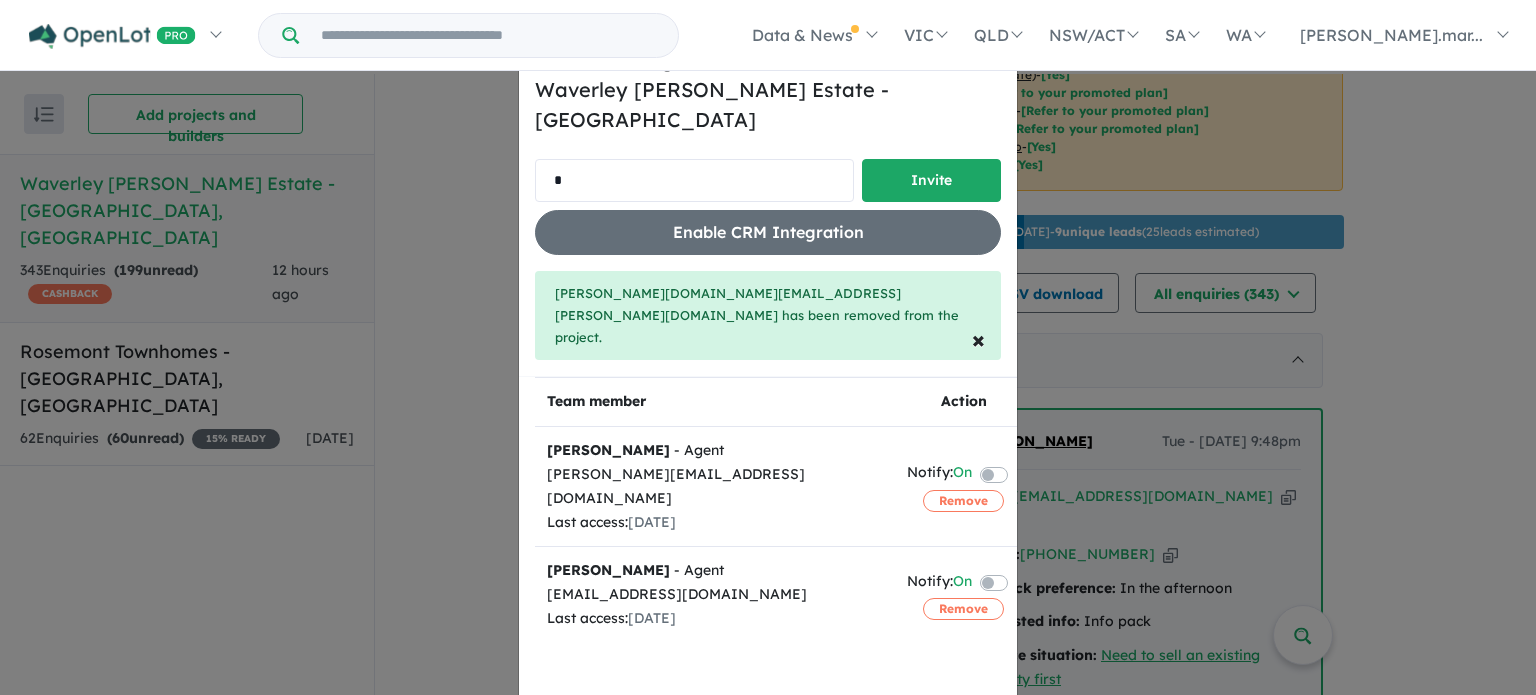 scroll, scrollTop: 0, scrollLeft: 0, axis: both 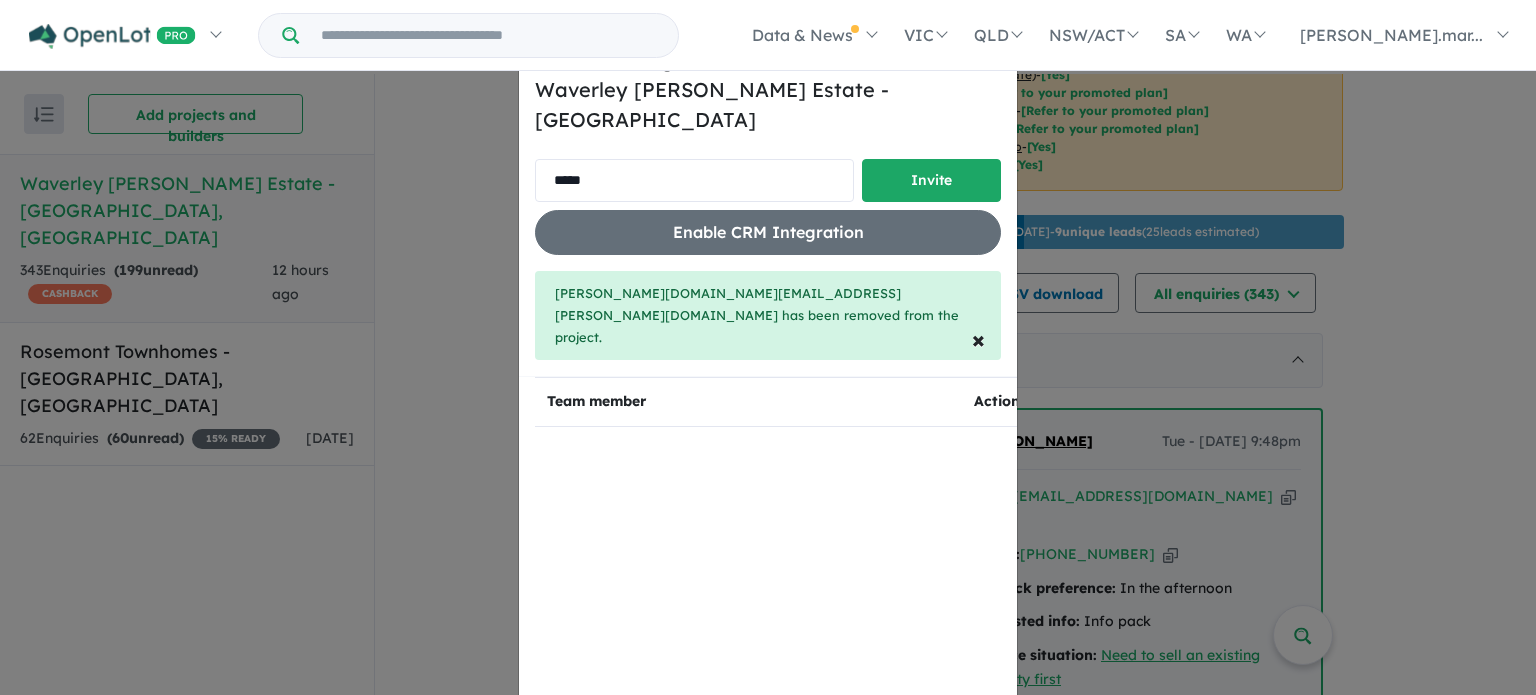 drag, startPoint x: 612, startPoint y: 168, endPoint x: 545, endPoint y: 172, distance: 67.11929 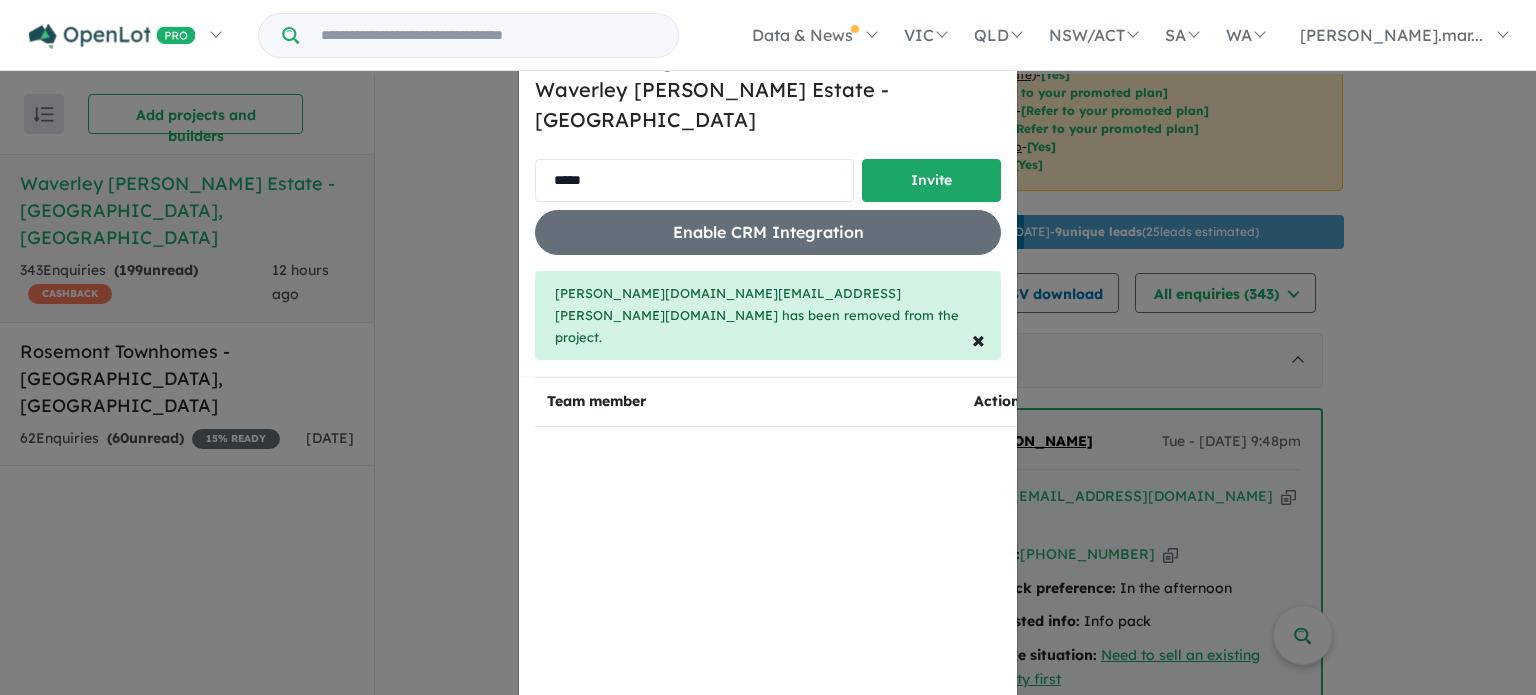 paste on "**********" 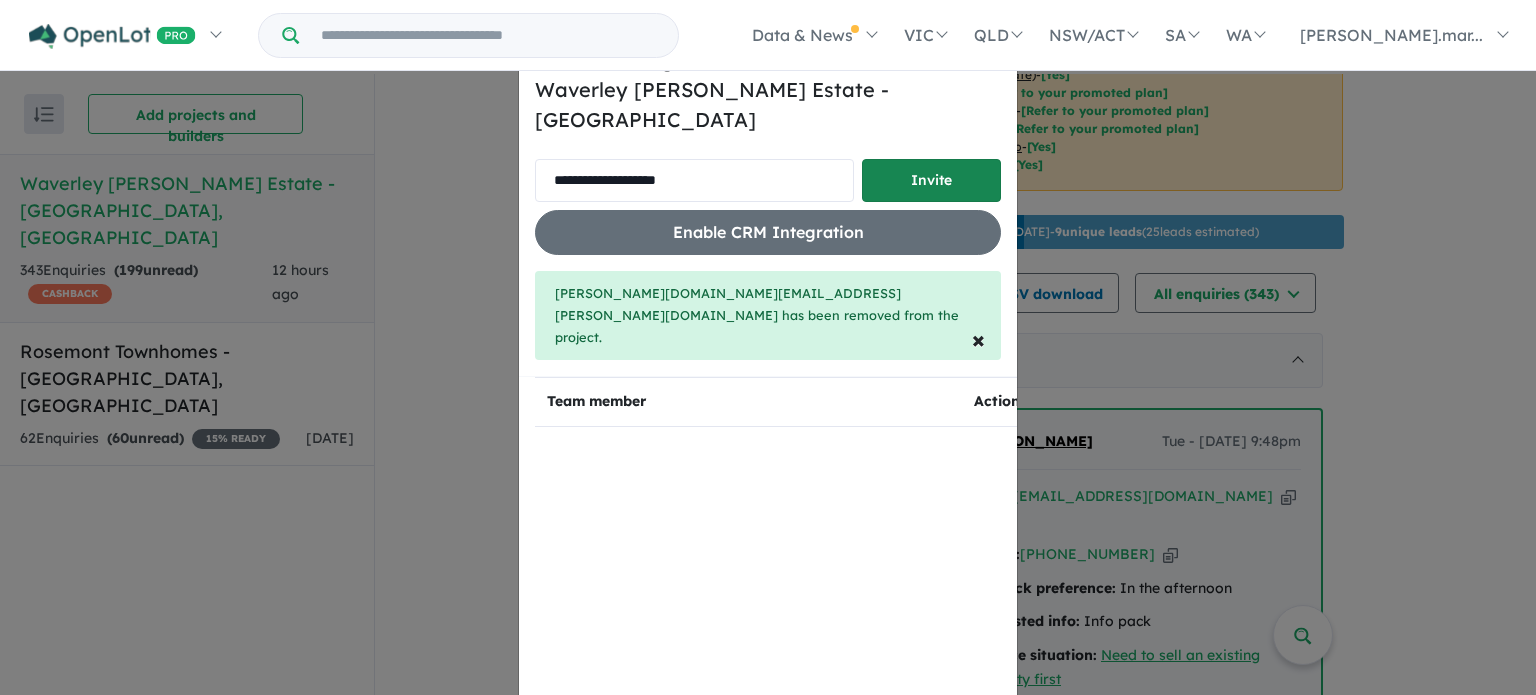 type on "**********" 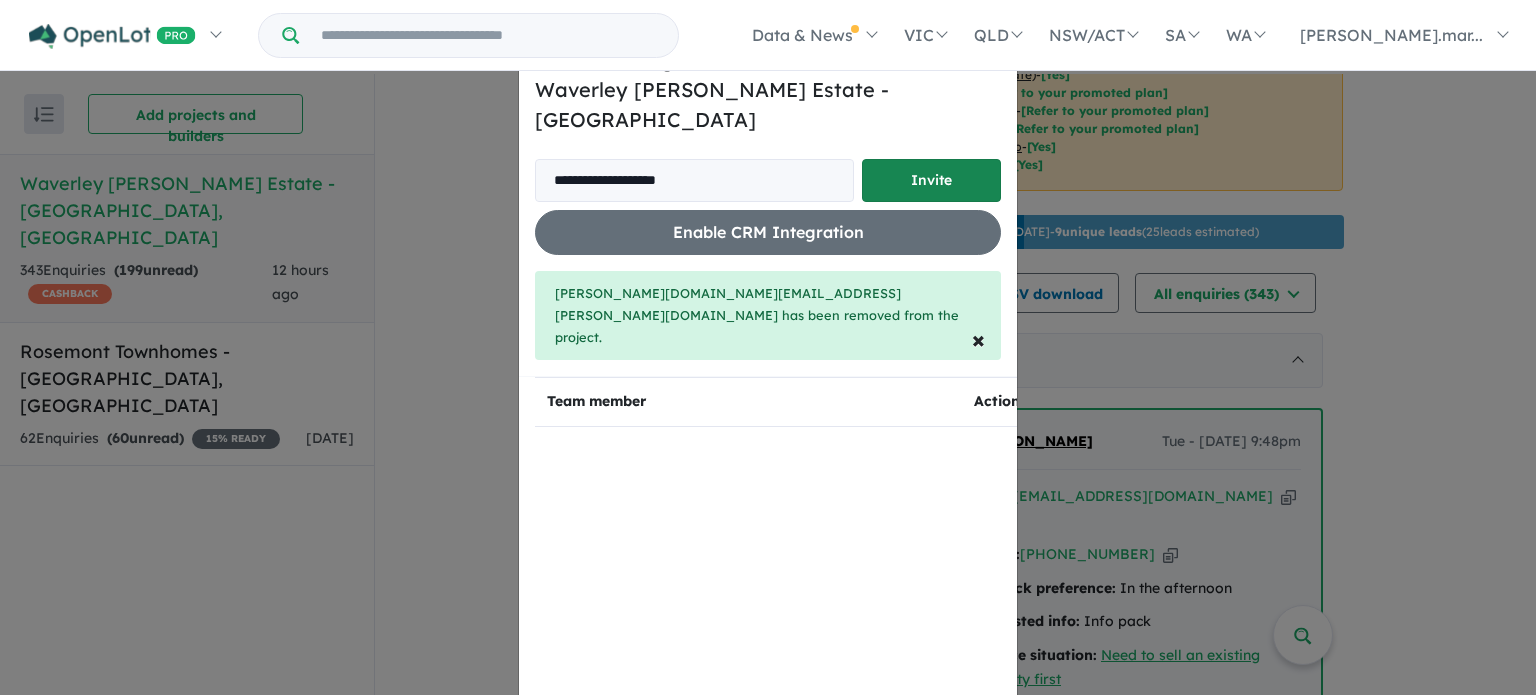 click on "Invite" at bounding box center (931, 180) 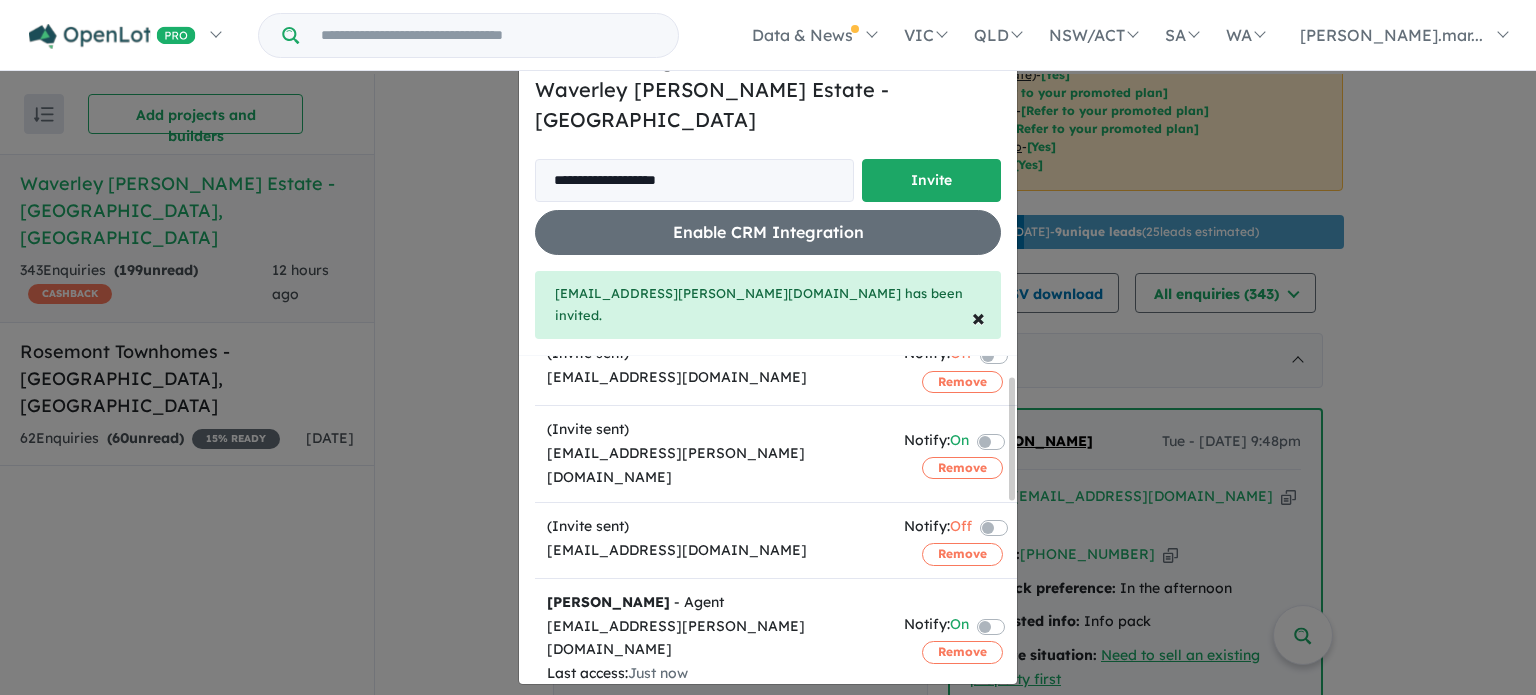 scroll, scrollTop: 42, scrollLeft: 0, axis: vertical 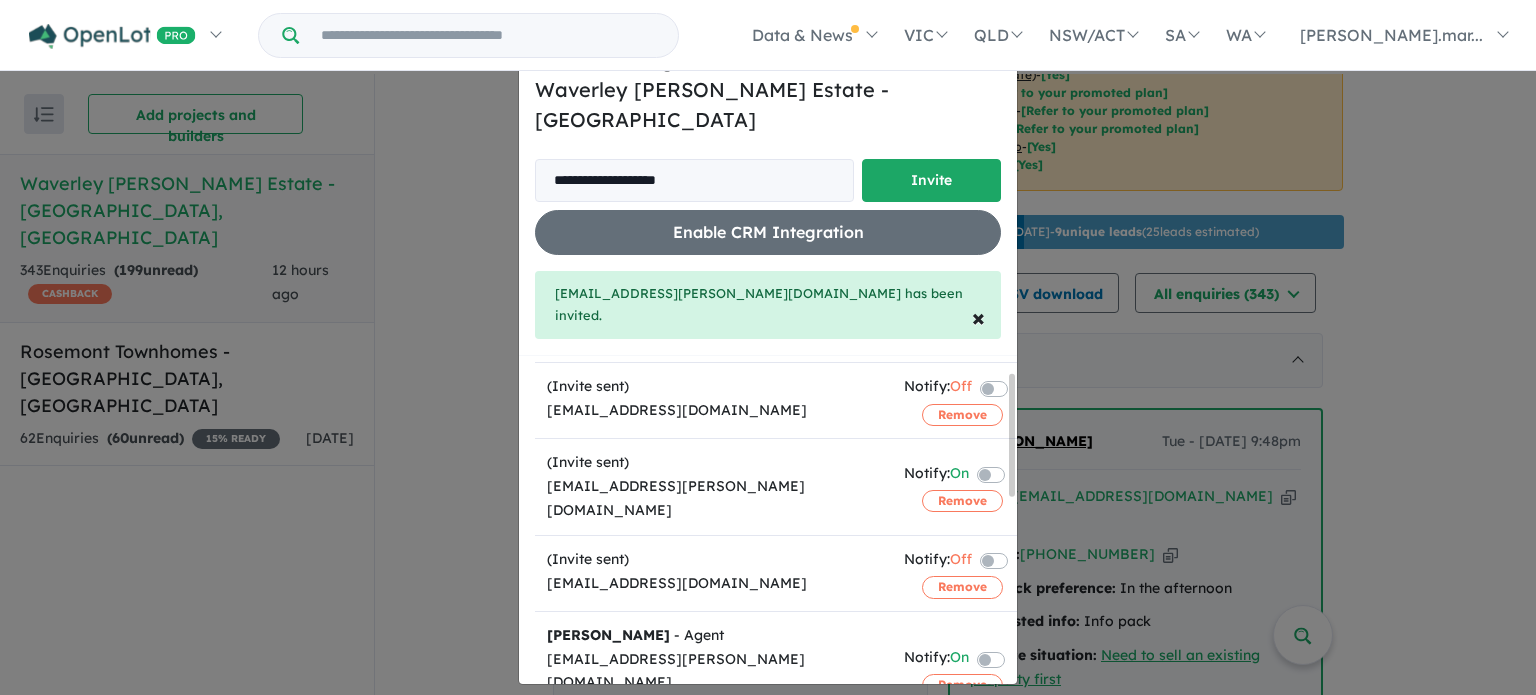 click on "[EMAIL_ADDRESS][PERSON_NAME][DOMAIN_NAME]" at bounding box center (713, 499) 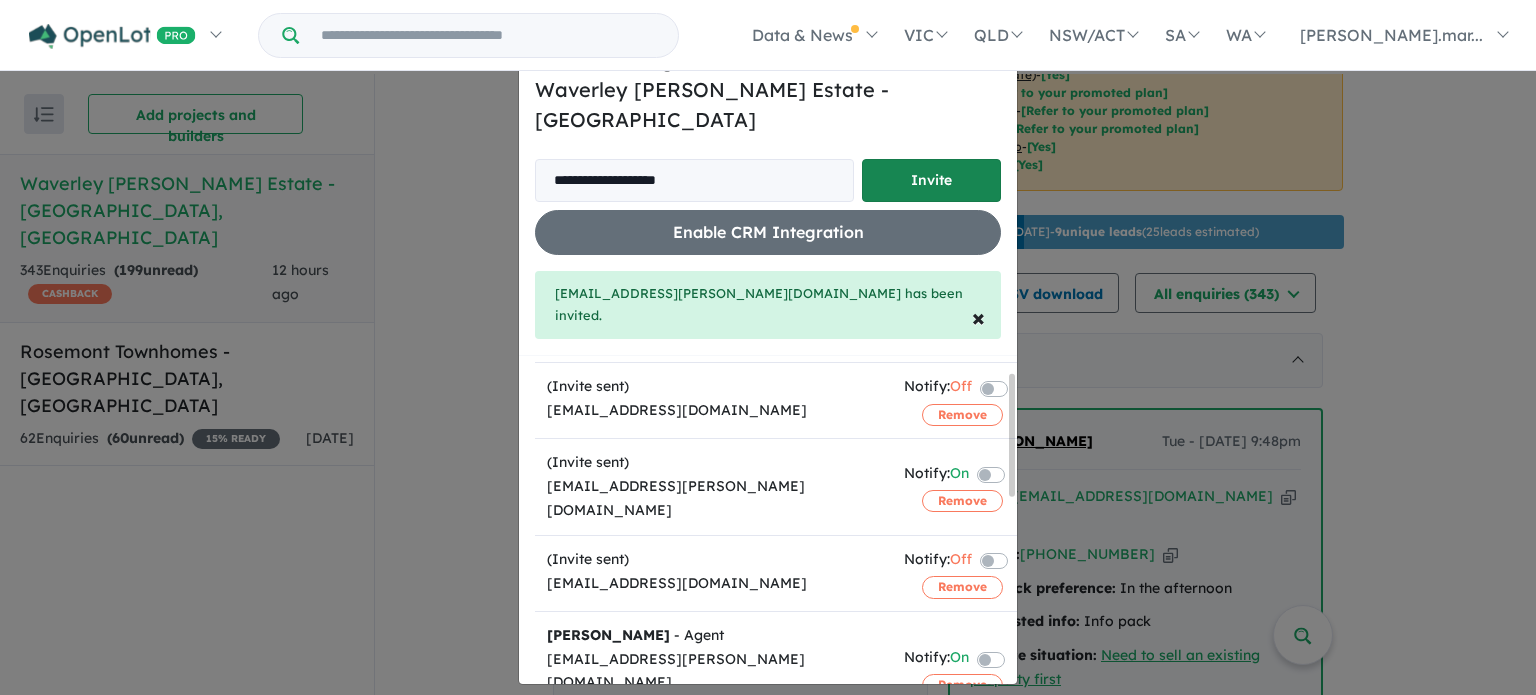 click on "Invite" at bounding box center [931, 180] 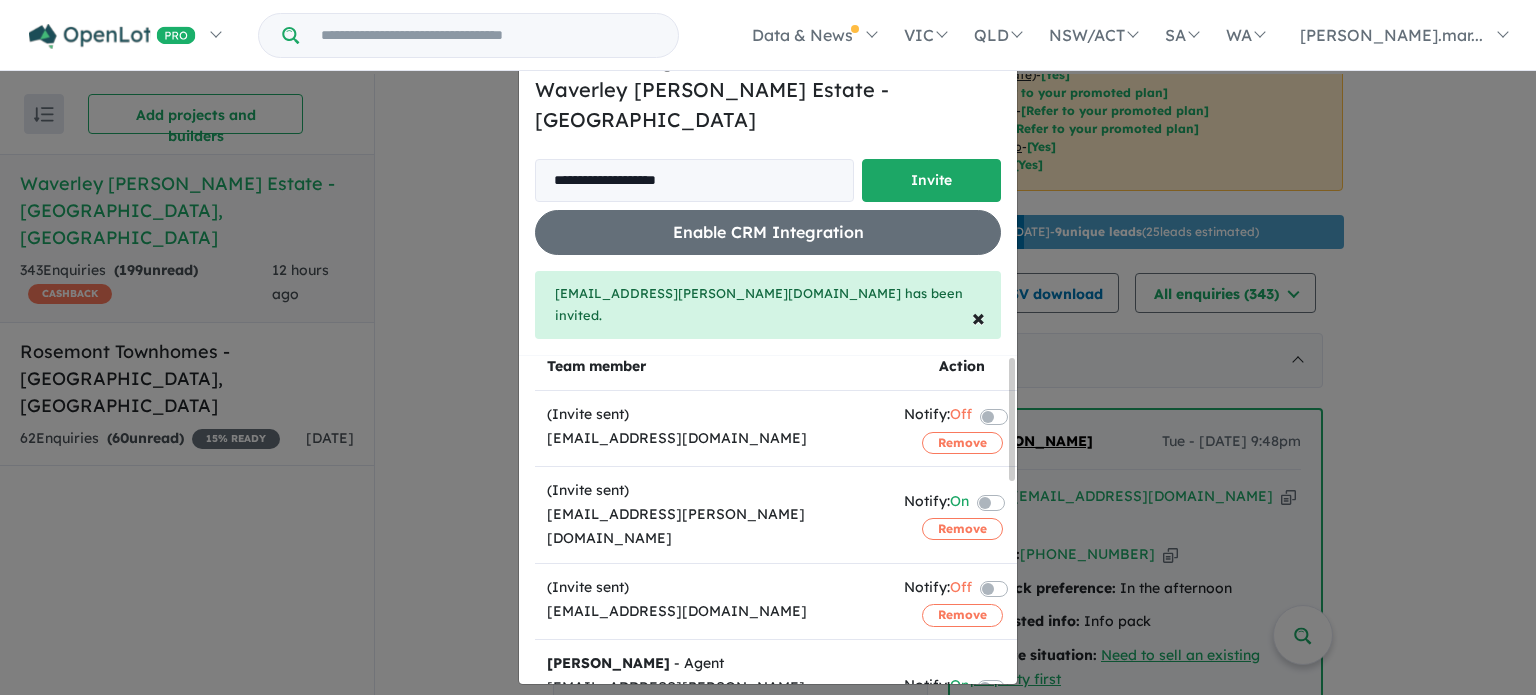 scroll, scrollTop: 0, scrollLeft: 0, axis: both 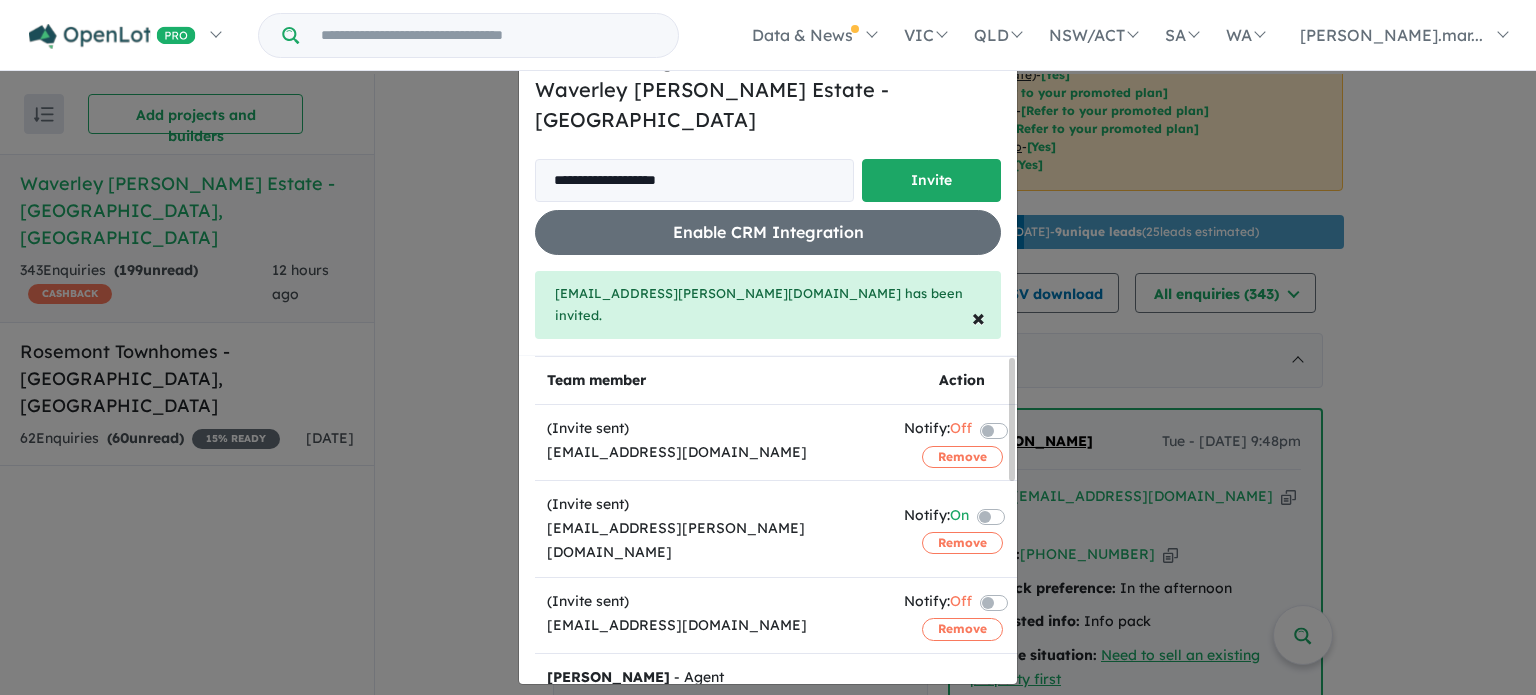 click on "×" at bounding box center (994, 57) 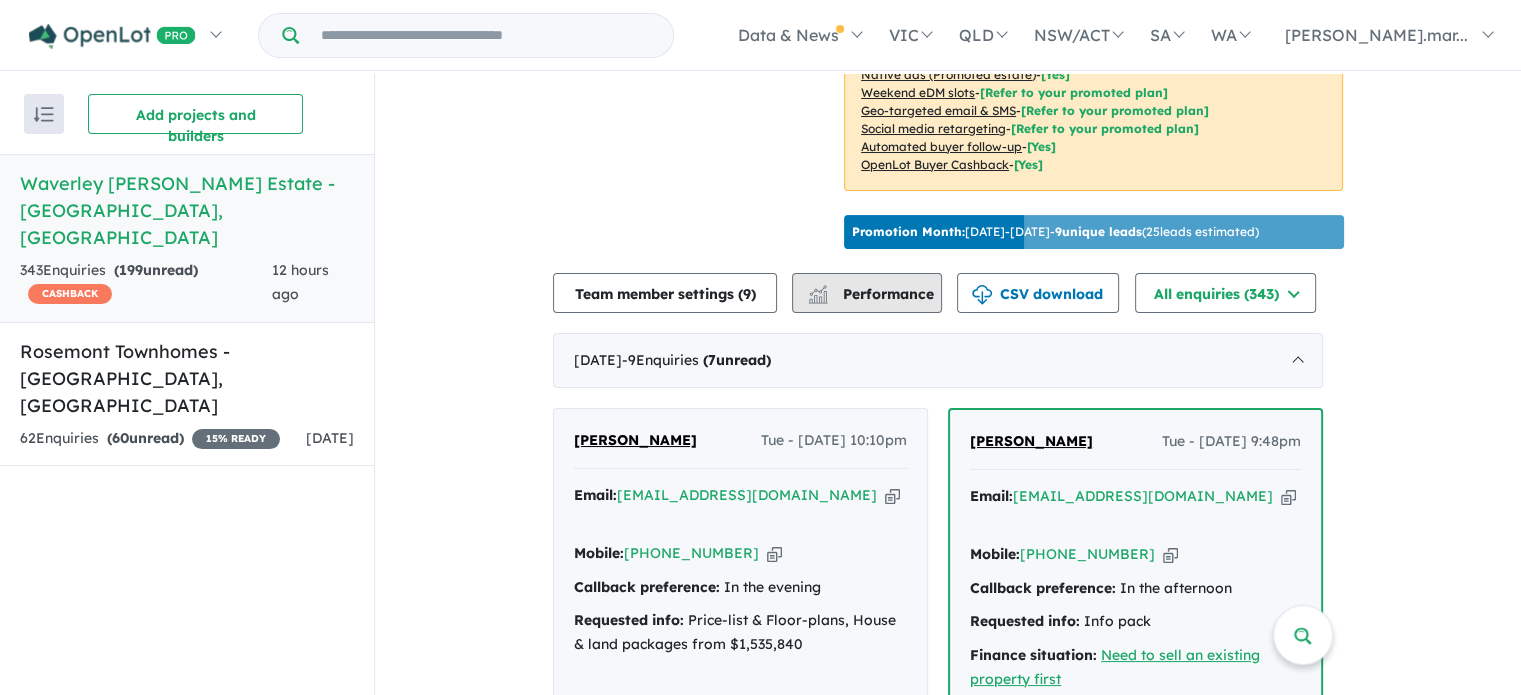 click on "Performance" at bounding box center [872, 294] 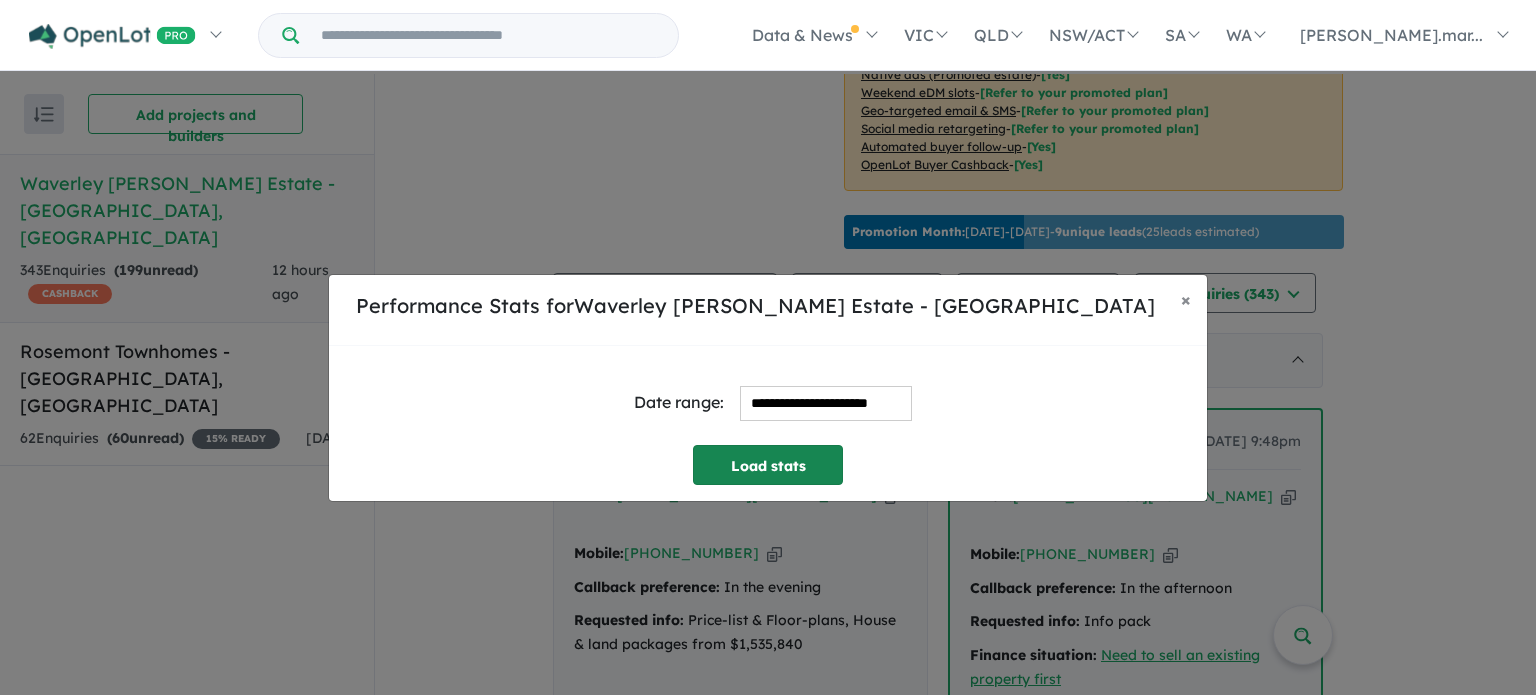 click on "Load stats" at bounding box center (768, 465) 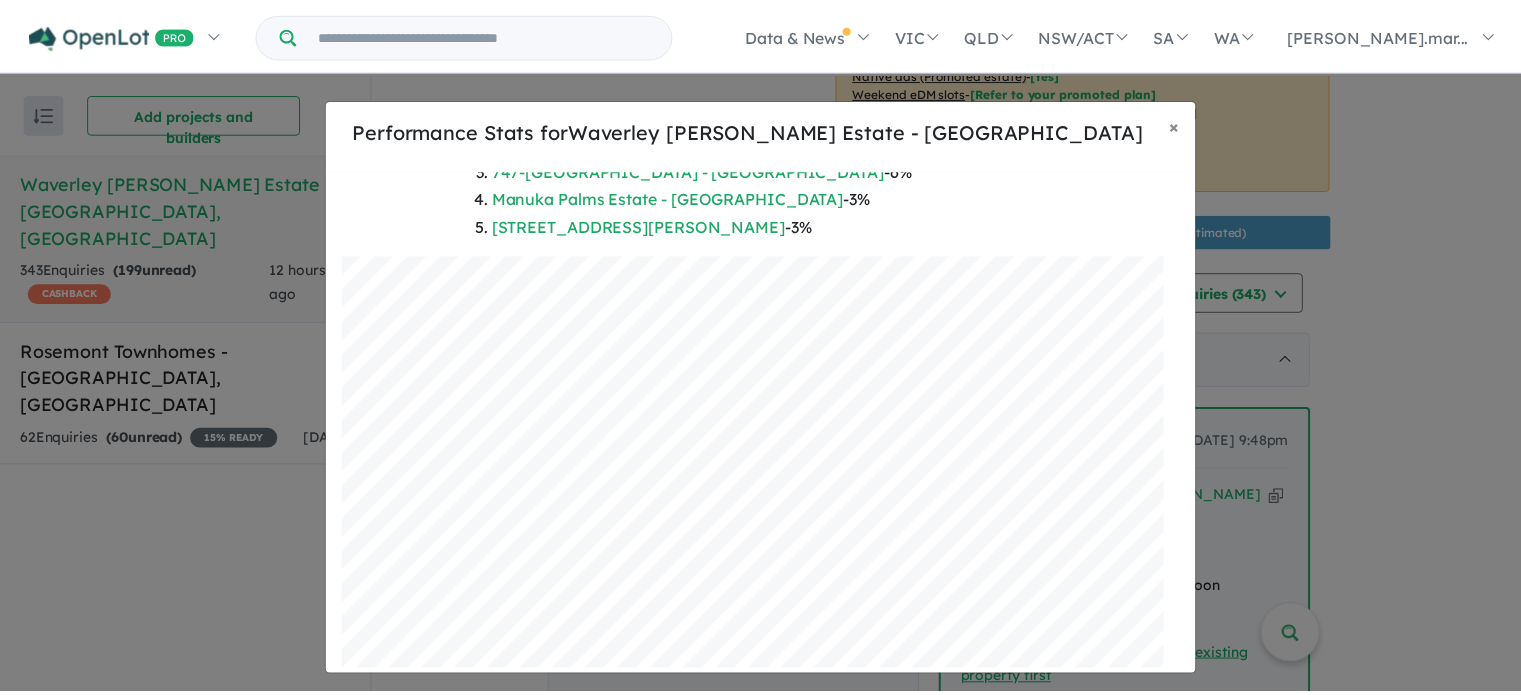 scroll, scrollTop: 431, scrollLeft: 0, axis: vertical 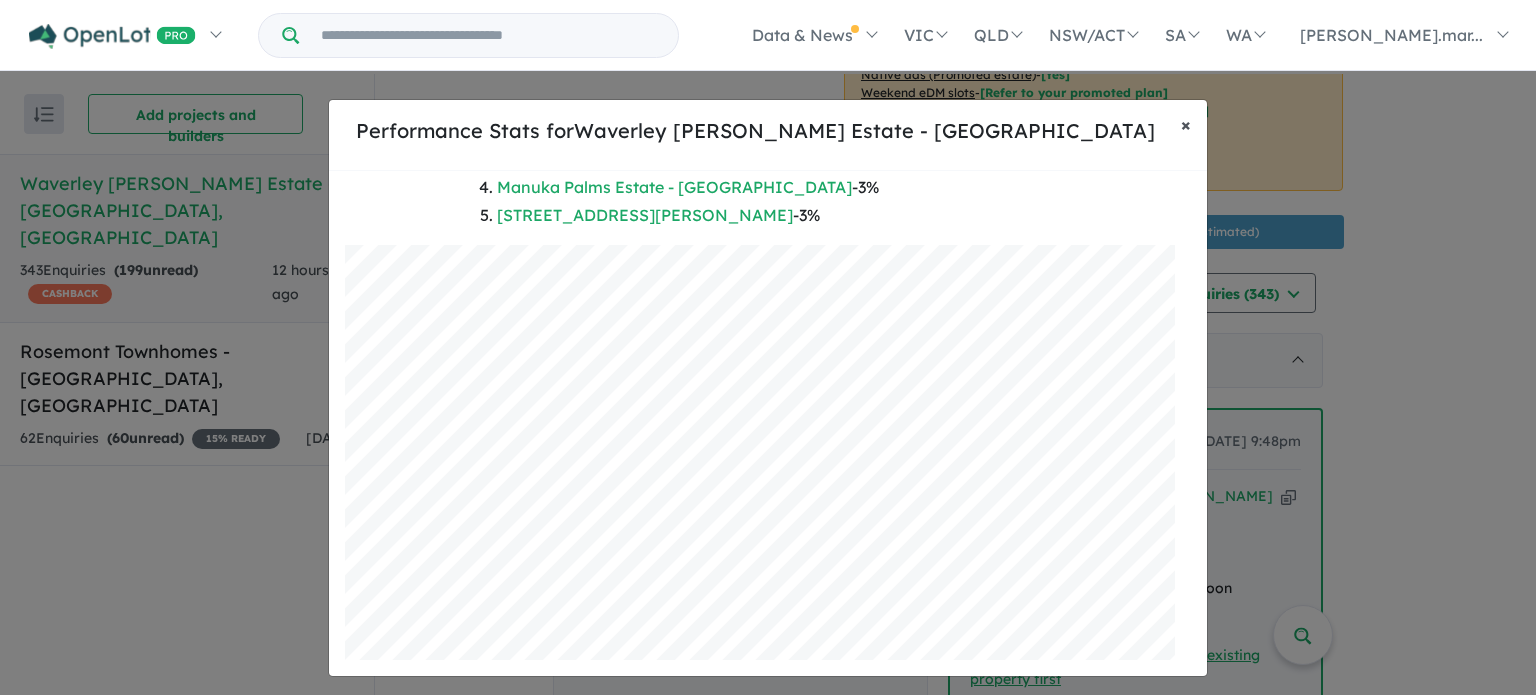 click on "×" at bounding box center (1186, 124) 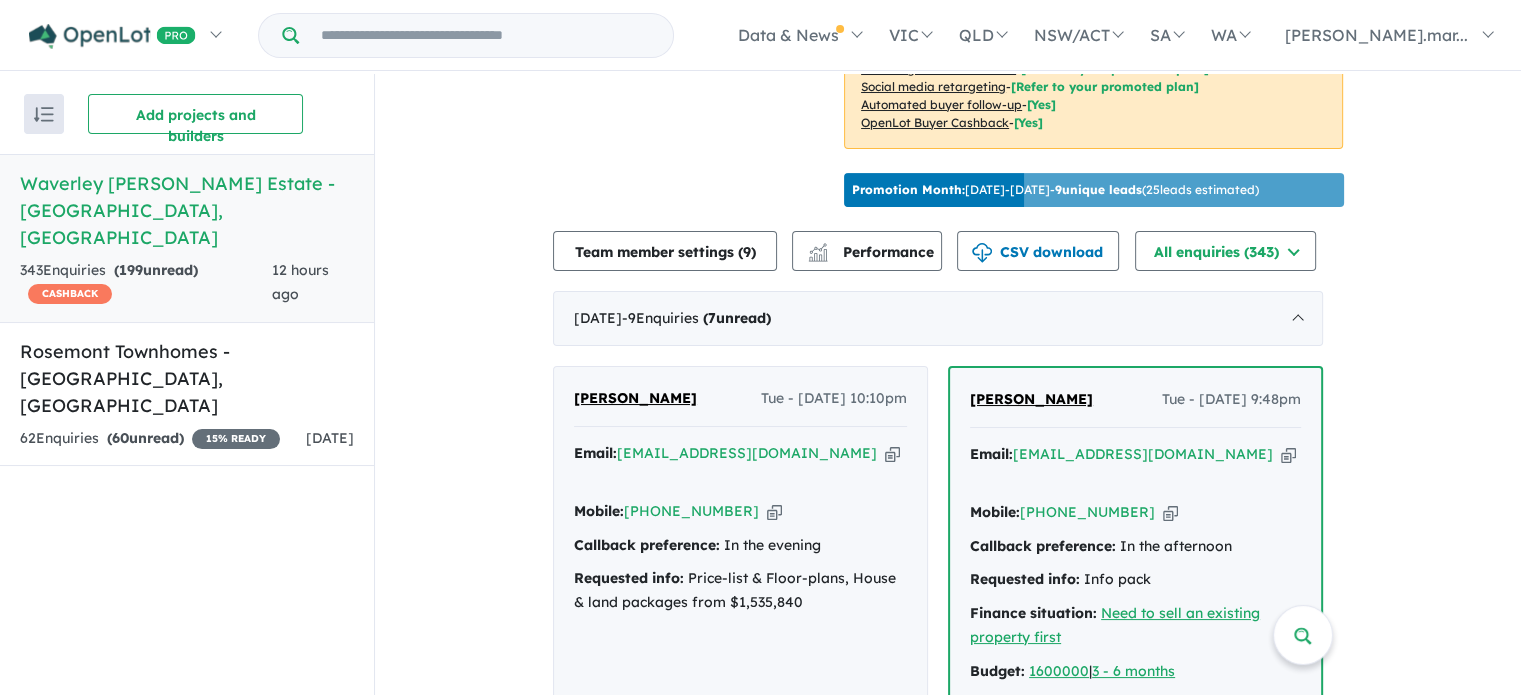 scroll, scrollTop: 700, scrollLeft: 0, axis: vertical 